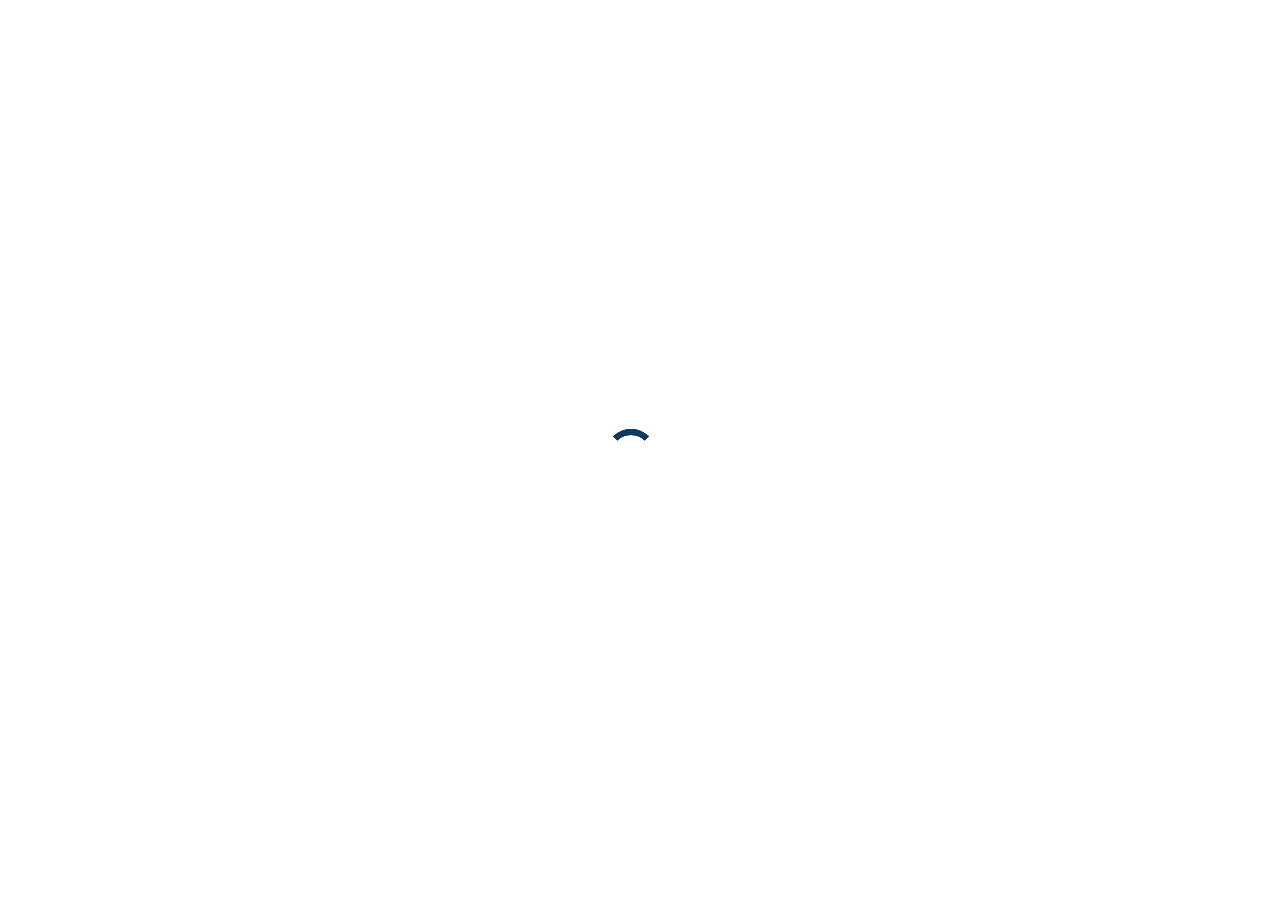 scroll, scrollTop: 0, scrollLeft: 0, axis: both 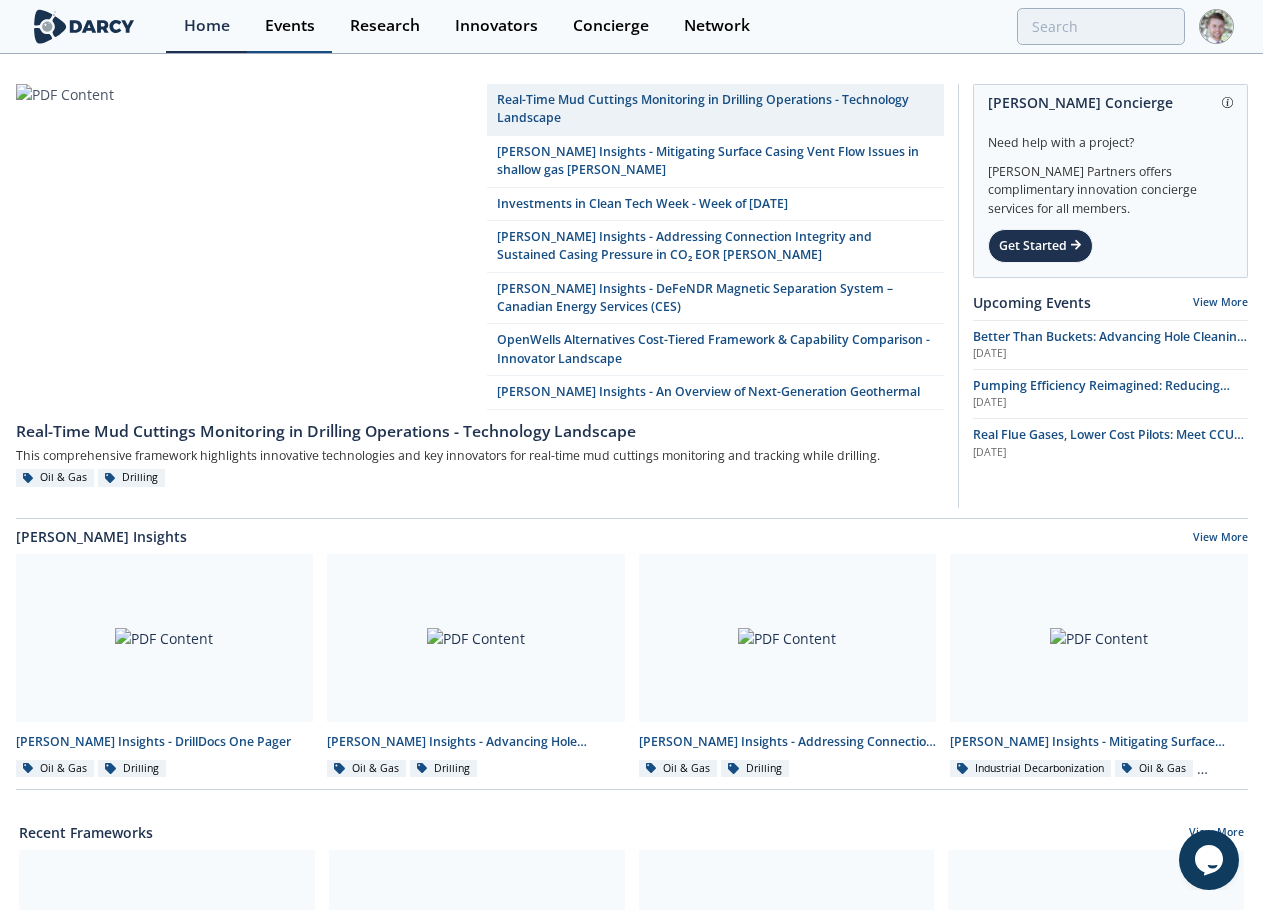 click on "Events" at bounding box center (290, 26) 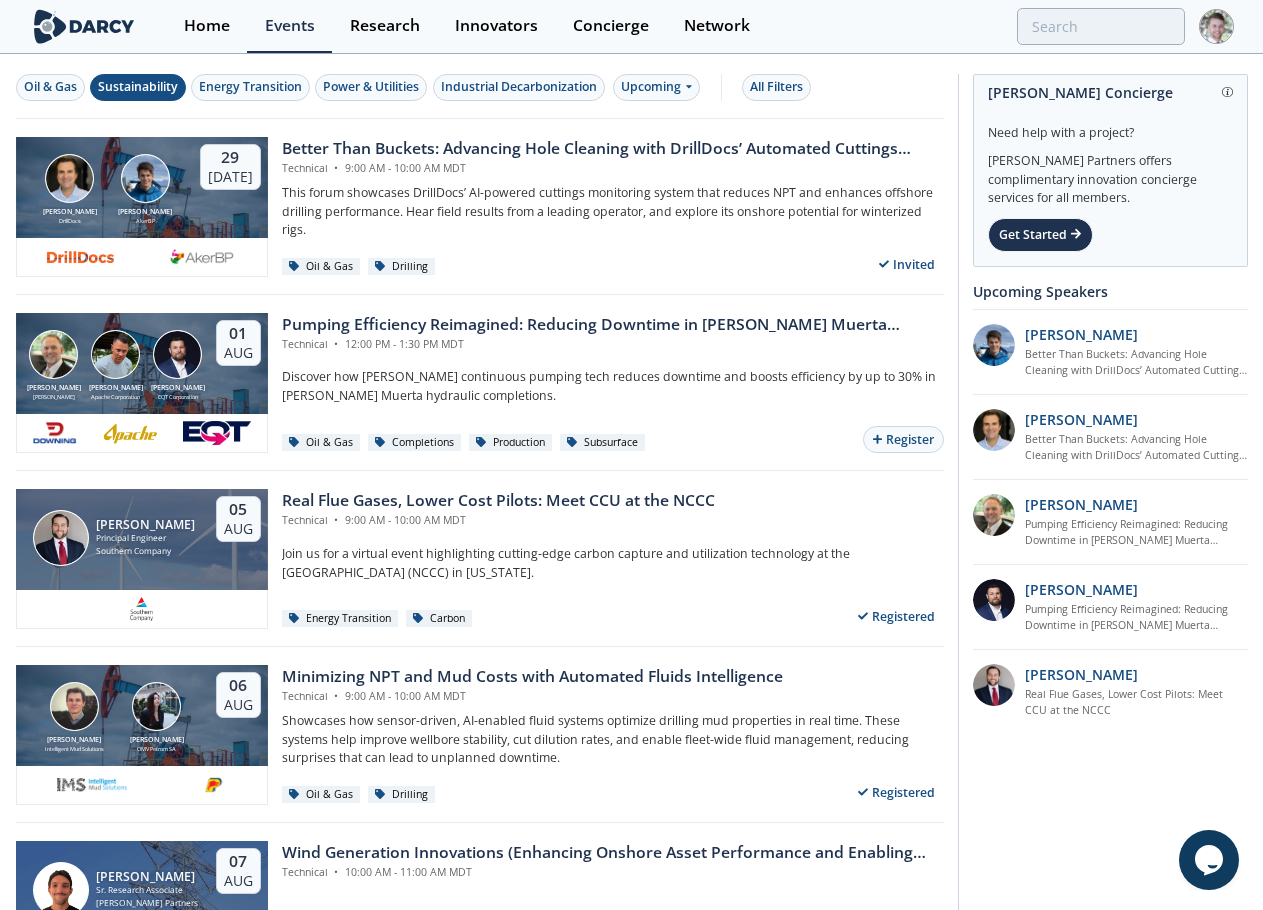 click on "Sustainability" at bounding box center [138, 87] 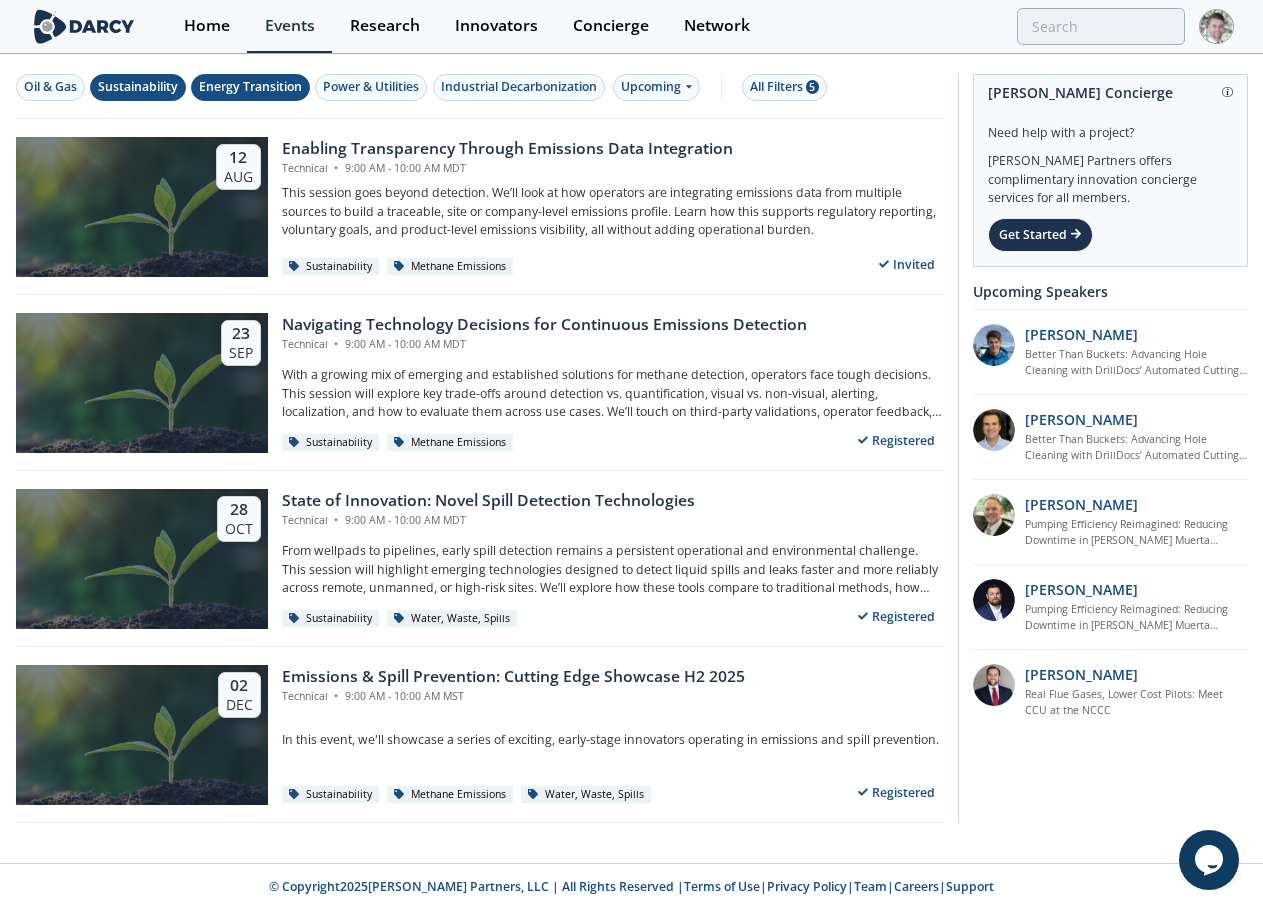 click on "Energy Transition" at bounding box center (250, 87) 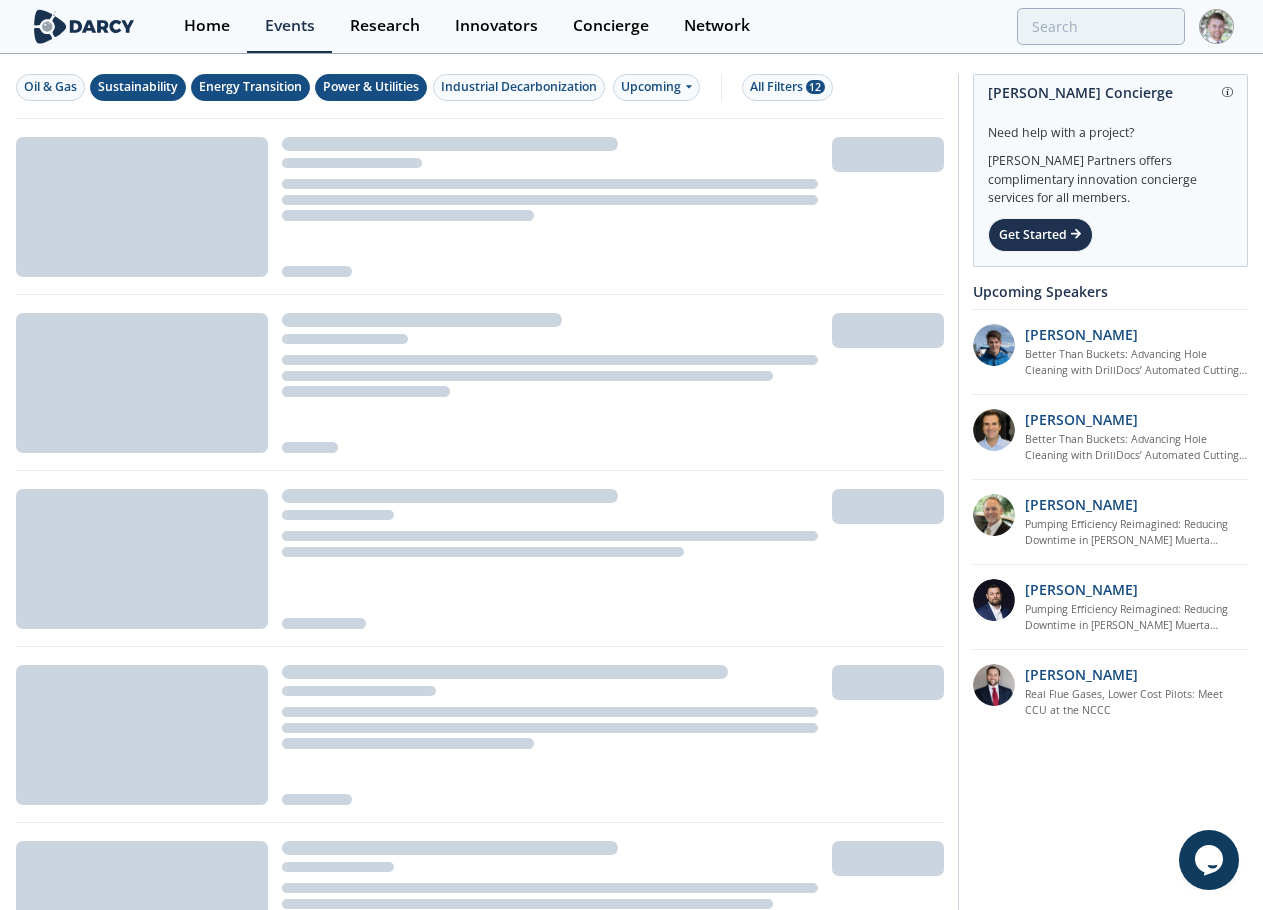 click on "Power & Utilities" at bounding box center (371, 87) 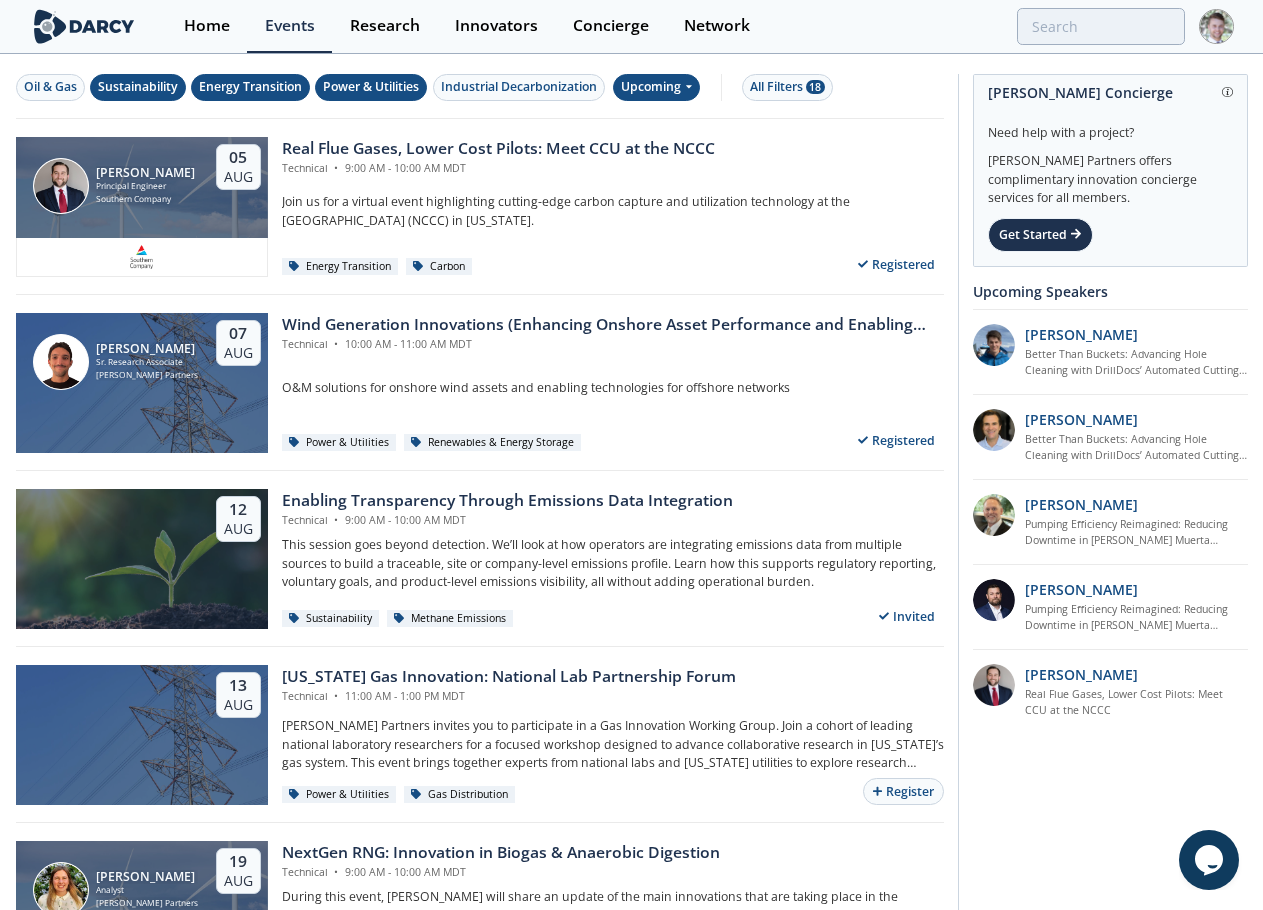click on "Upcoming" at bounding box center (656, 87) 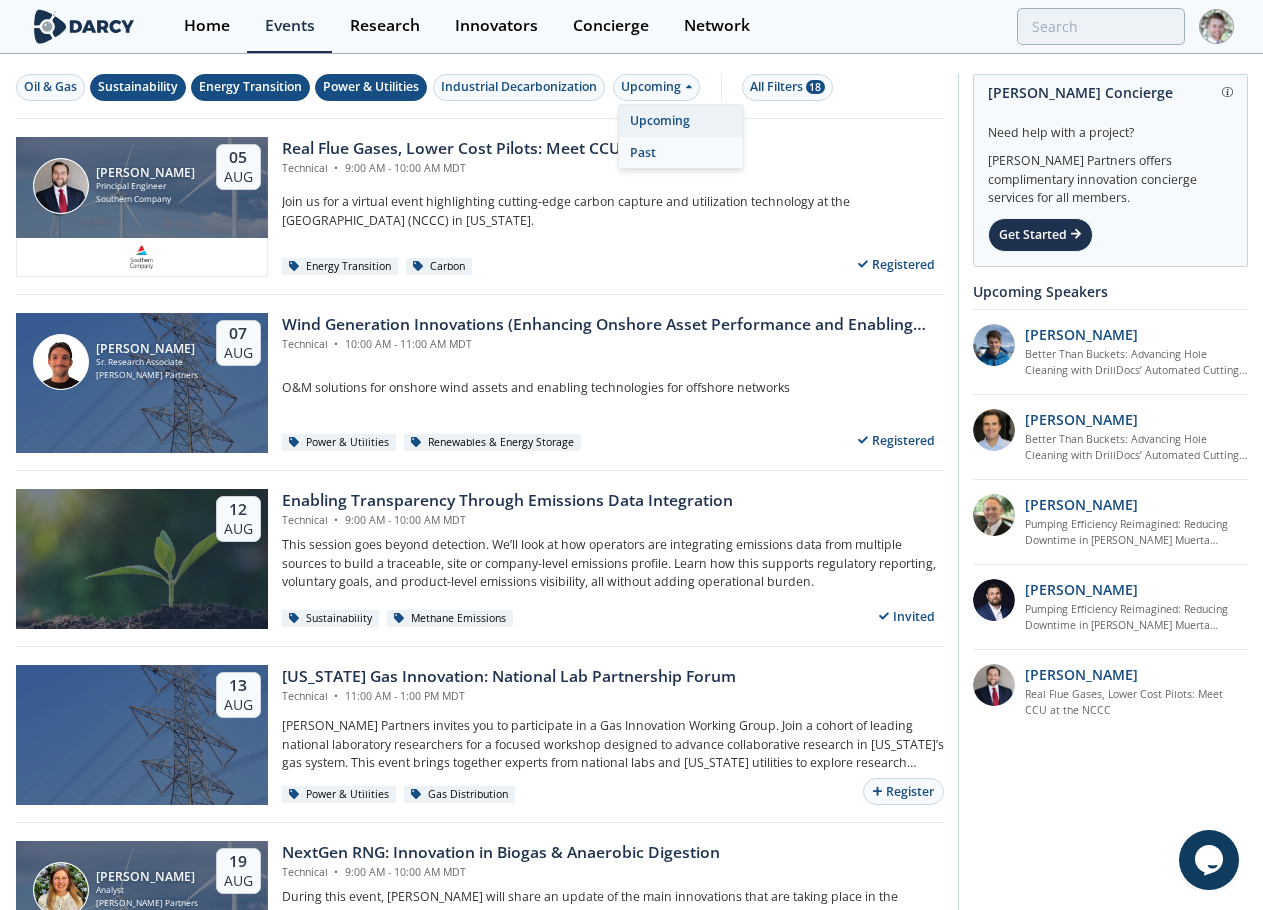 click on "Past" at bounding box center (681, 153) 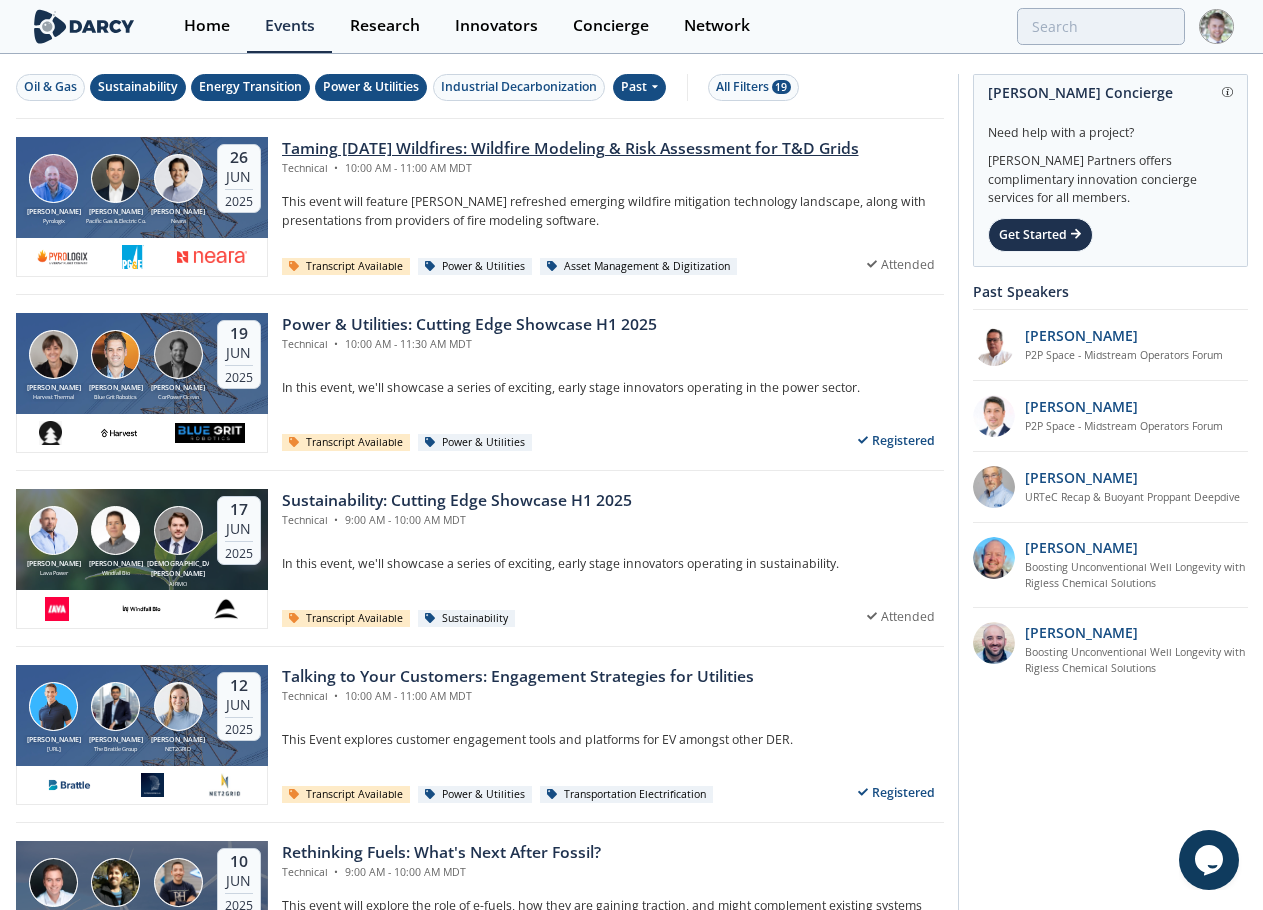 click on "Taming Tomorrow’s Wildfires: Wildfire Modeling & Risk Assessment for T&D Grids" at bounding box center [570, 149] 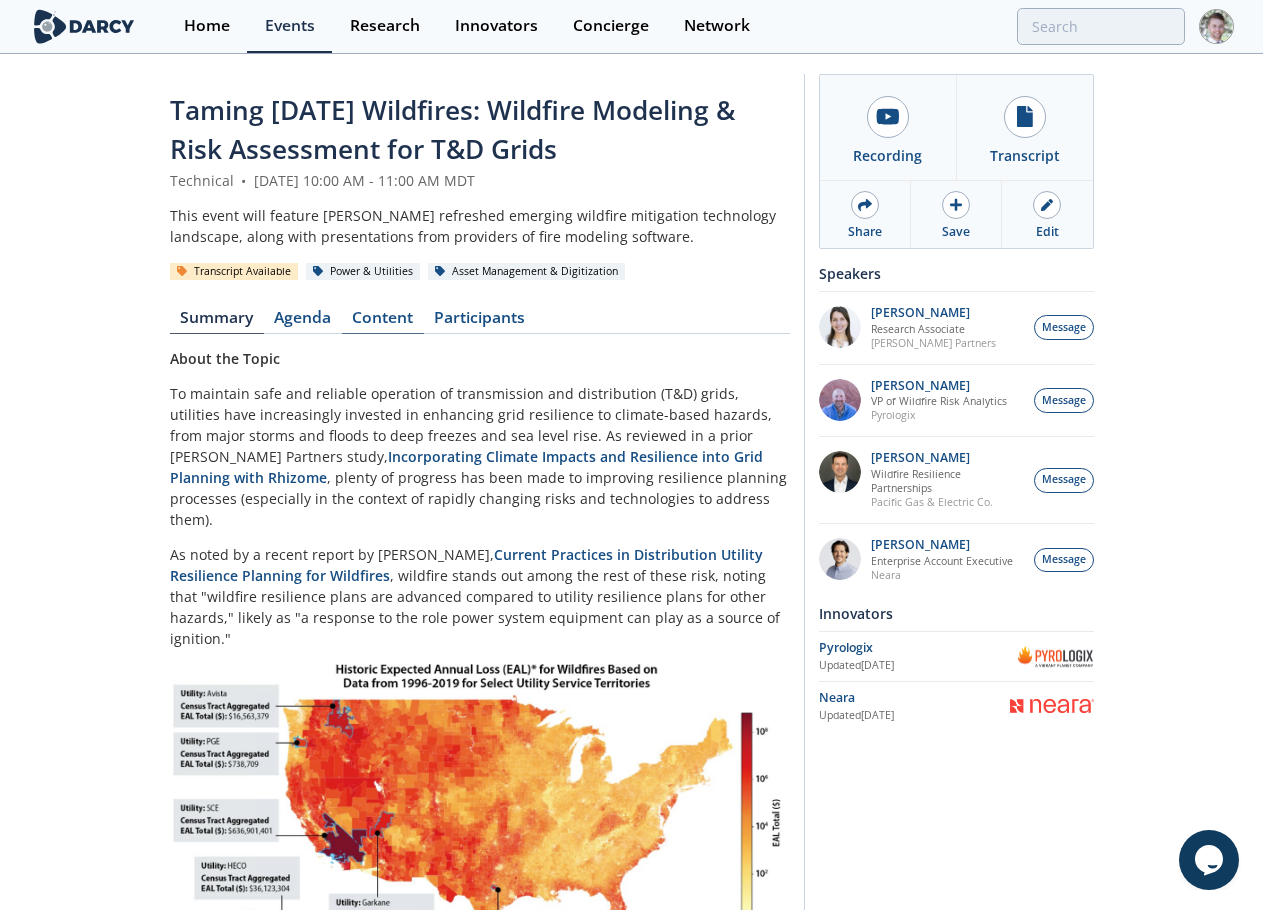 click on "Content" at bounding box center (383, 322) 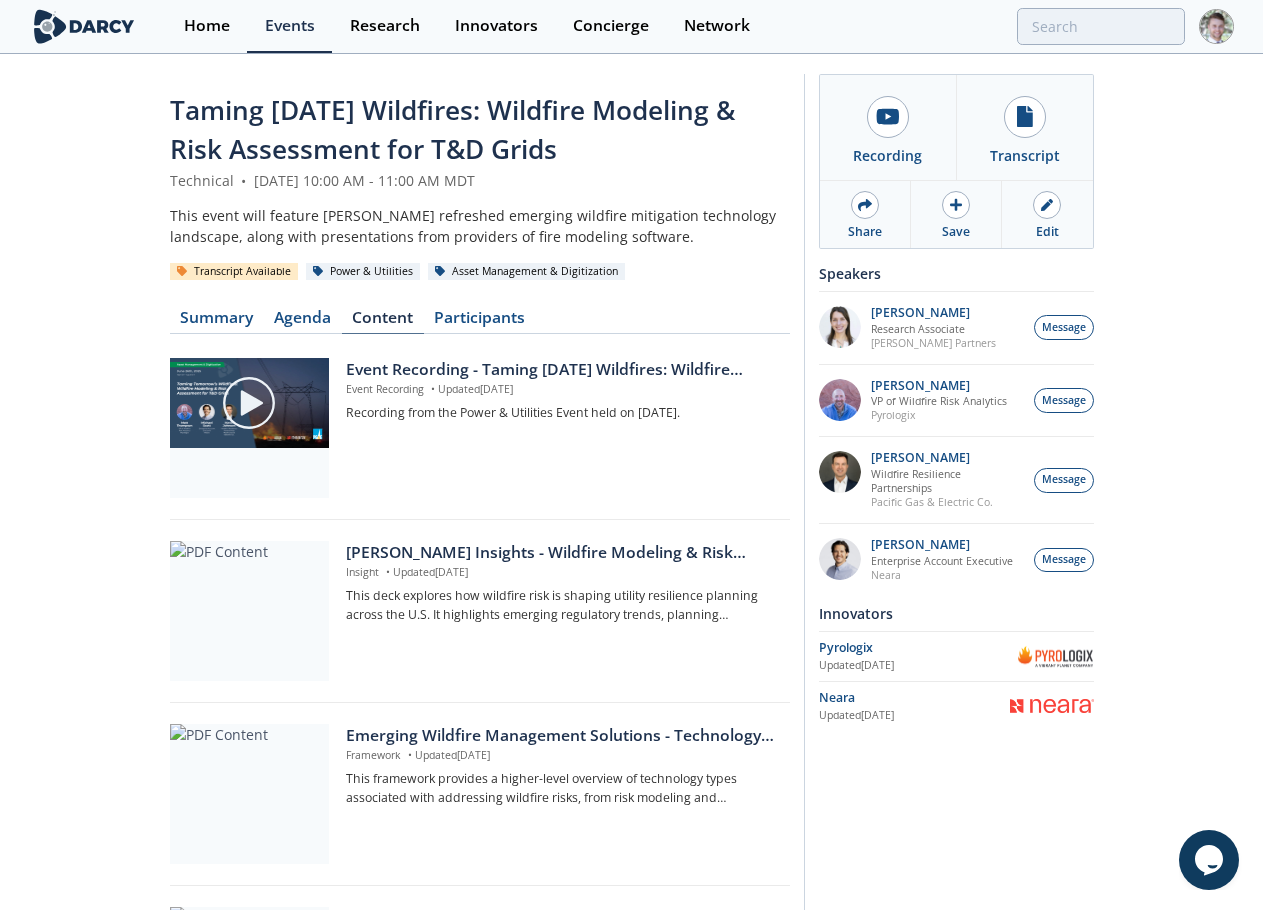click on "Content" at bounding box center (383, 322) 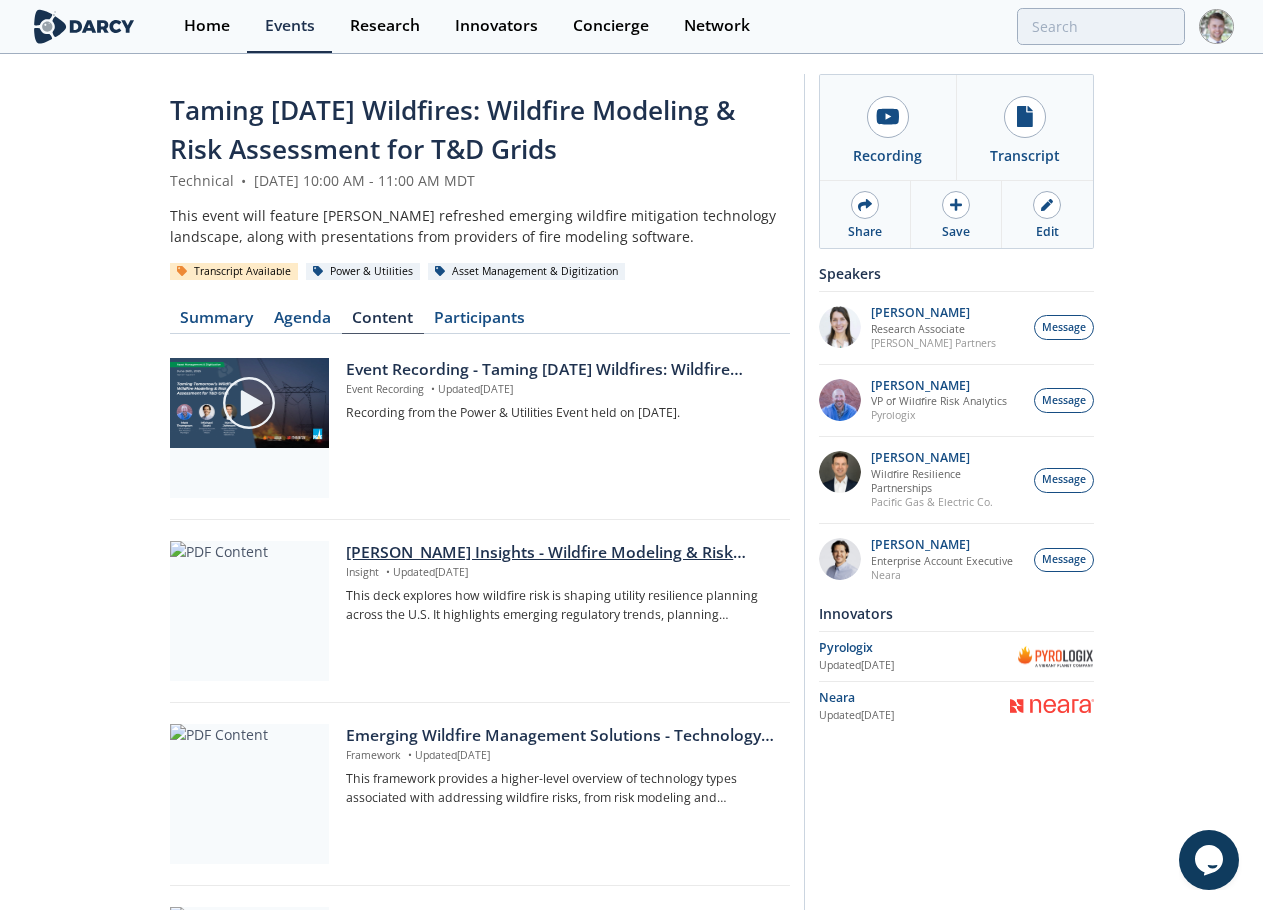 click on "Insight
•
Updated  Jun 25, 2025" at bounding box center (560, 573) 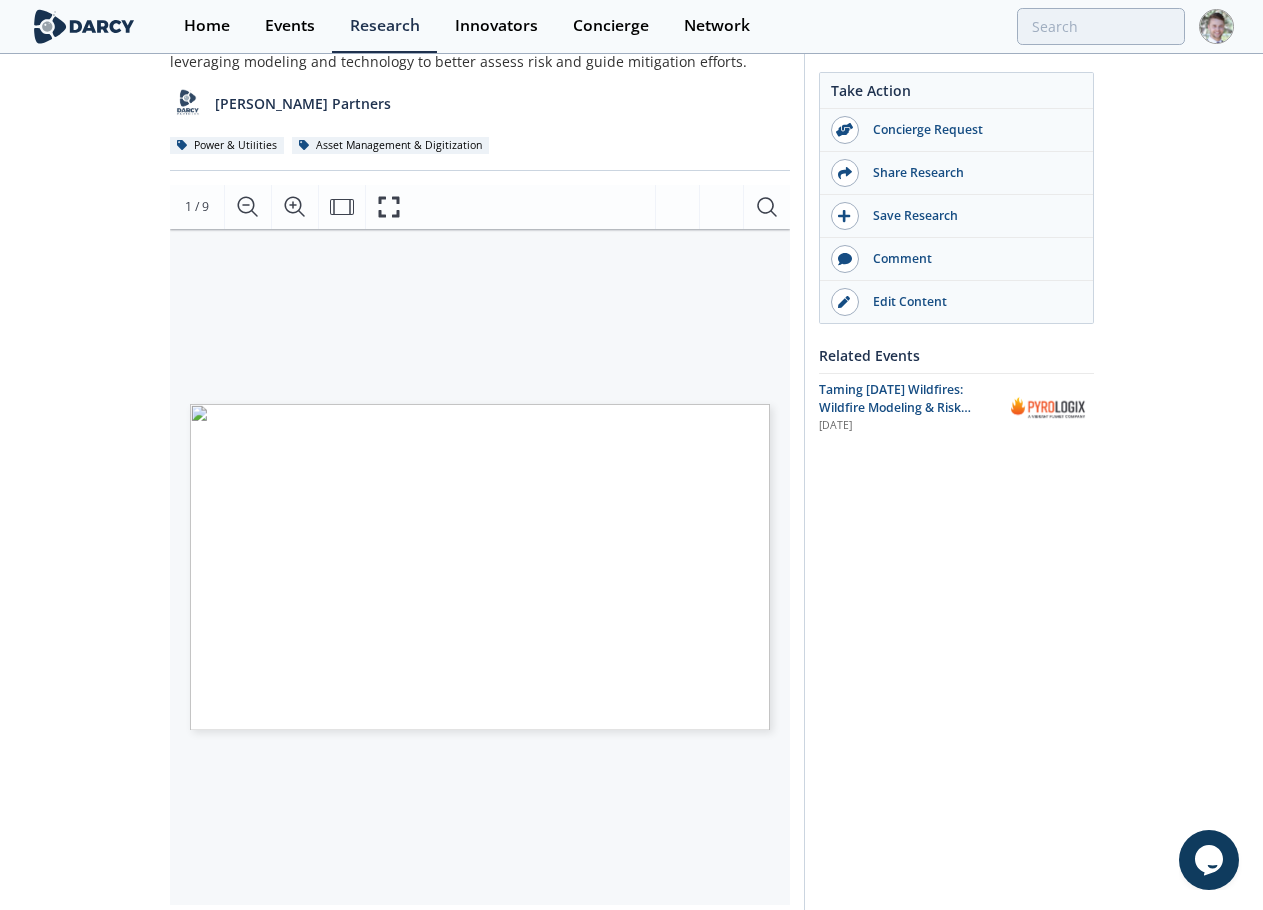 scroll, scrollTop: 300, scrollLeft: 0, axis: vertical 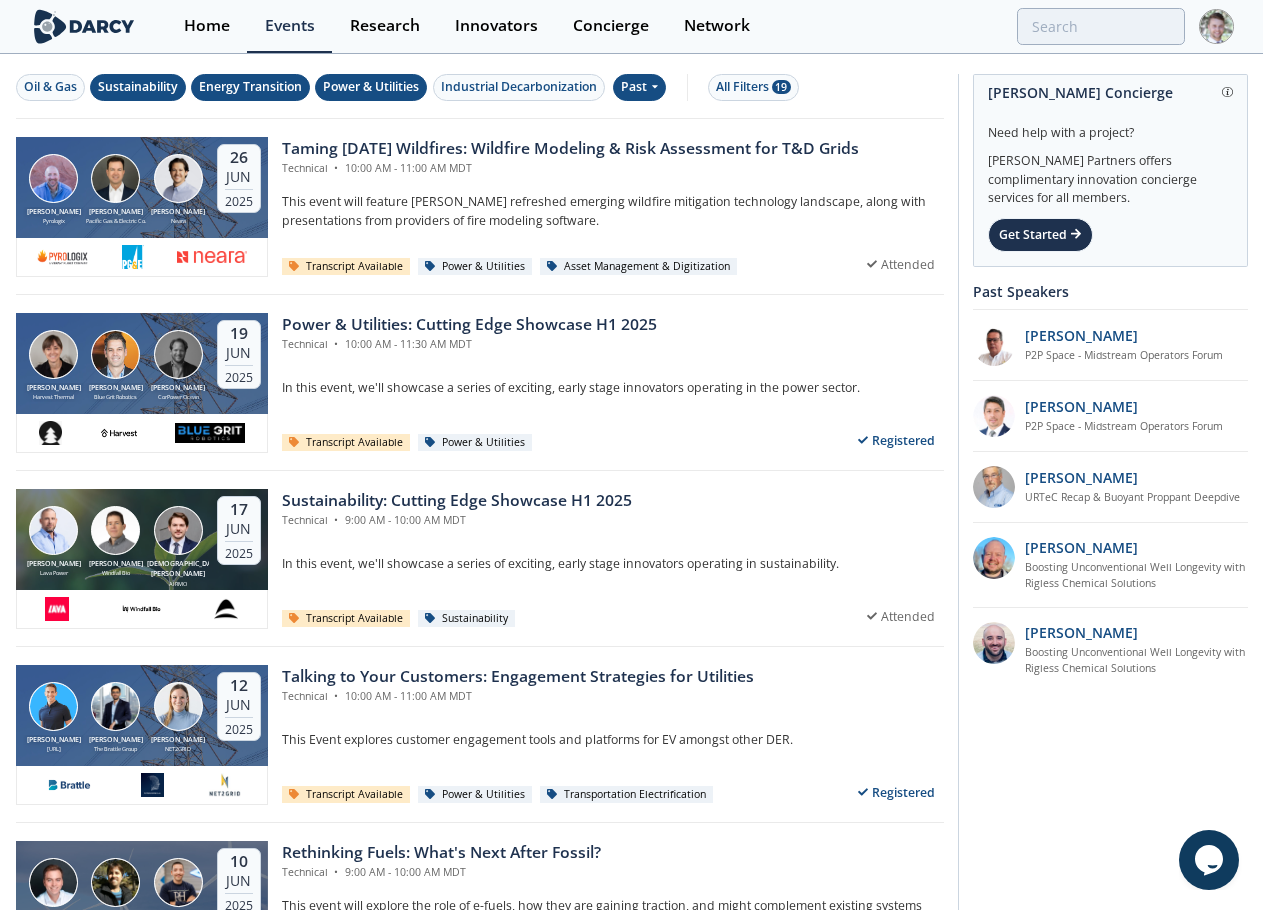 click on "Past" at bounding box center (639, 87) 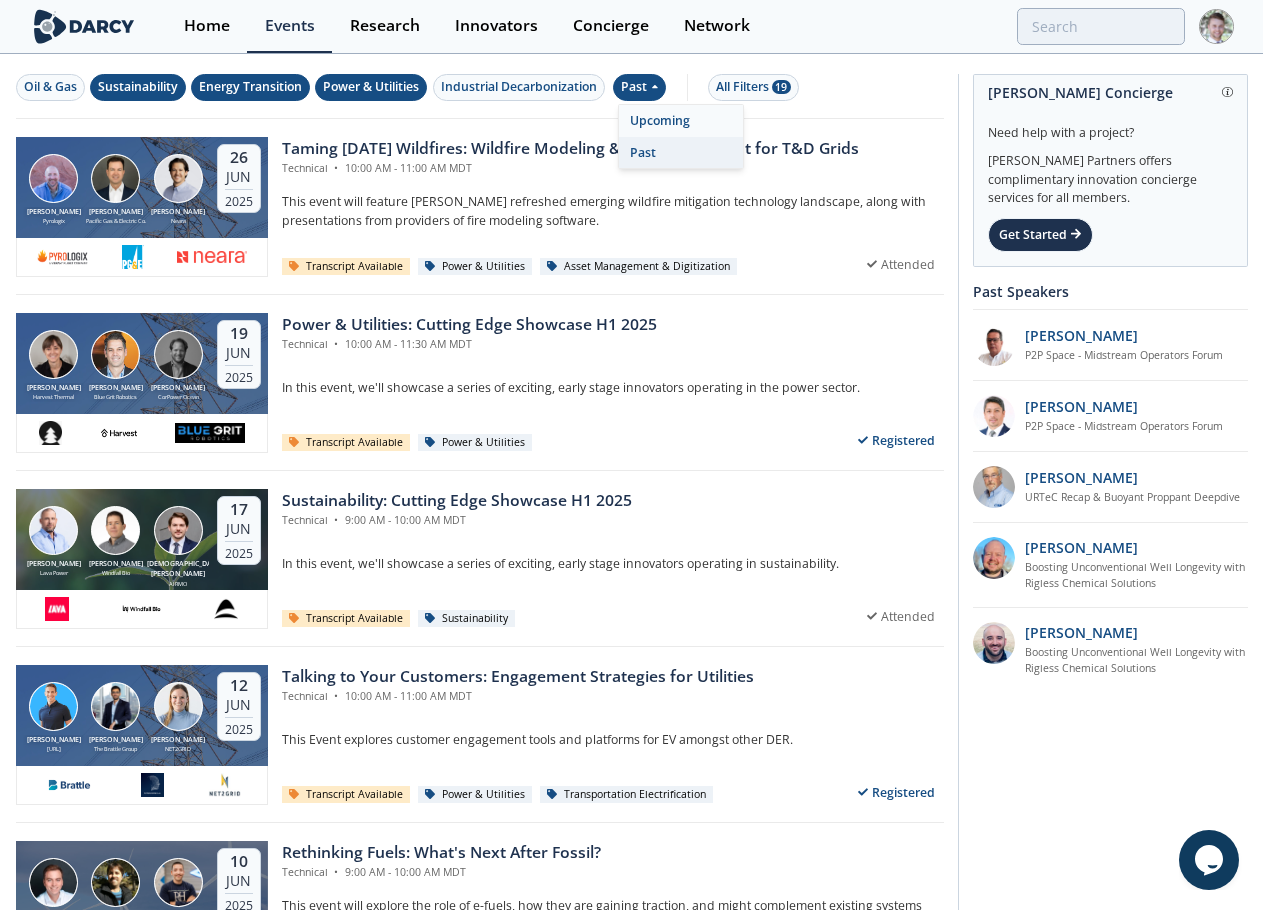 click on "Upcoming" at bounding box center [681, 121] 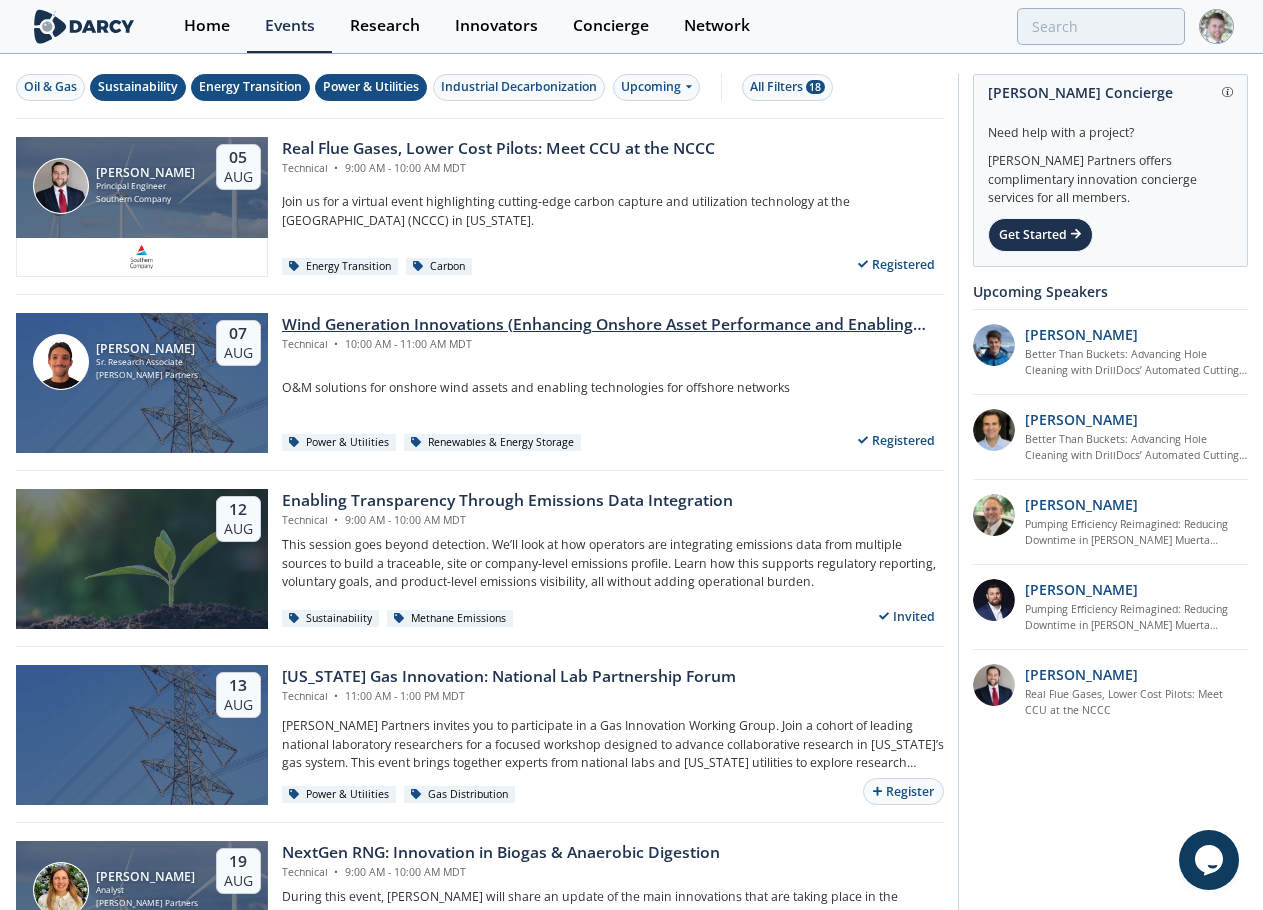 click on "Wind Generation Innovations (Enhancing Onshore Asset Performance and Enabling Offshore Networks)" at bounding box center [613, 325] 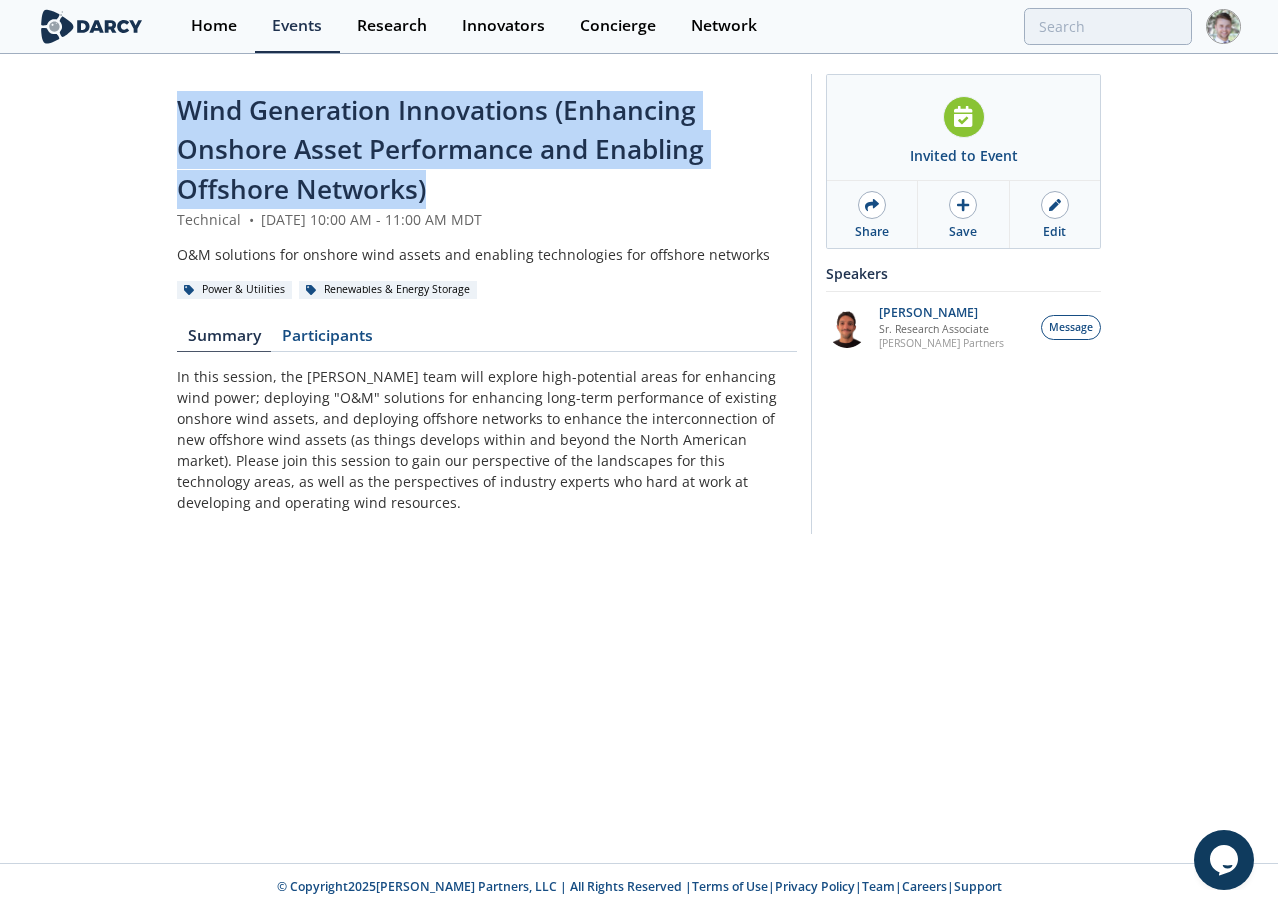 drag, startPoint x: 414, startPoint y: 185, endPoint x: 163, endPoint y: 114, distance: 260.8486 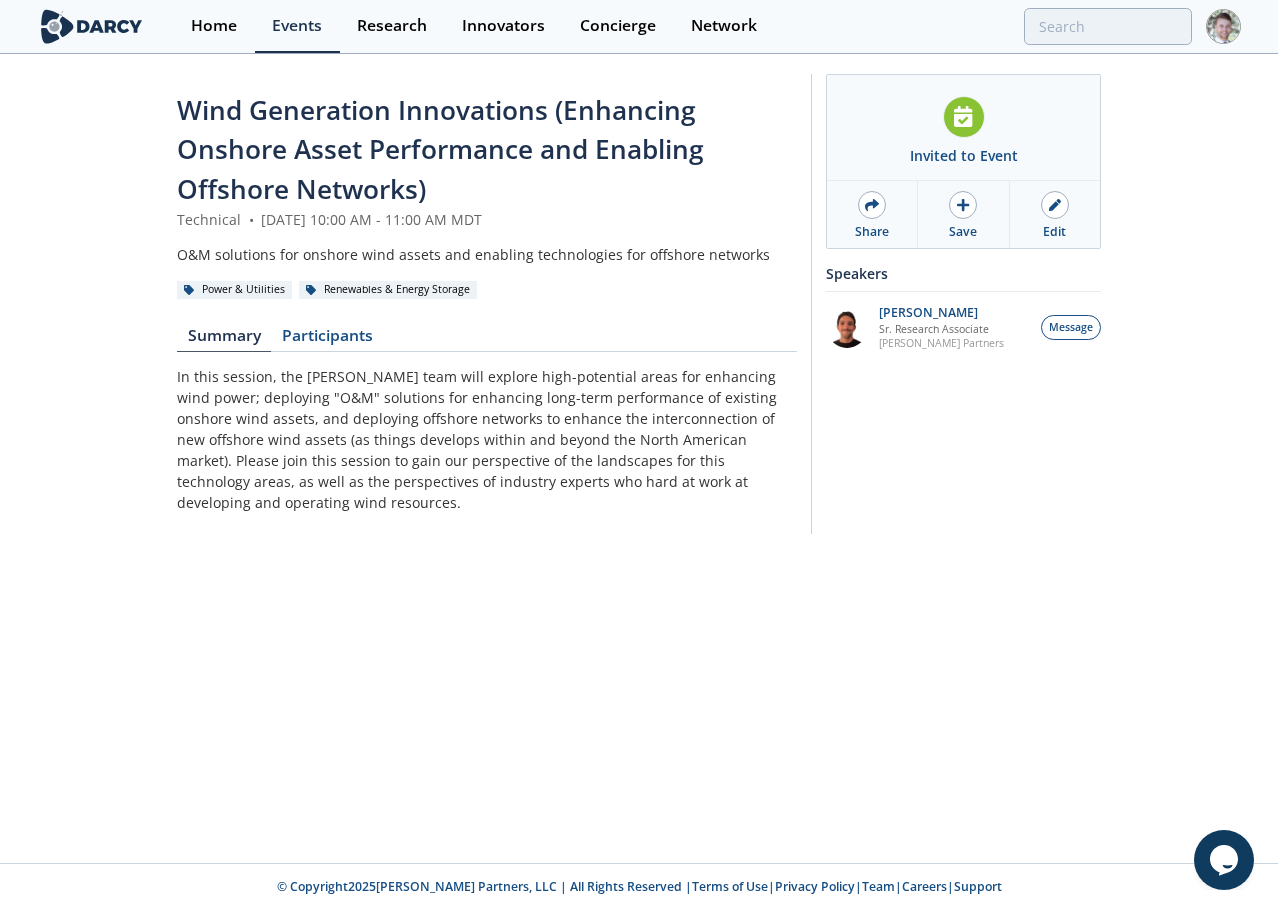 click on "Wind Generation Innovations (Enhancing Onshore Asset Performance and Enabling Offshore Networks)
Technical
•
August 7, 2025
10:00 AM - 11:00 AM MDT
O&M solutions for onshore wind assets and enabling technologies for offshore networks
Power & Utilities
Renewables & Energy Storage
Summary
Participants" 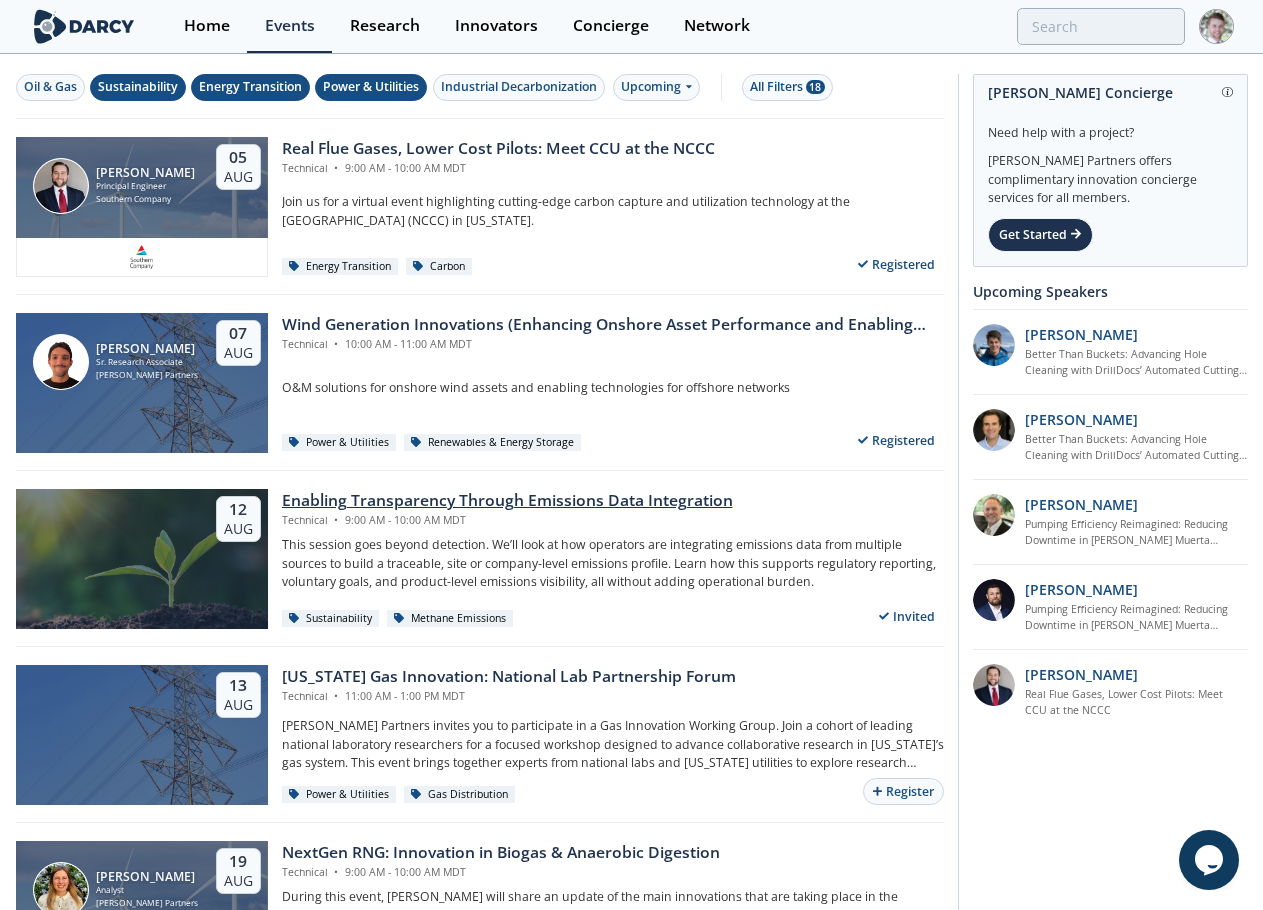 click on "Enabling Transparency Through Emissions Data Integration" at bounding box center [507, 501] 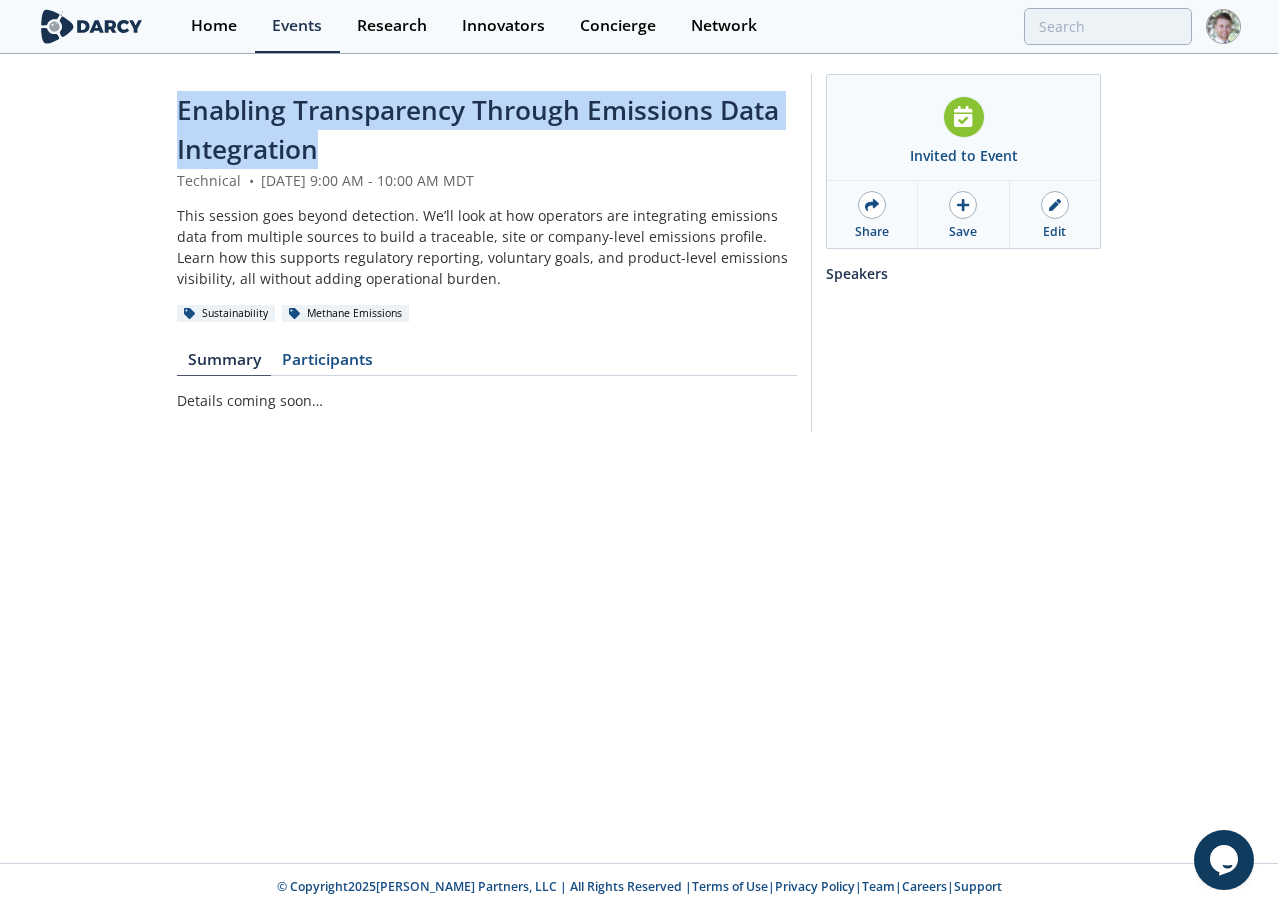 drag, startPoint x: 331, startPoint y: 156, endPoint x: 165, endPoint y: 104, distance: 173.95401 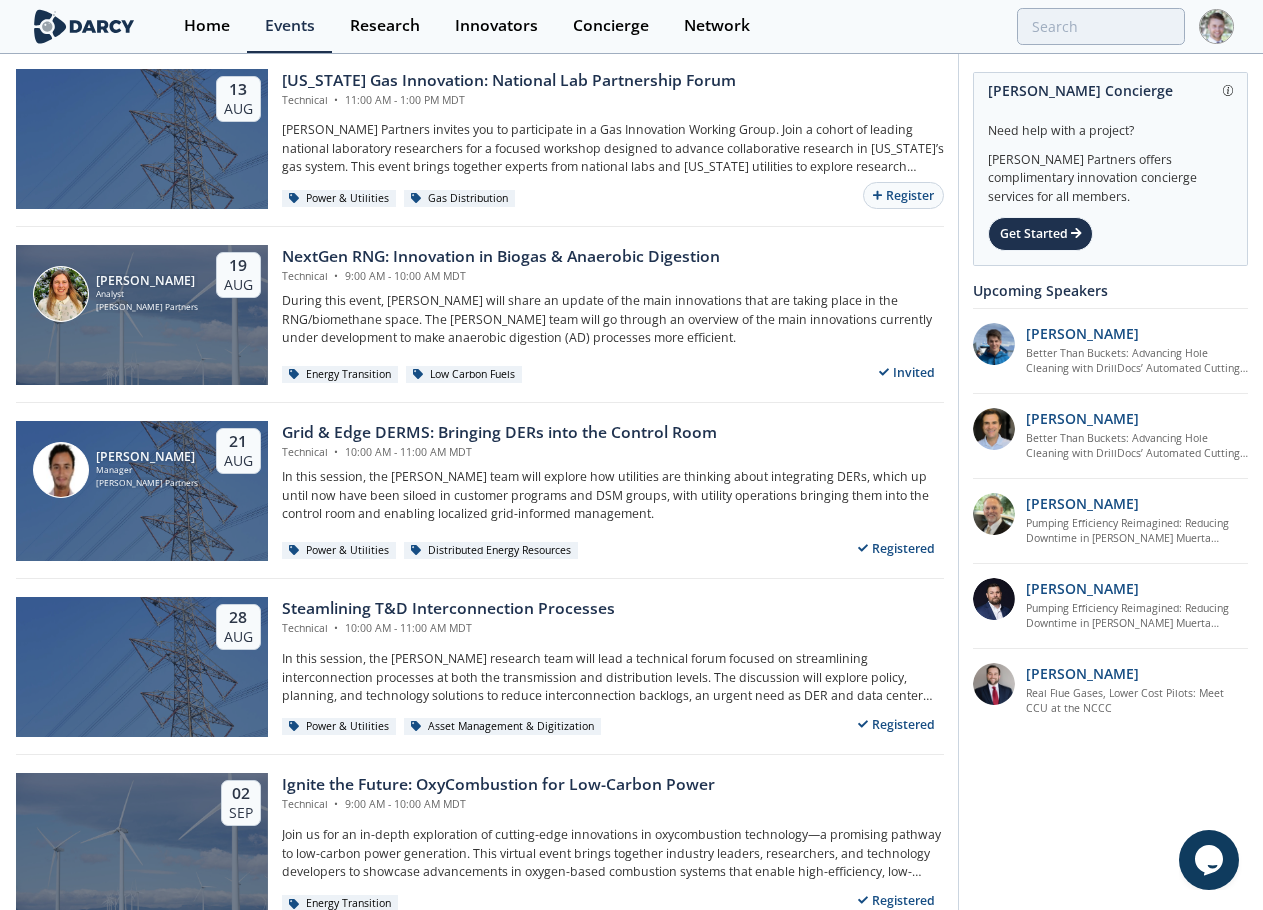 scroll, scrollTop: 600, scrollLeft: 0, axis: vertical 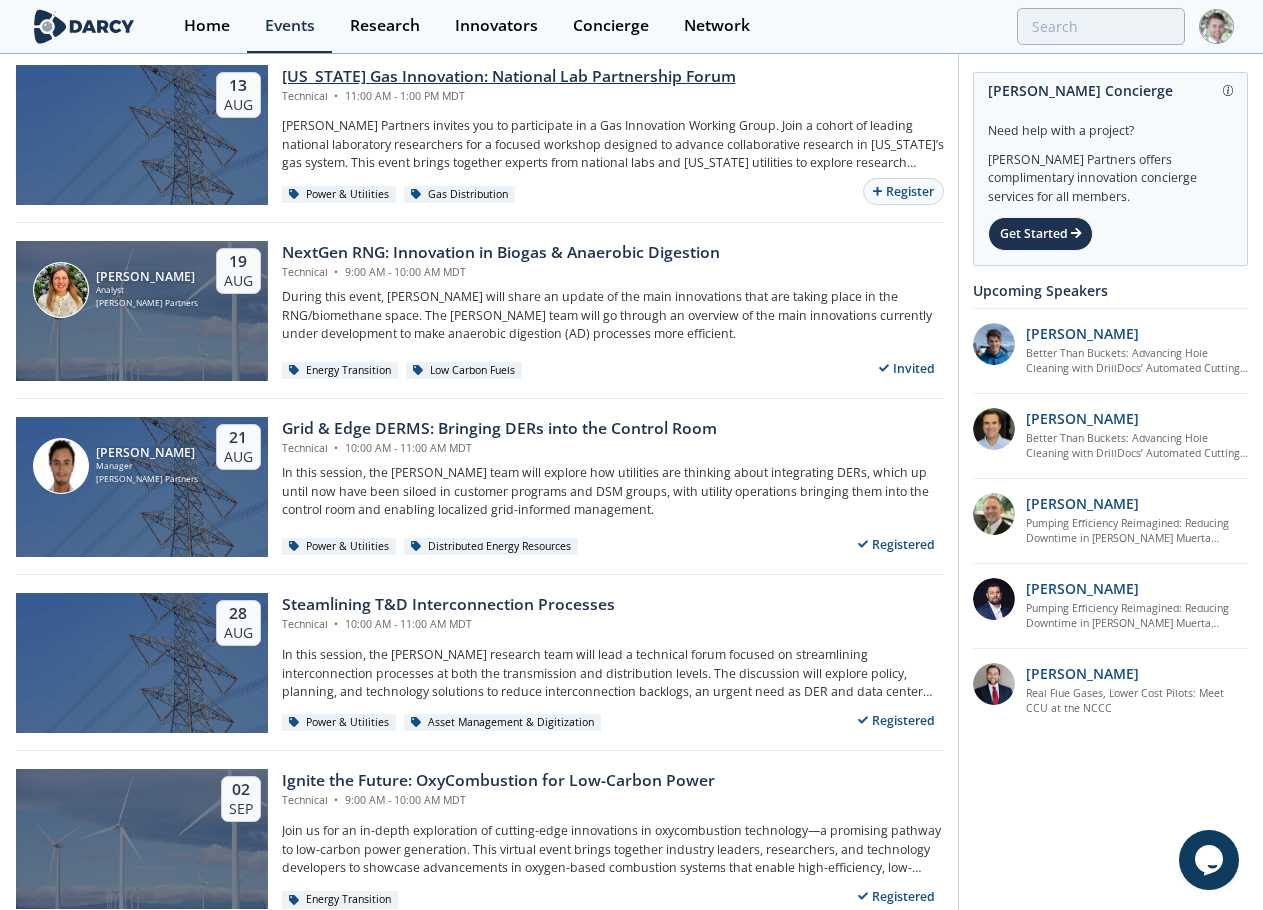 click on "California Gas Innovation: National Lab Partnership Forum" at bounding box center (509, 77) 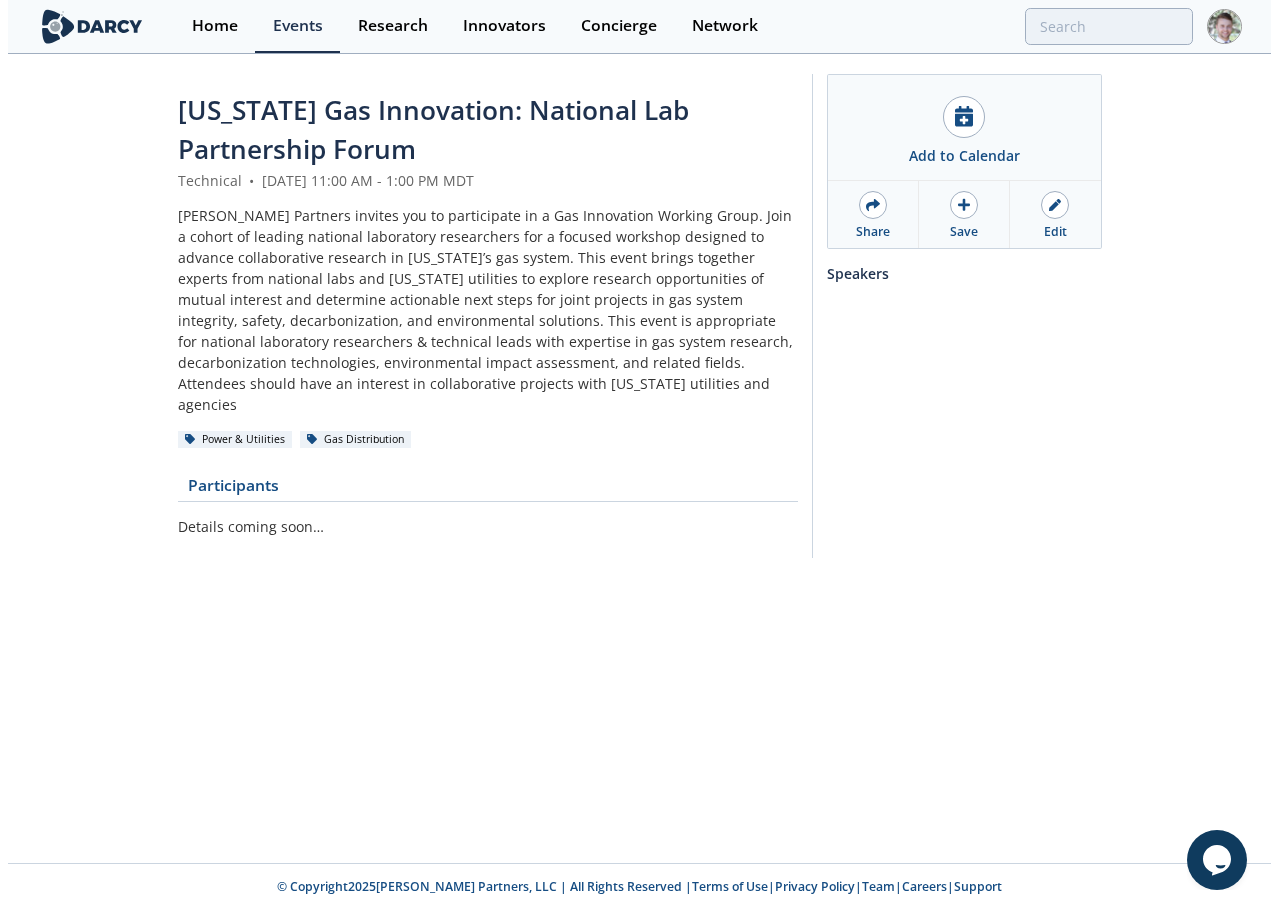 scroll, scrollTop: 0, scrollLeft: 0, axis: both 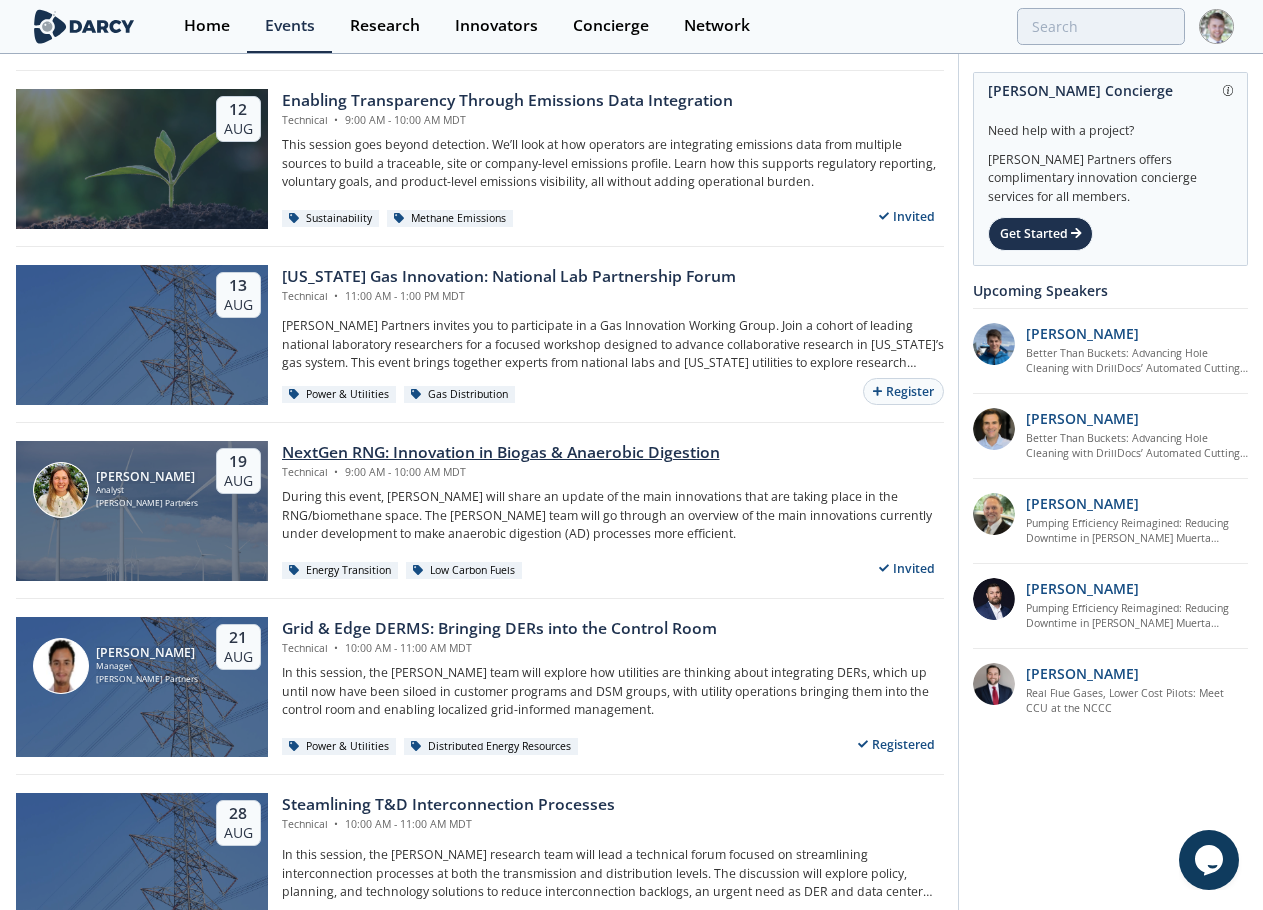 click on "NextGen RNG: Innovation in Biogas & Anaerobic Digestion" at bounding box center (501, 453) 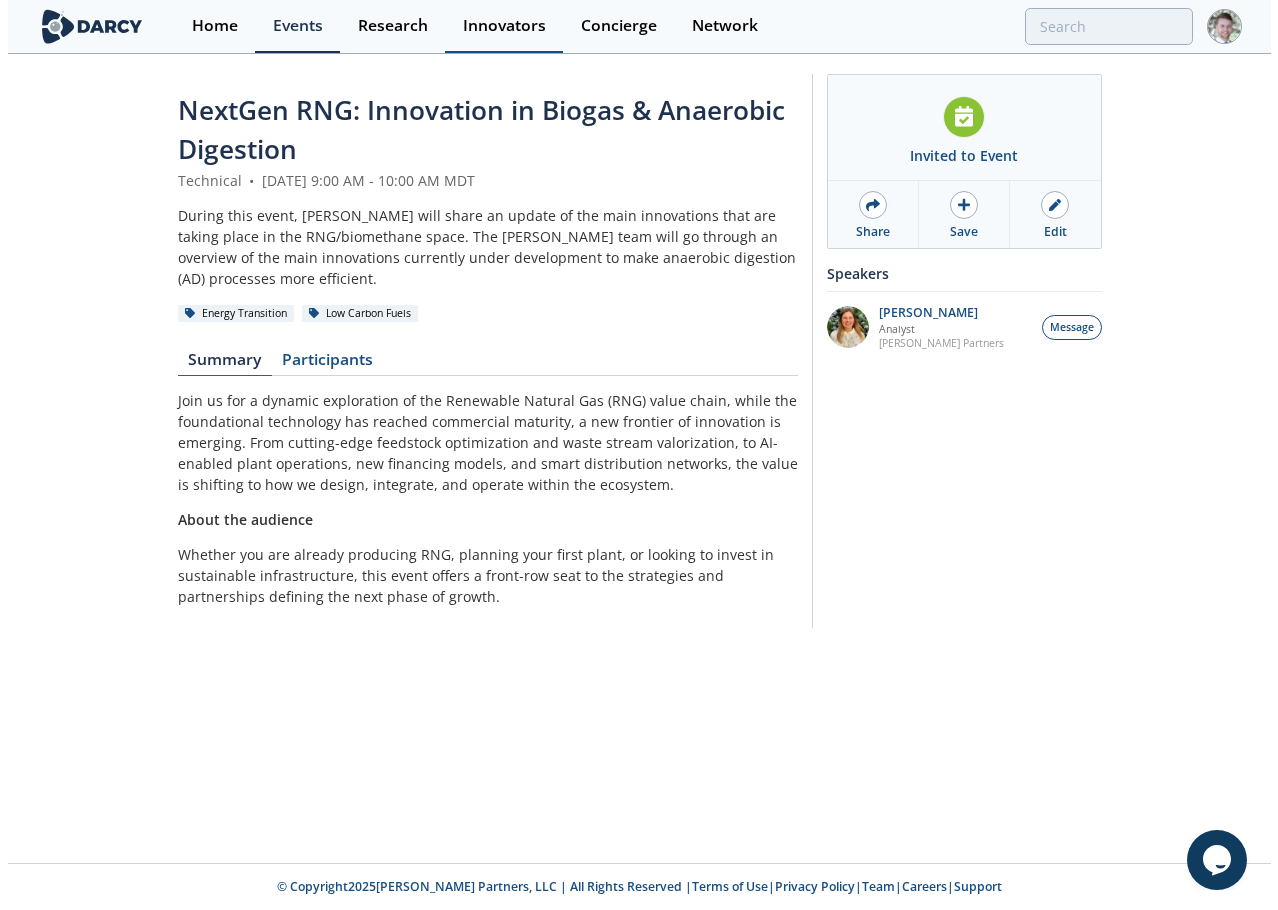scroll, scrollTop: 0, scrollLeft: 0, axis: both 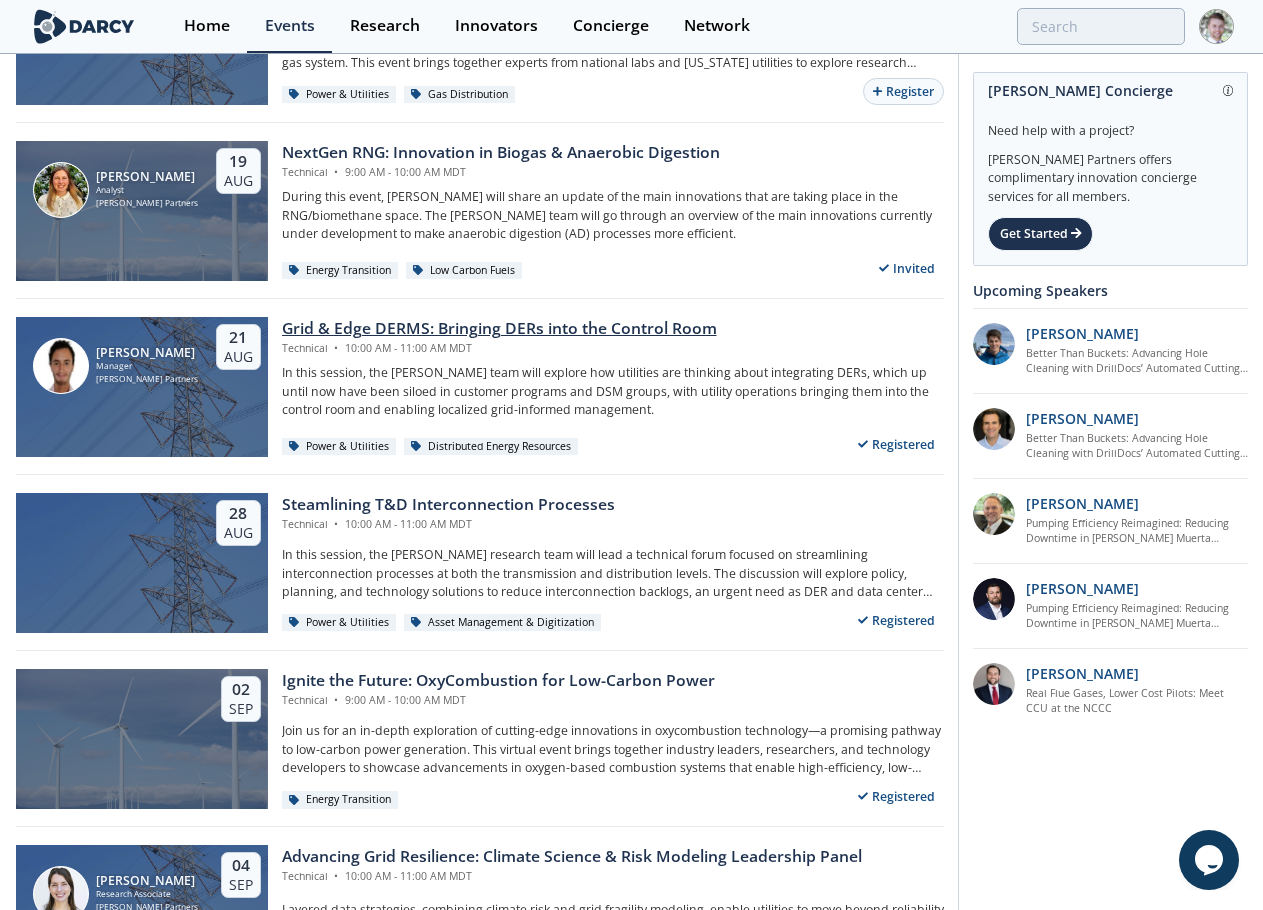 click on "Grid & Edge DERMS: Bringing DERs into the Control Room
Technical
•
10:00 AM - 11:00 AM MDT" at bounding box center [613, 336] 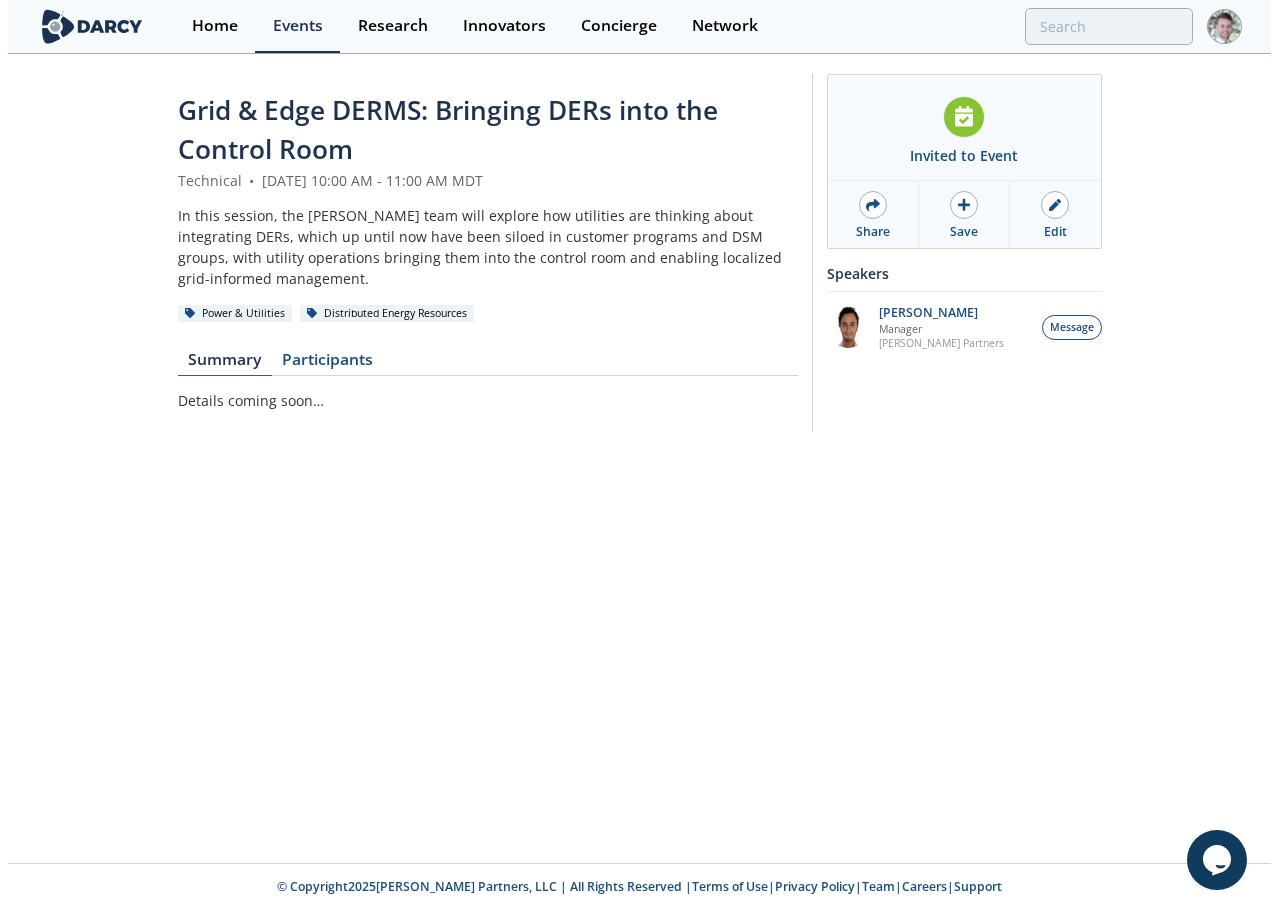 scroll, scrollTop: 0, scrollLeft: 0, axis: both 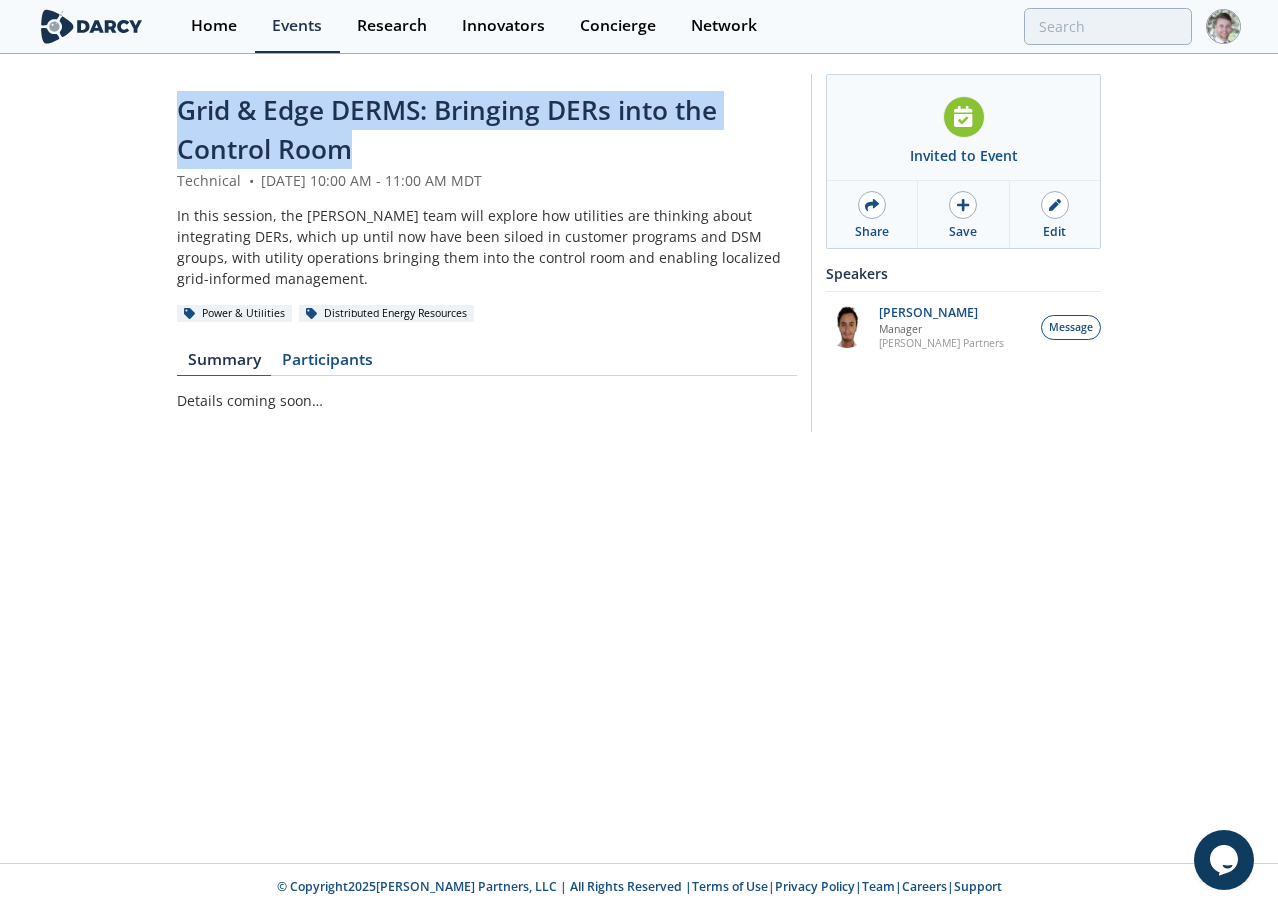 drag, startPoint x: 351, startPoint y: 147, endPoint x: 184, endPoint y: 102, distance: 172.95663 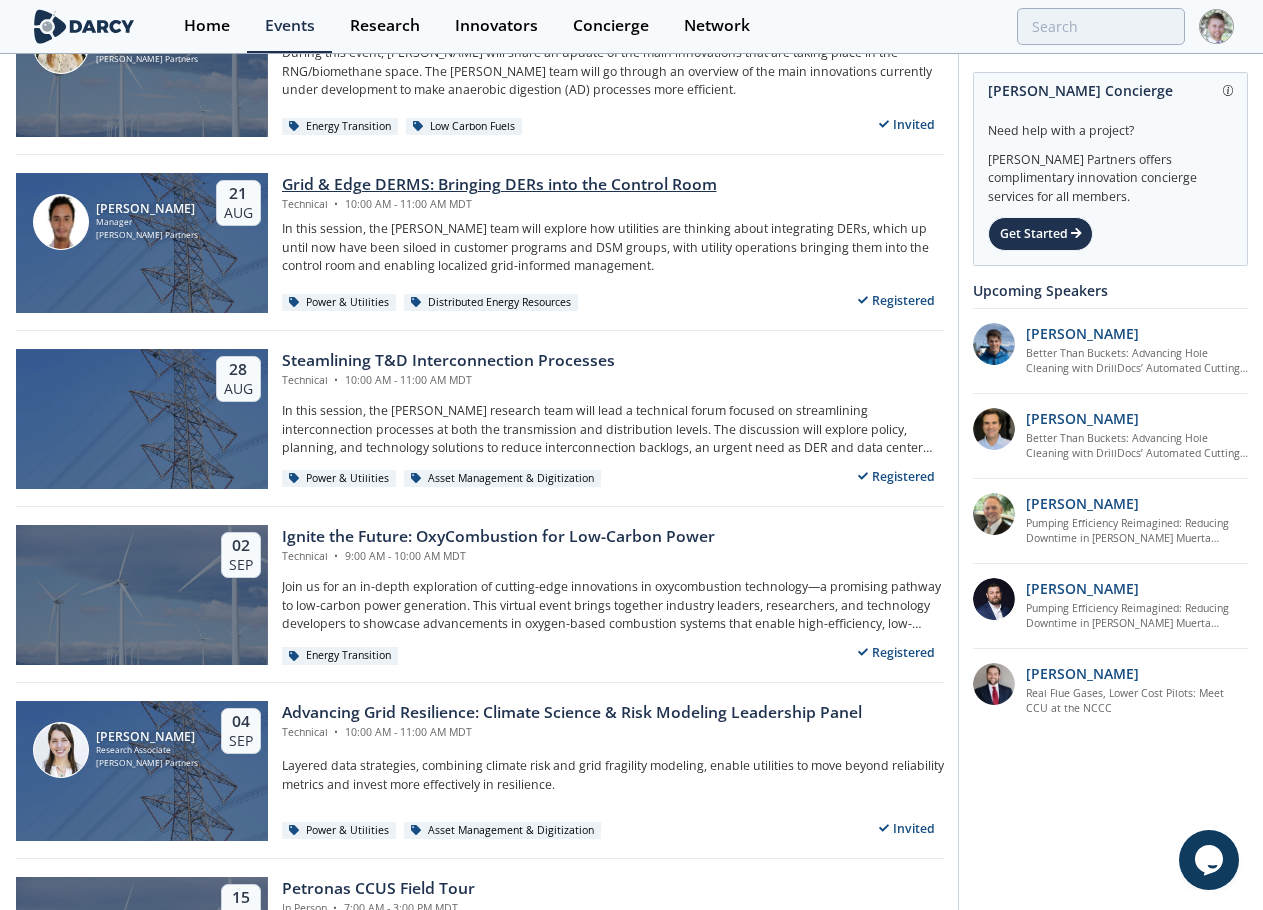 scroll, scrollTop: 900, scrollLeft: 0, axis: vertical 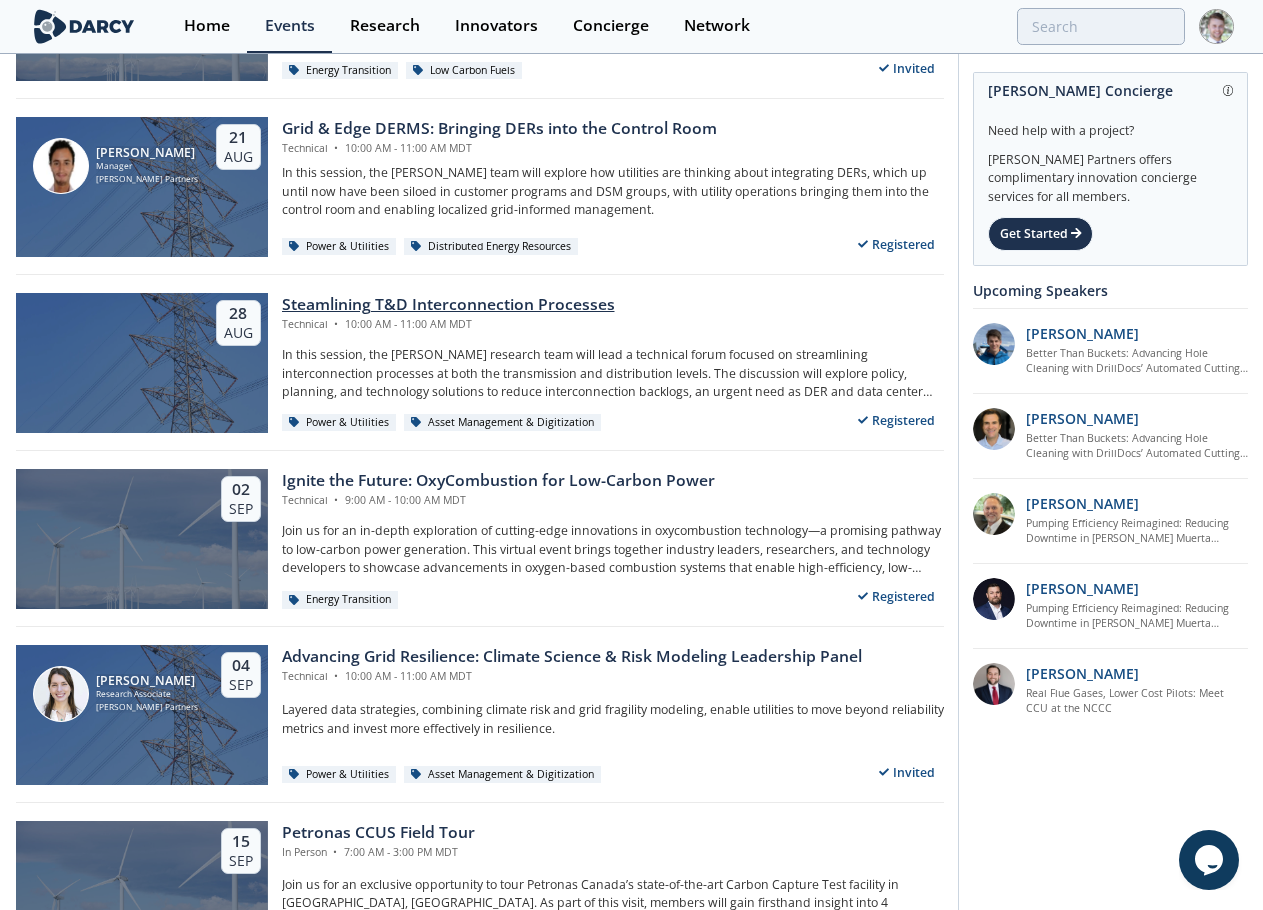 click on "Steamlining T&D Interconnection Processes" at bounding box center (448, 305) 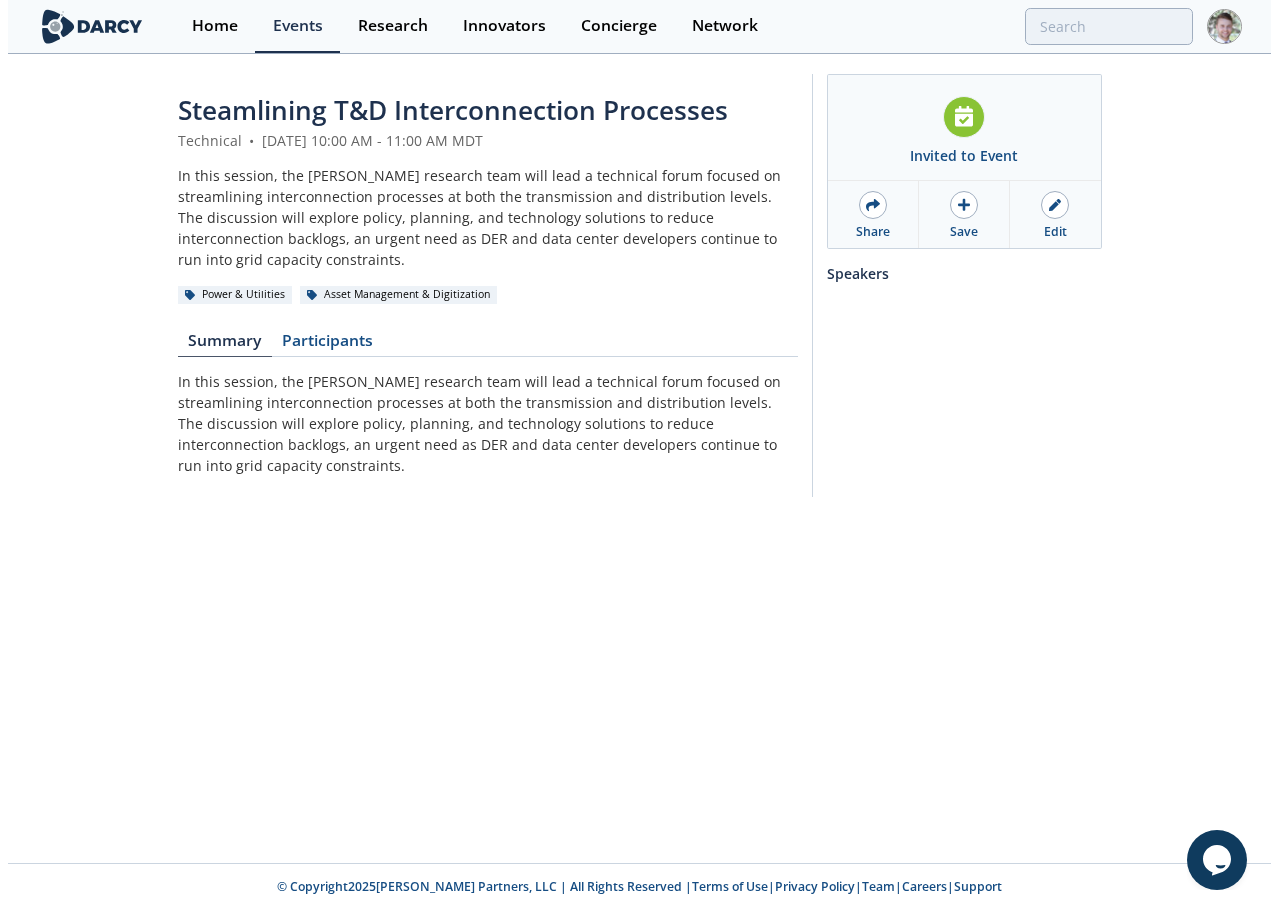 scroll, scrollTop: 0, scrollLeft: 0, axis: both 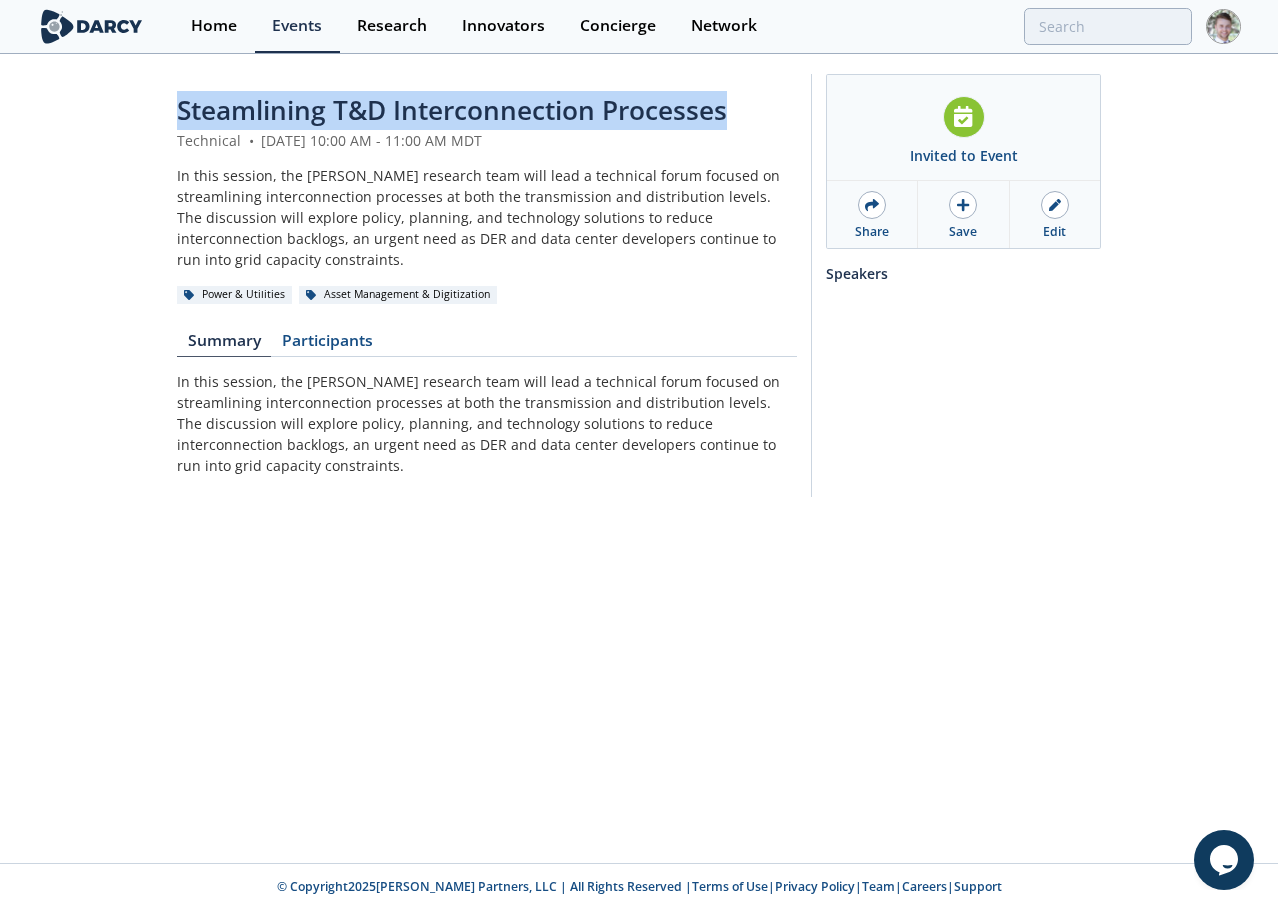 drag, startPoint x: 753, startPoint y: 112, endPoint x: 161, endPoint y: 101, distance: 592.1022 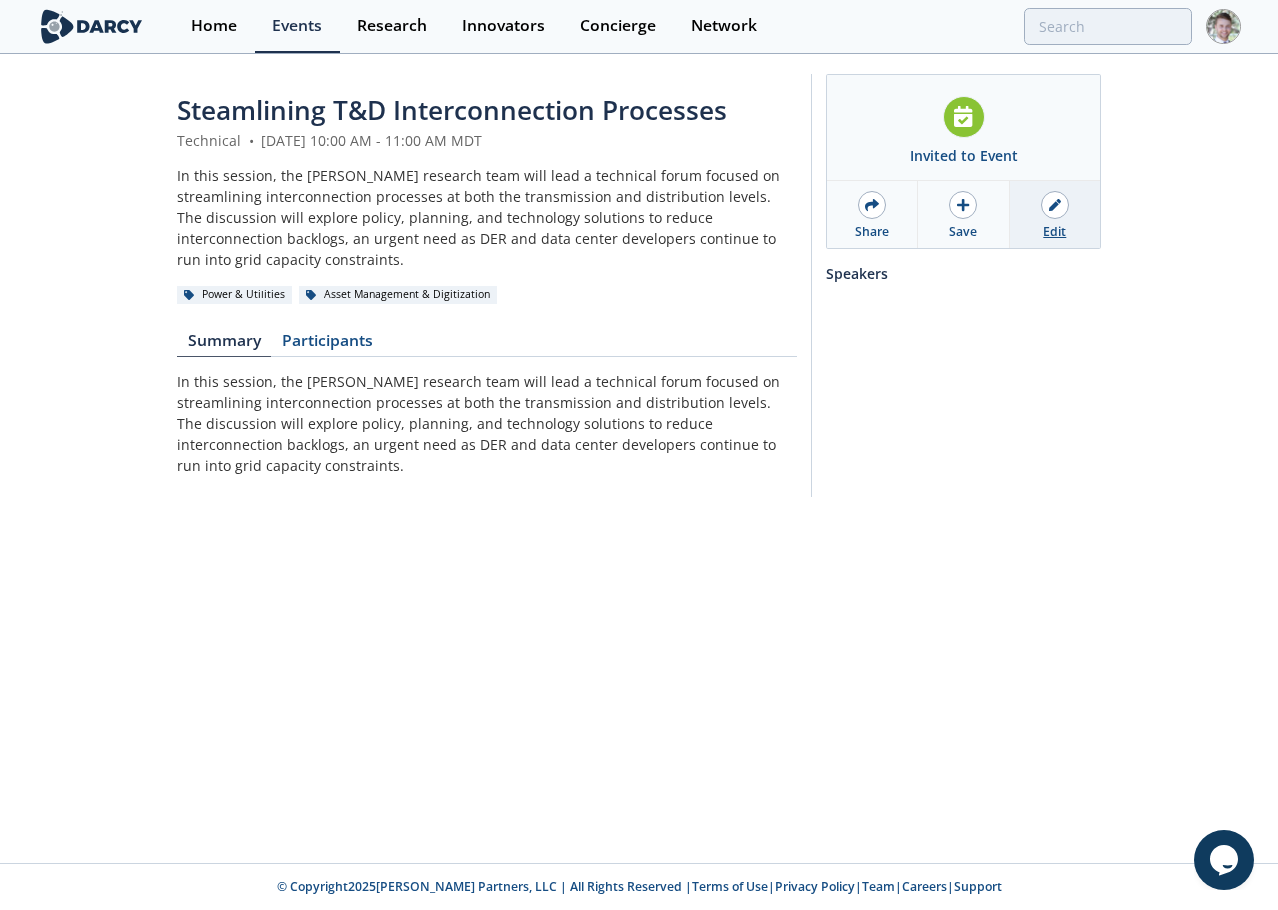 click 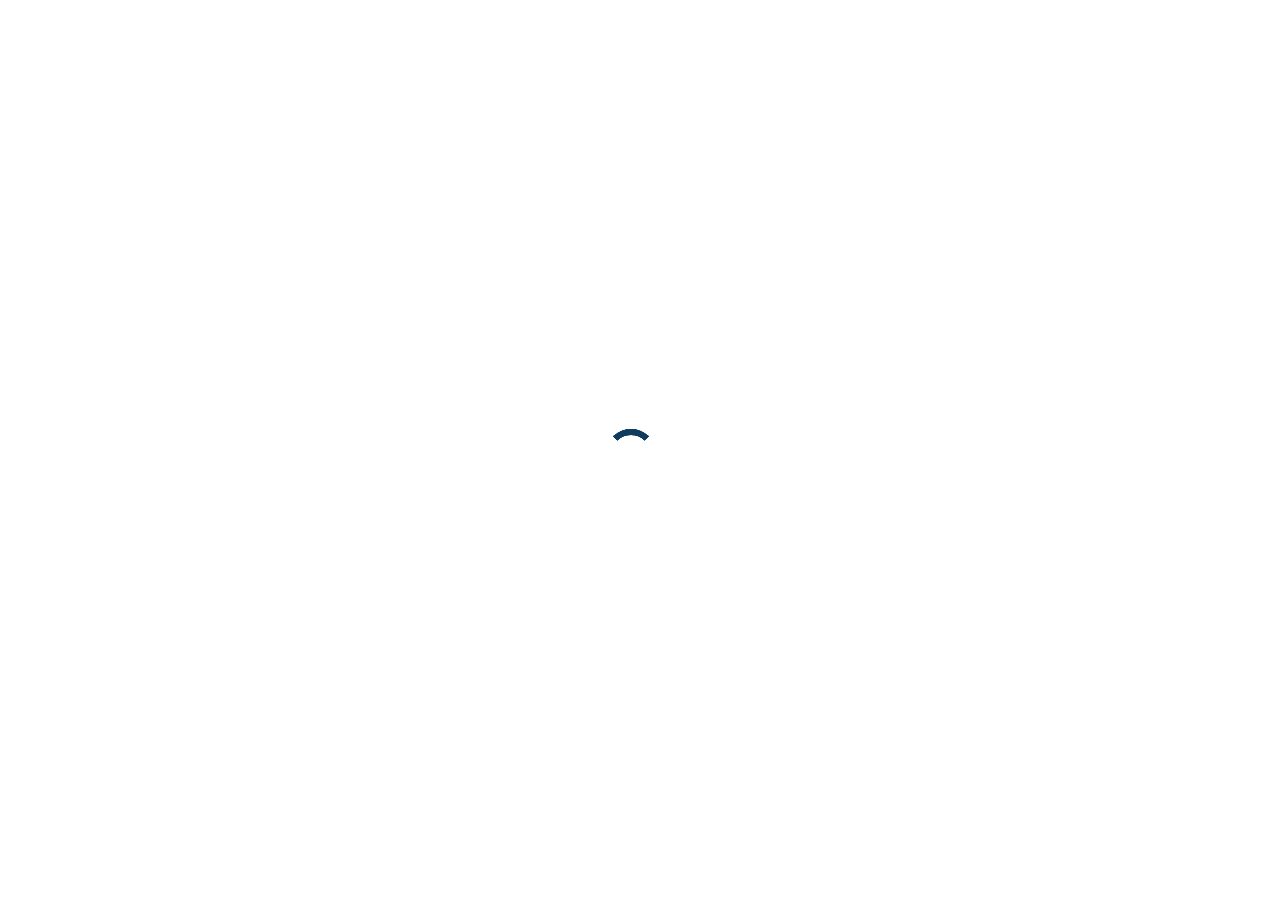 scroll, scrollTop: 0, scrollLeft: 0, axis: both 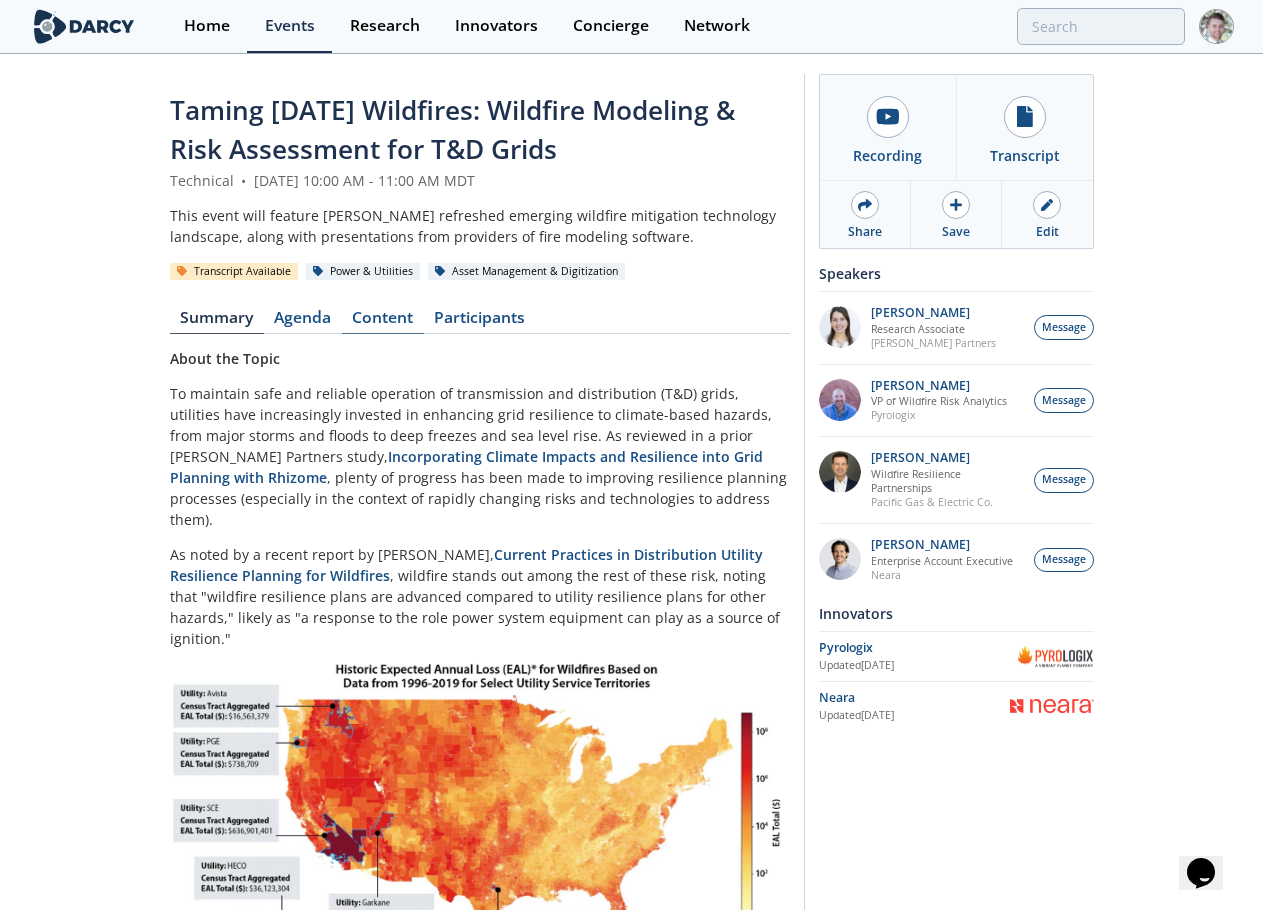 click on "Taming Tomorrow’s Wildfires: Wildfire Modeling & Risk Assessment for T&D Grids
Technical
•
June 26, 2025
10:00 AM - 11:00 AM MDT
This event will feature Darcy's refreshed emerging wildfire mitigation technology landscape, along with presentations from providers of fire modeling software.
Transcript Available
Power & Utilities
Asset Management & Digitization
Summary
Agenda
Content
Participants" at bounding box center [480, 834] 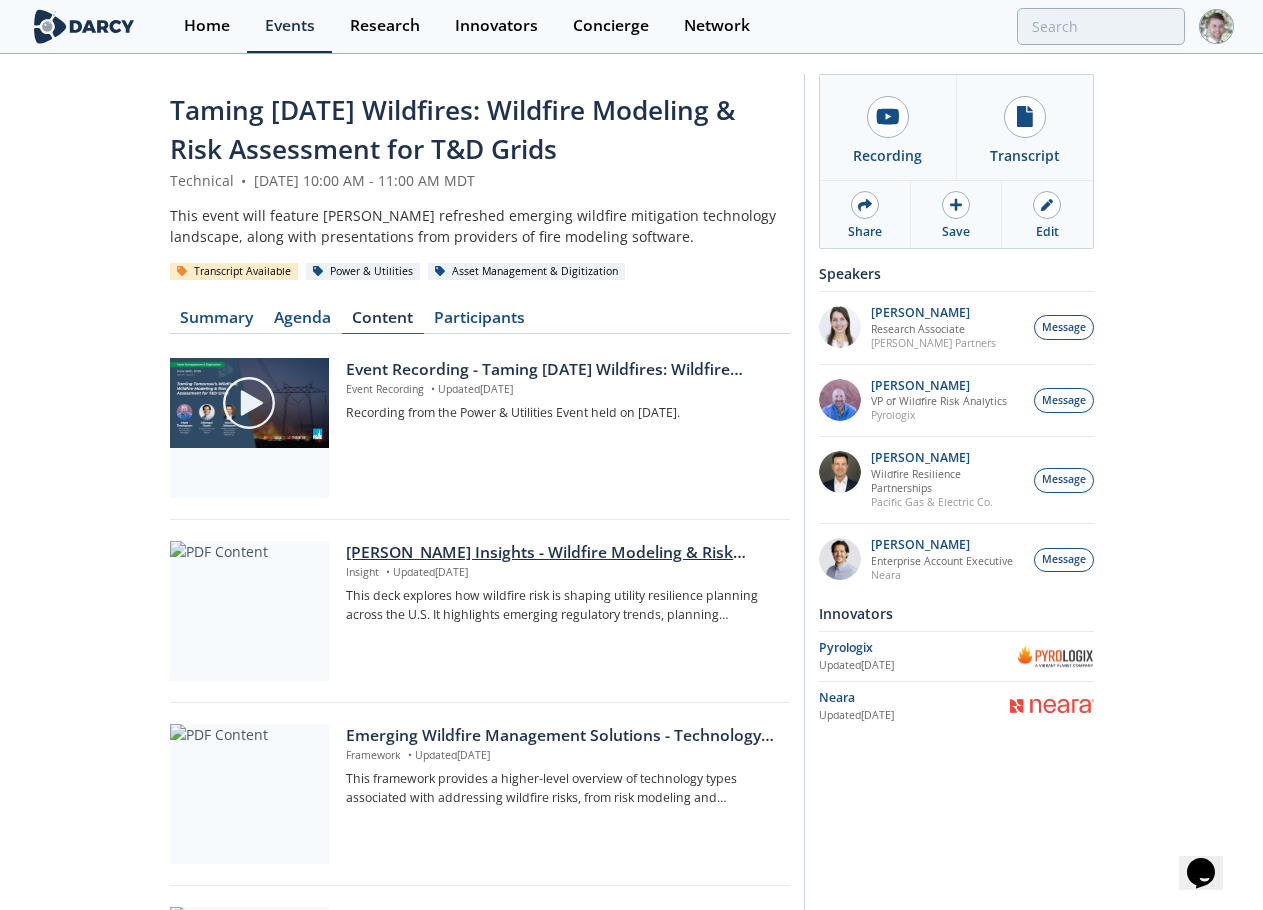 click on "[PERSON_NAME] Insights - Wildfire Modeling & Risk Assessment" at bounding box center [560, 553] 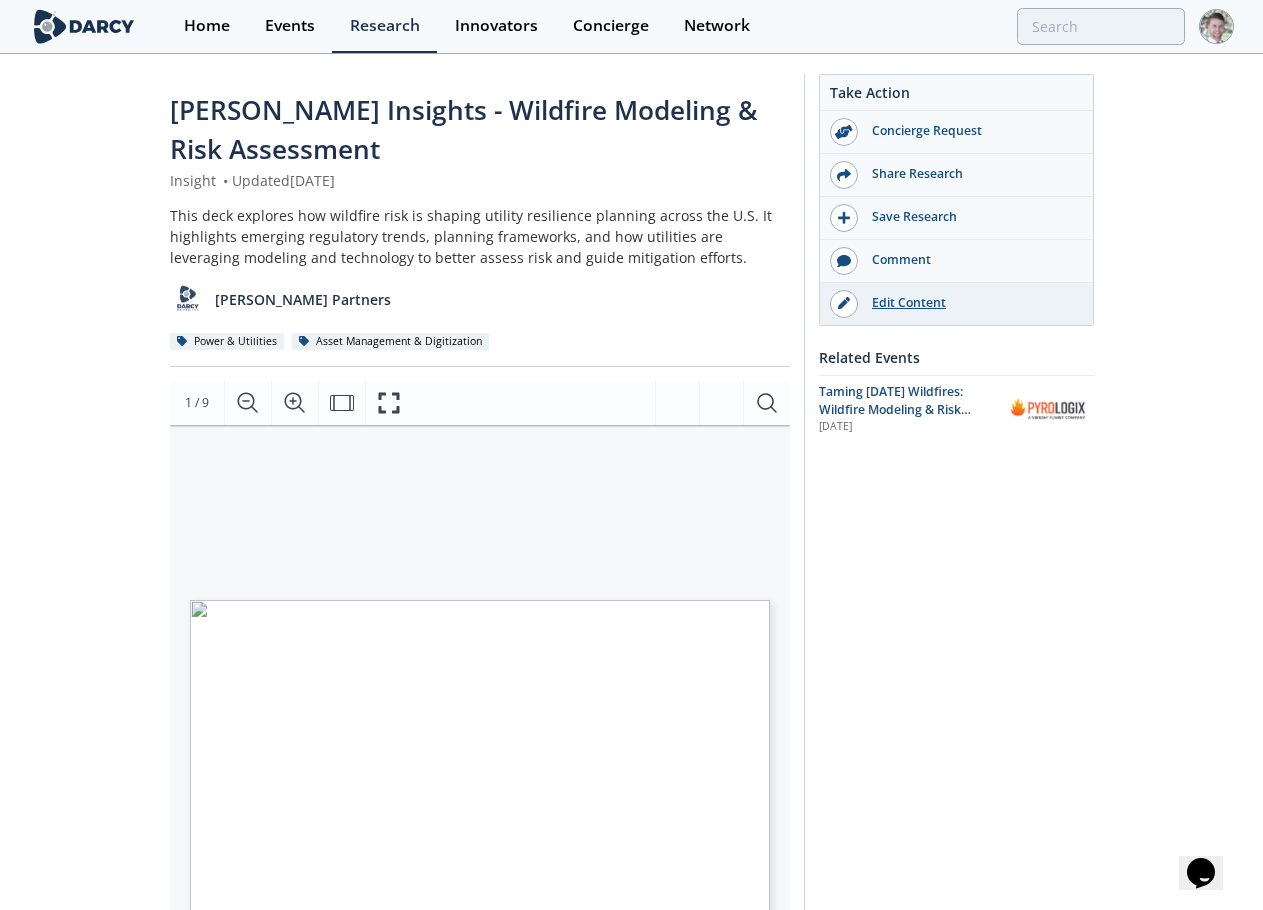 click on "Edit Content" at bounding box center [970, 303] 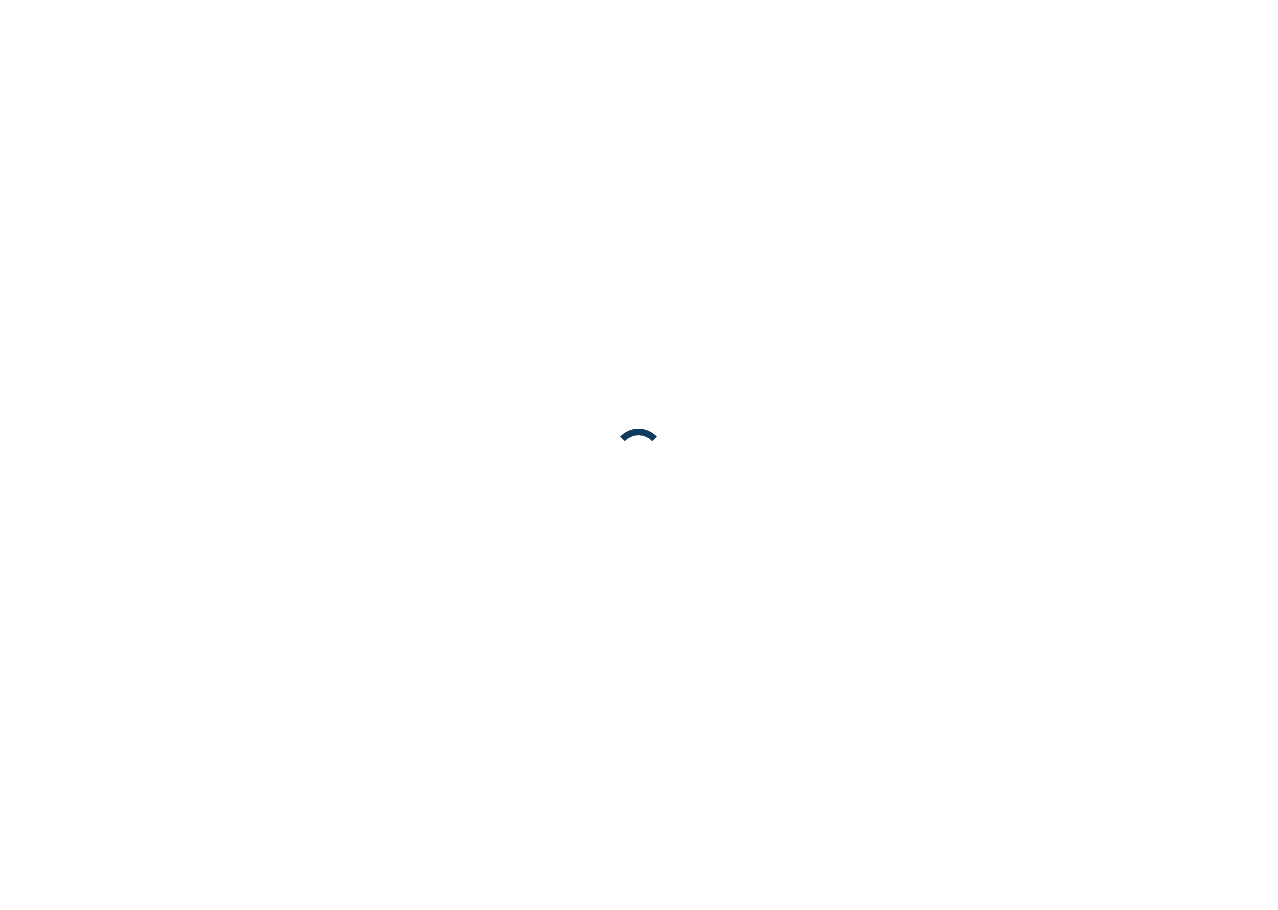 scroll, scrollTop: 0, scrollLeft: 0, axis: both 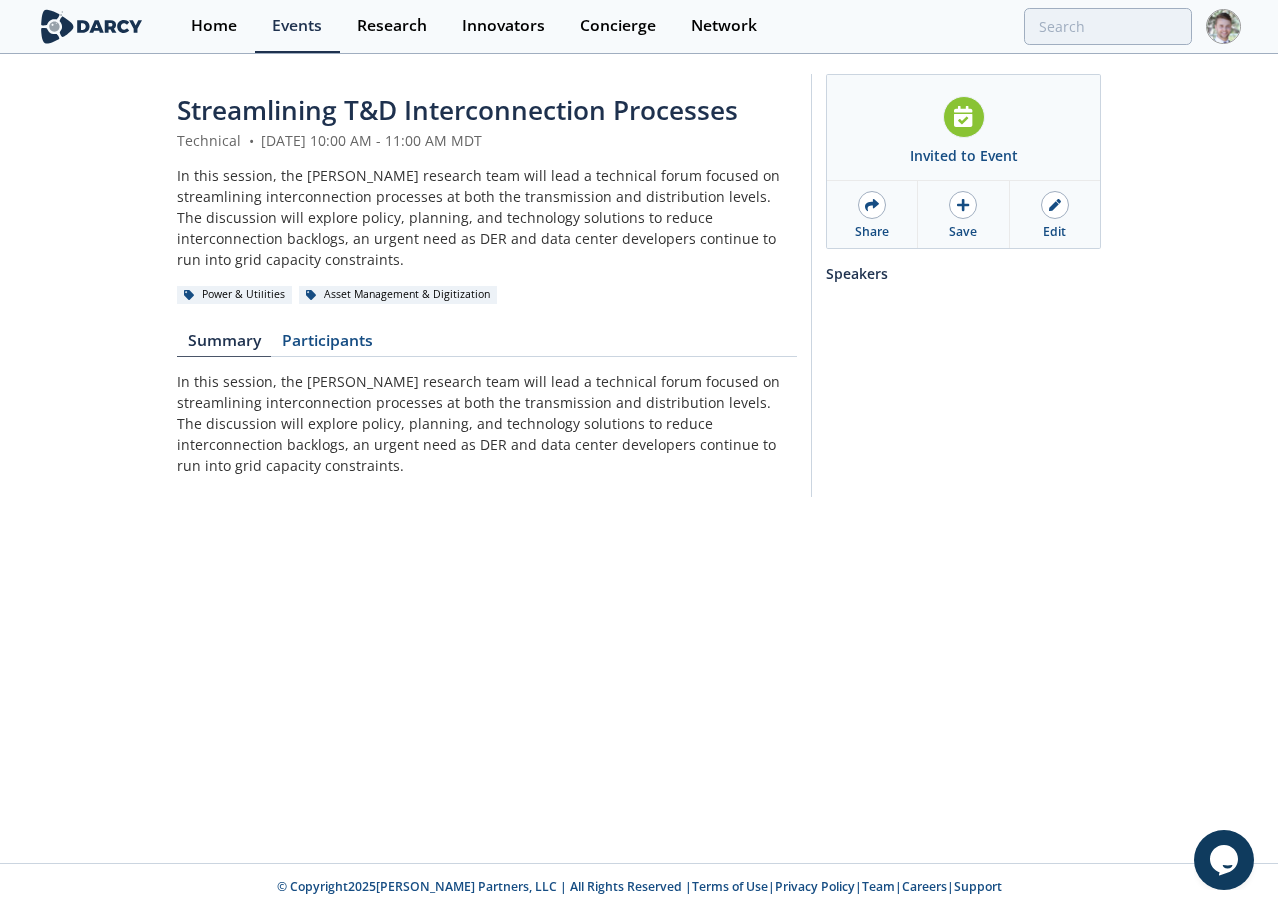 drag, startPoint x: 638, startPoint y: 583, endPoint x: 544, endPoint y: 305, distance: 293.4621 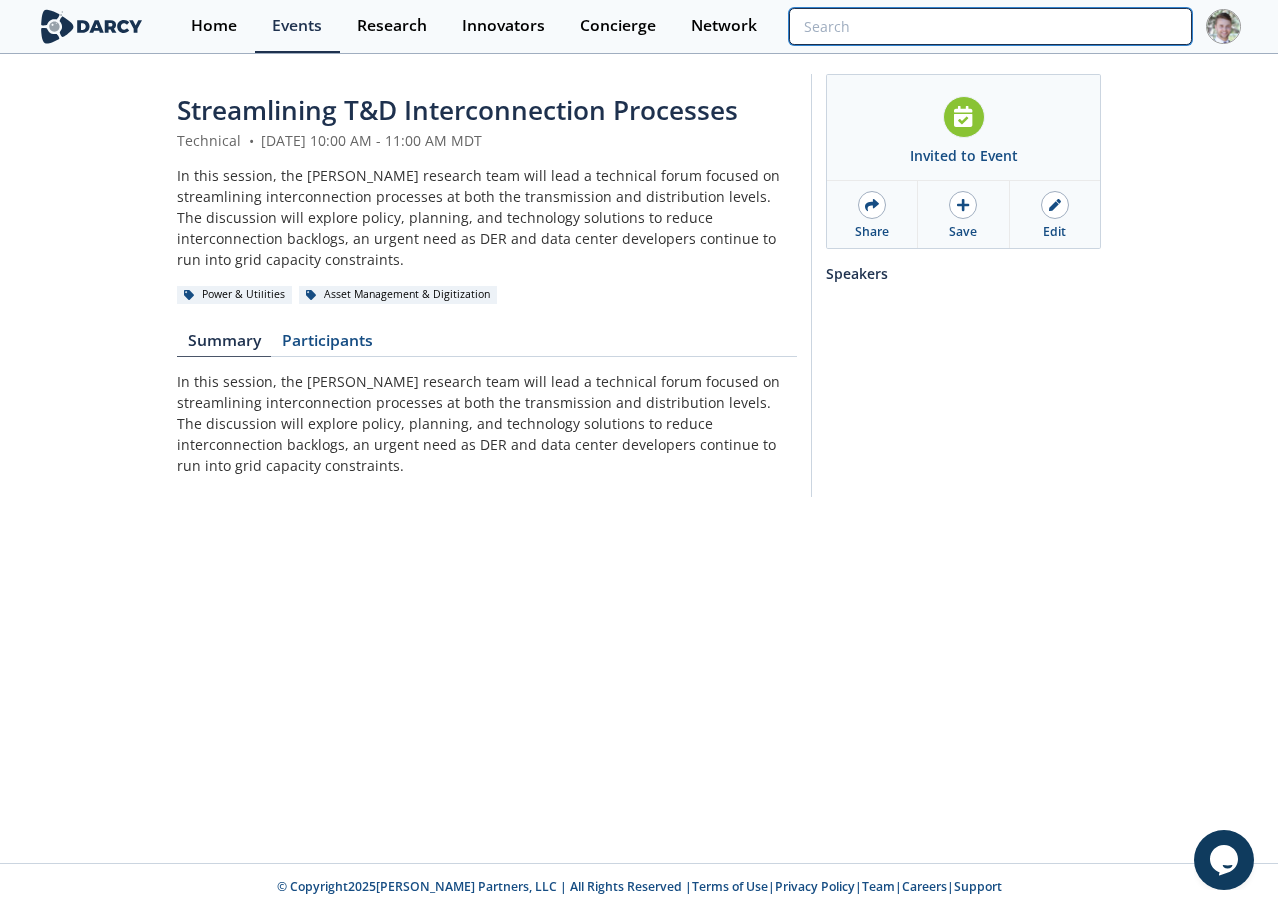 click at bounding box center (990, 26) 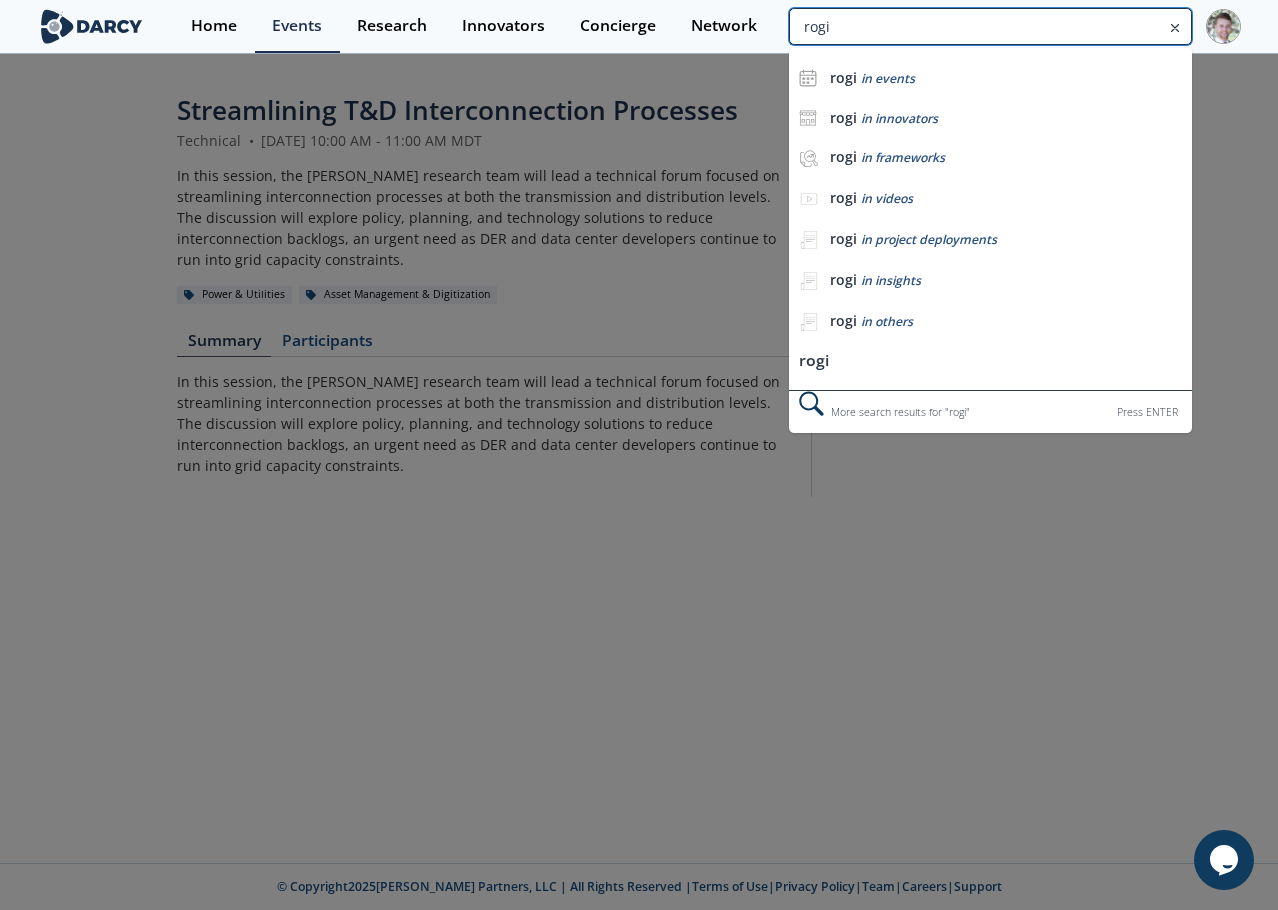 type on "rogi" 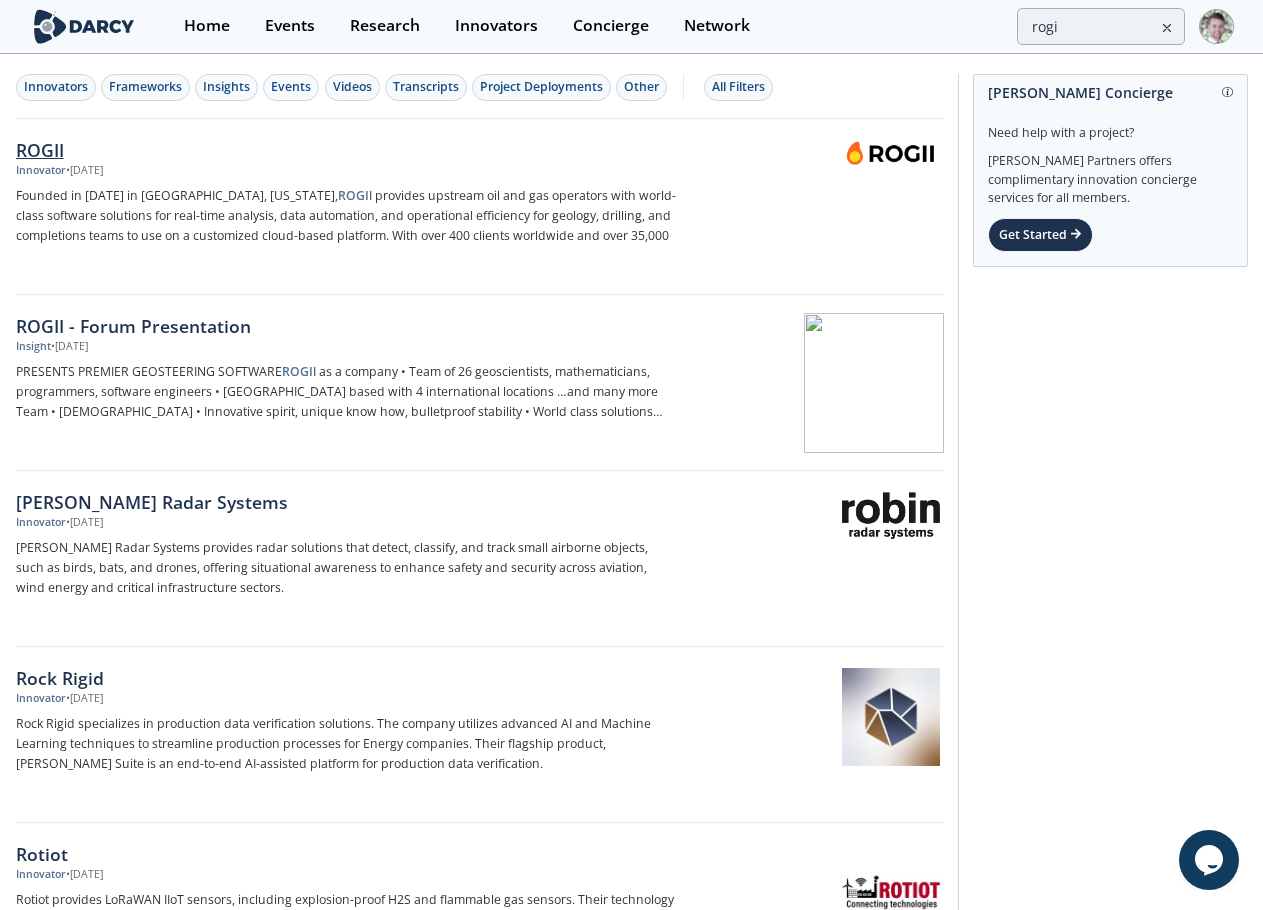 click on "ROGII" at bounding box center [347, 150] 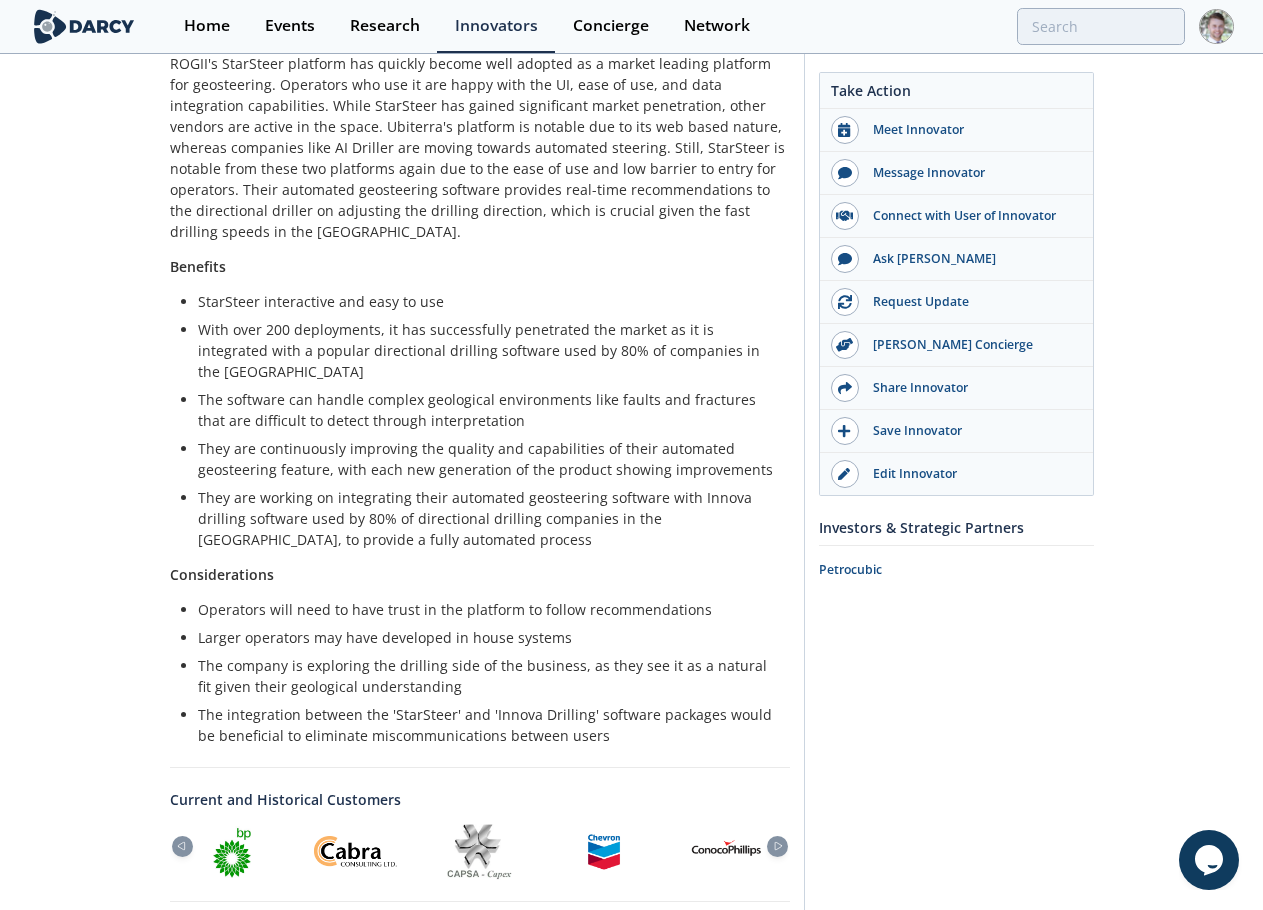 scroll, scrollTop: 0, scrollLeft: 0, axis: both 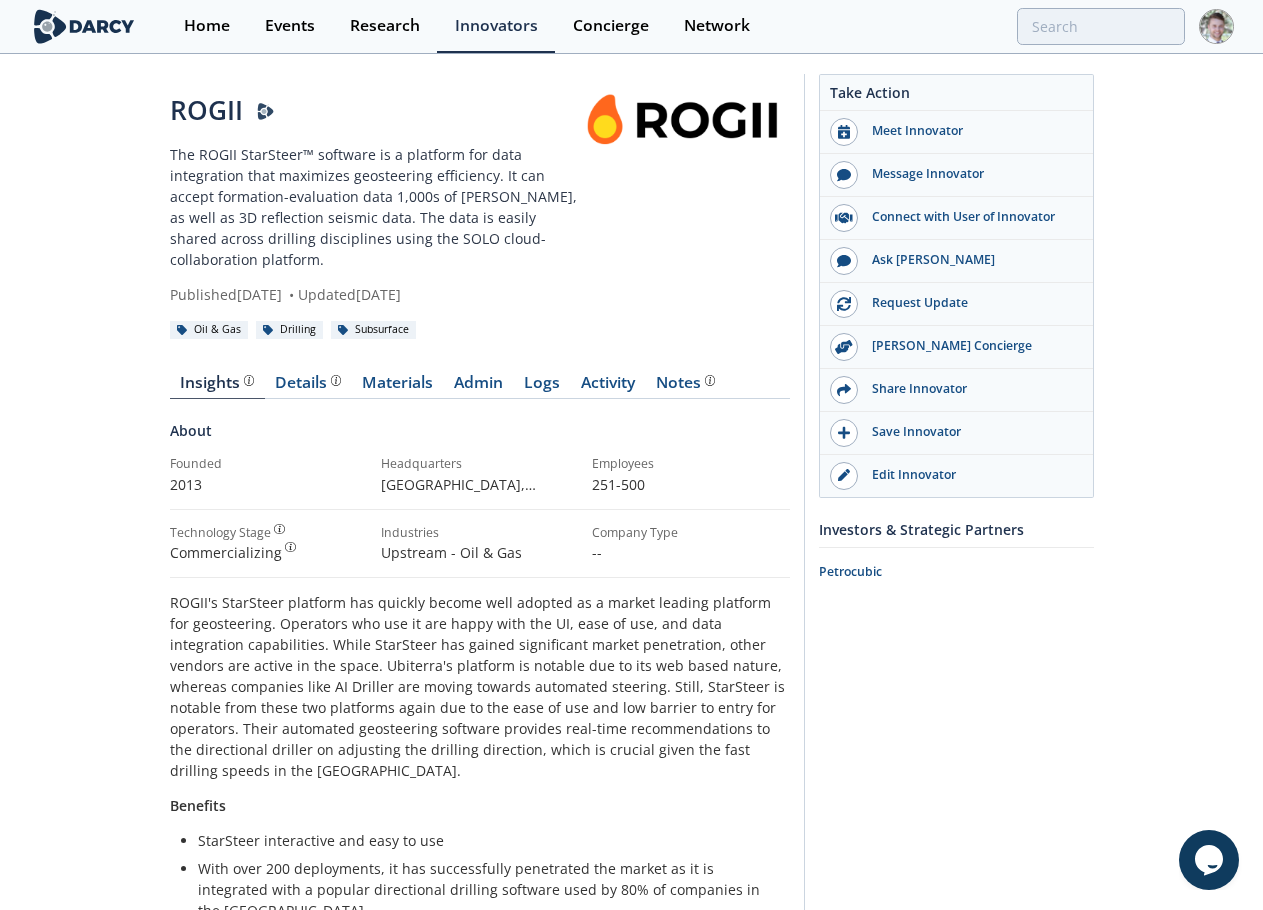 click at bounding box center (683, 120) 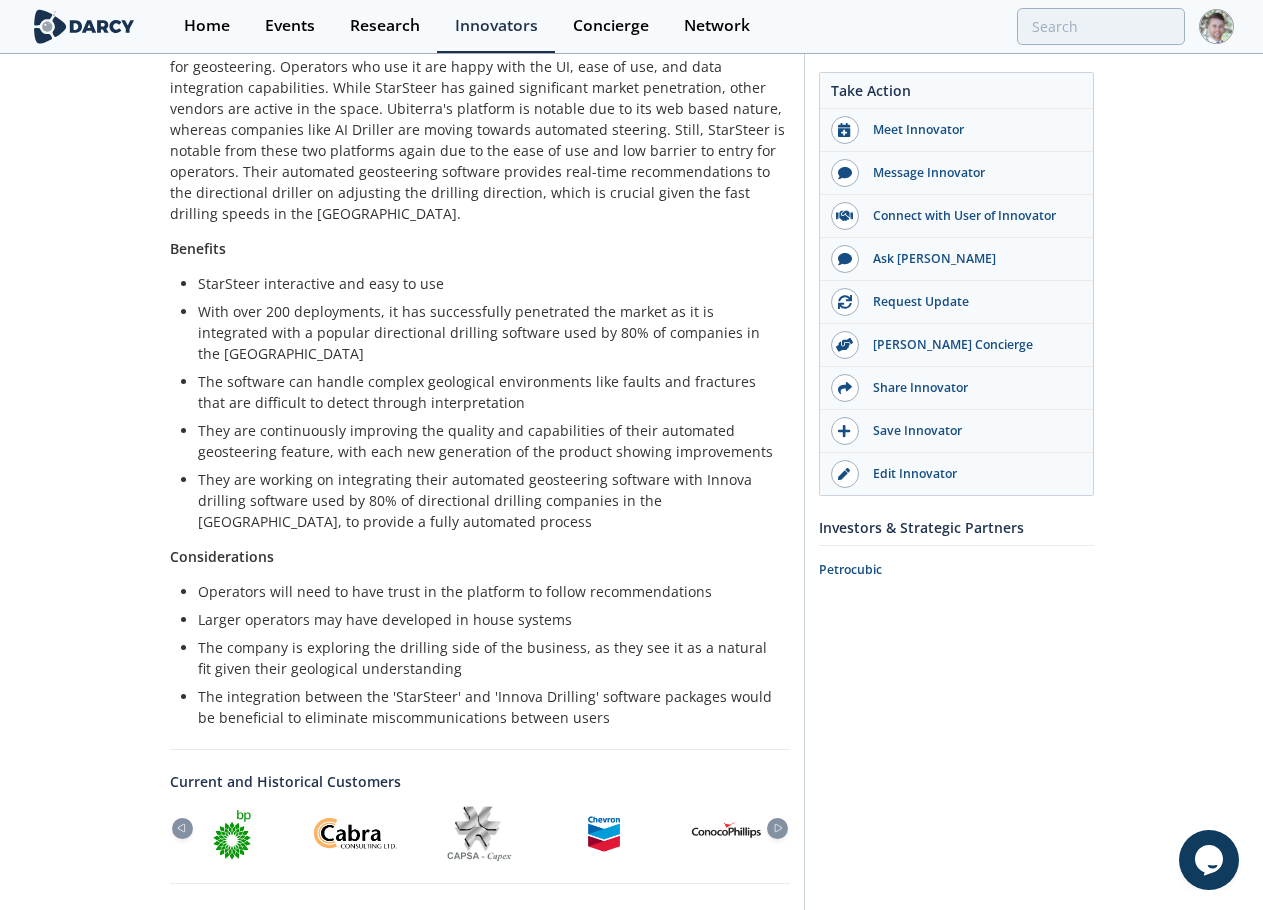 scroll, scrollTop: 0, scrollLeft: 0, axis: both 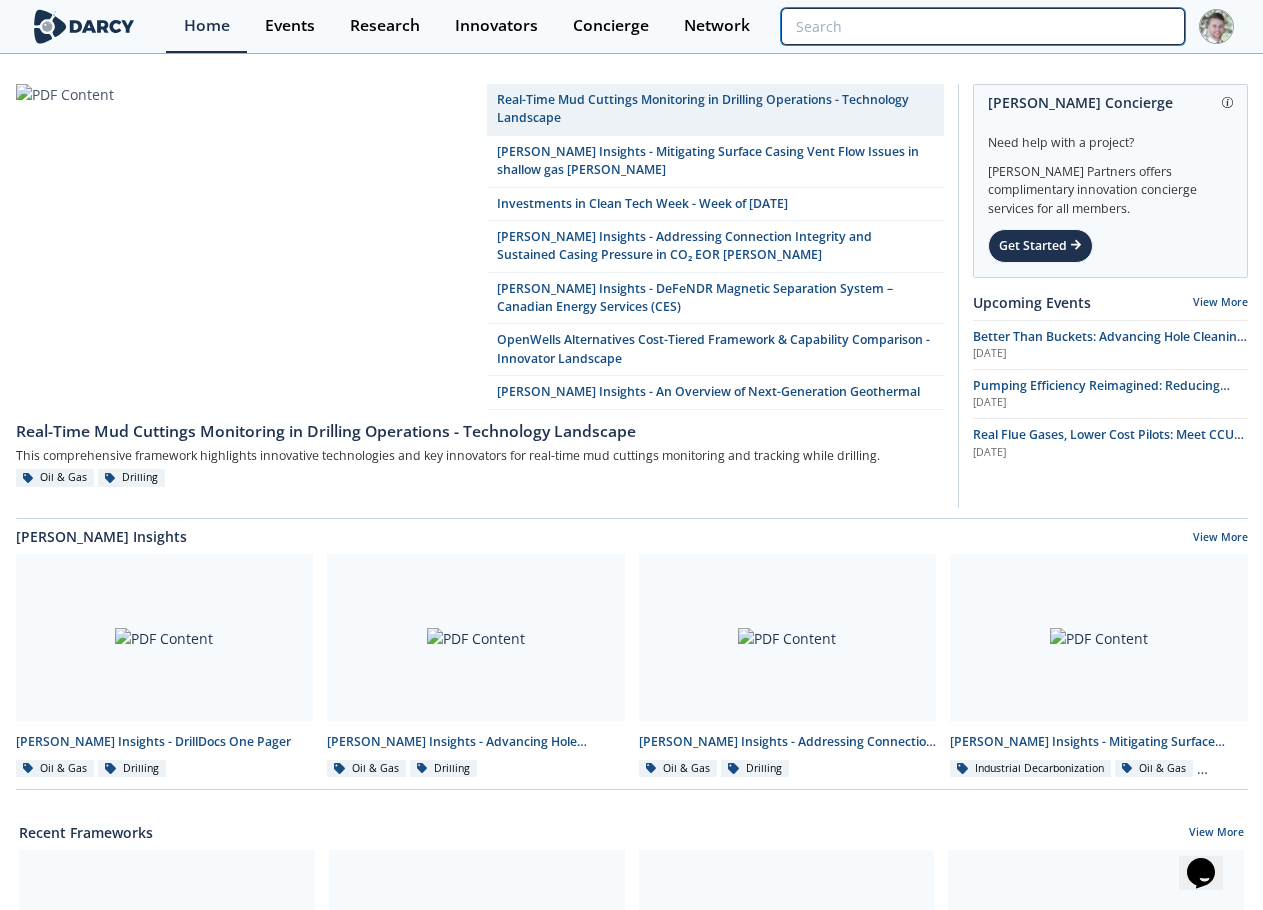 click at bounding box center [982, 26] 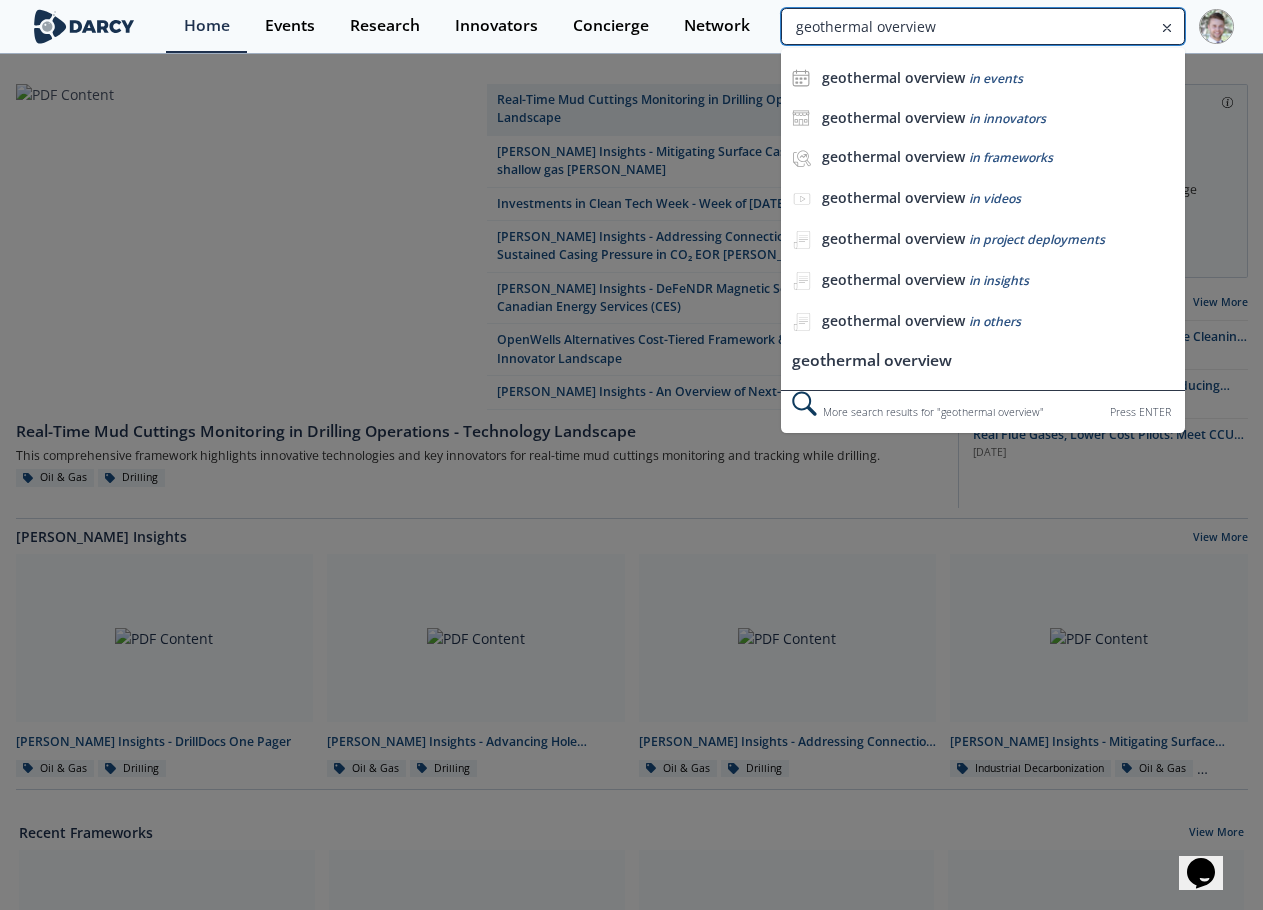 type on "geothermal overview" 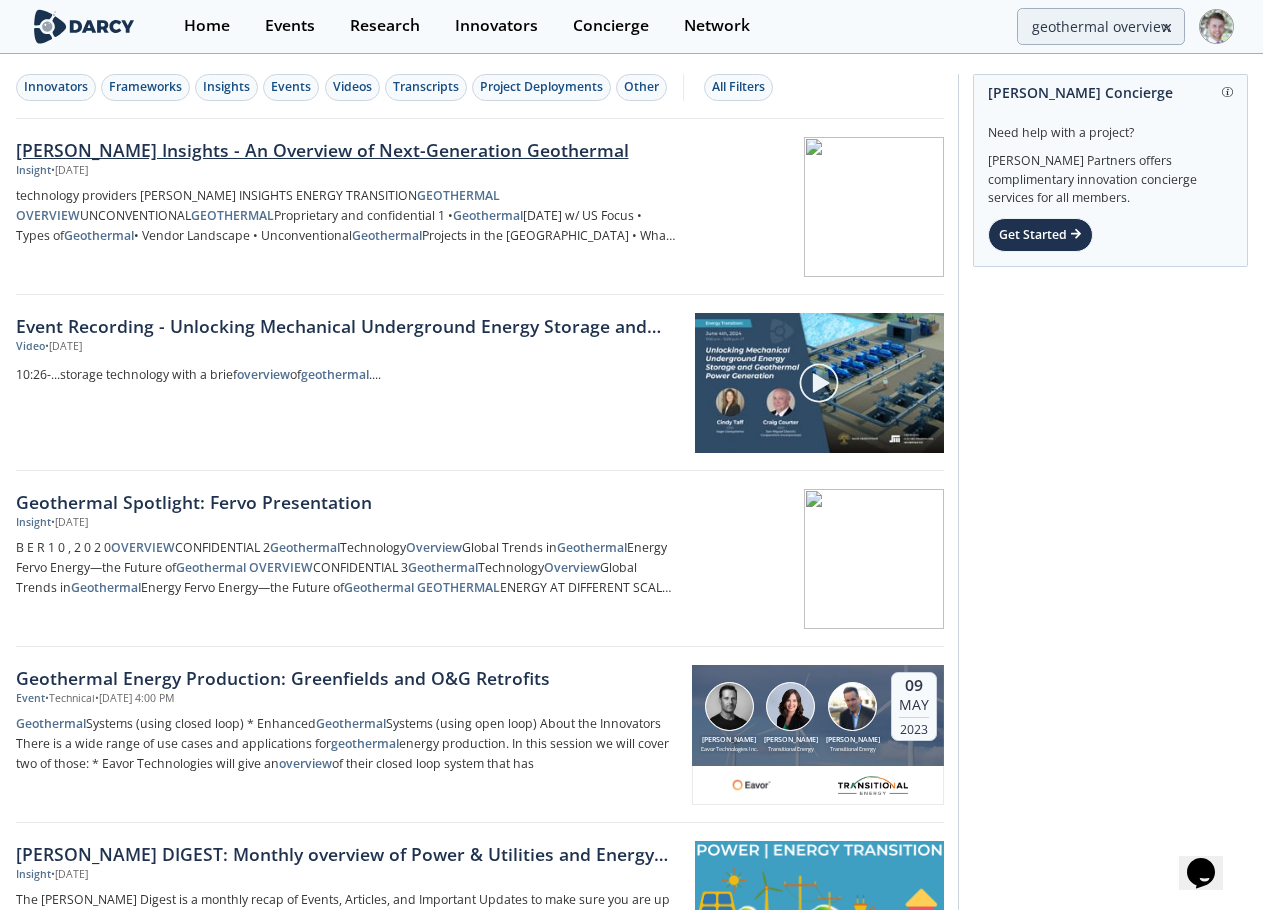 click on "[PERSON_NAME] Insights - An Overview of Next-Generation Geothermal" at bounding box center (347, 150) 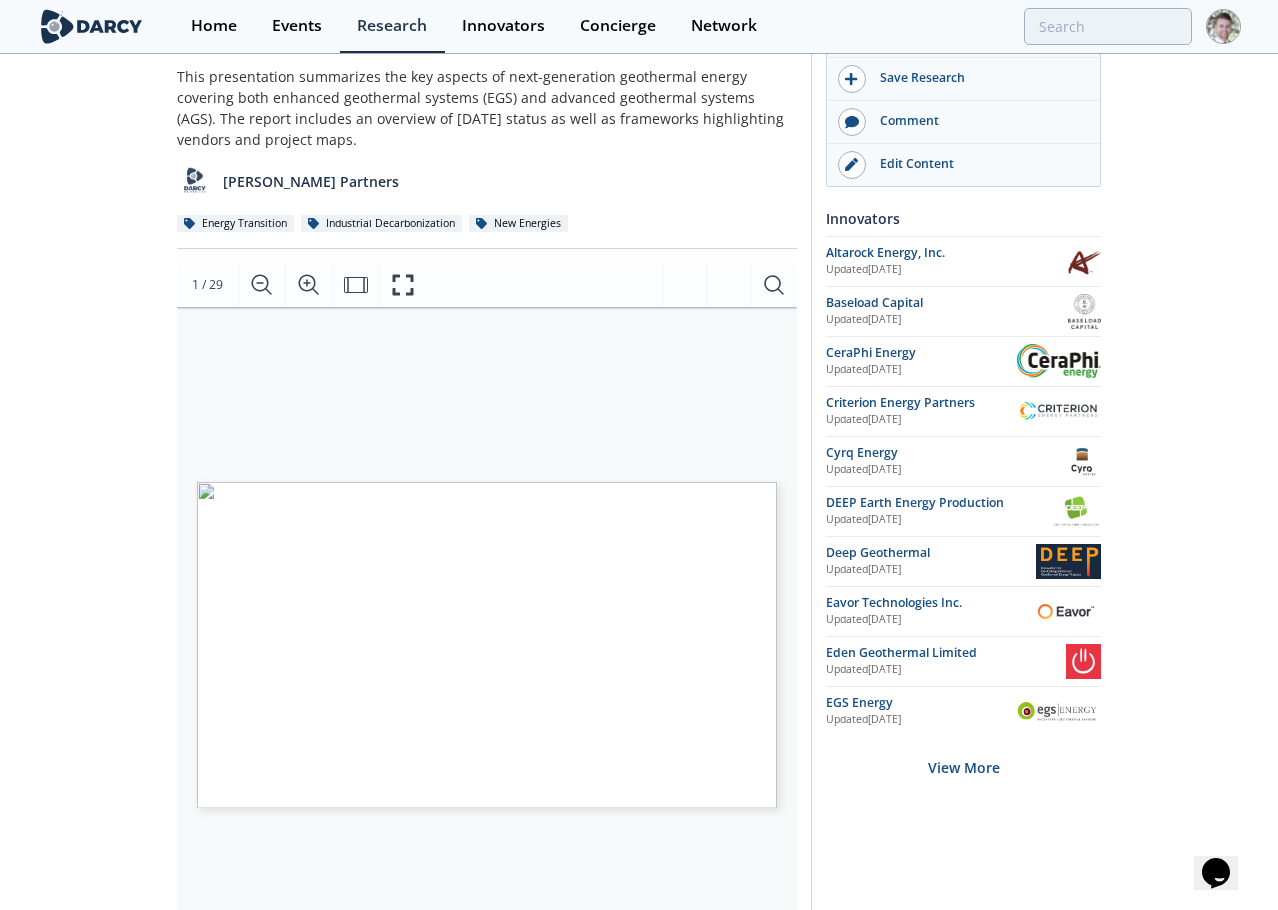 scroll, scrollTop: 300, scrollLeft: 0, axis: vertical 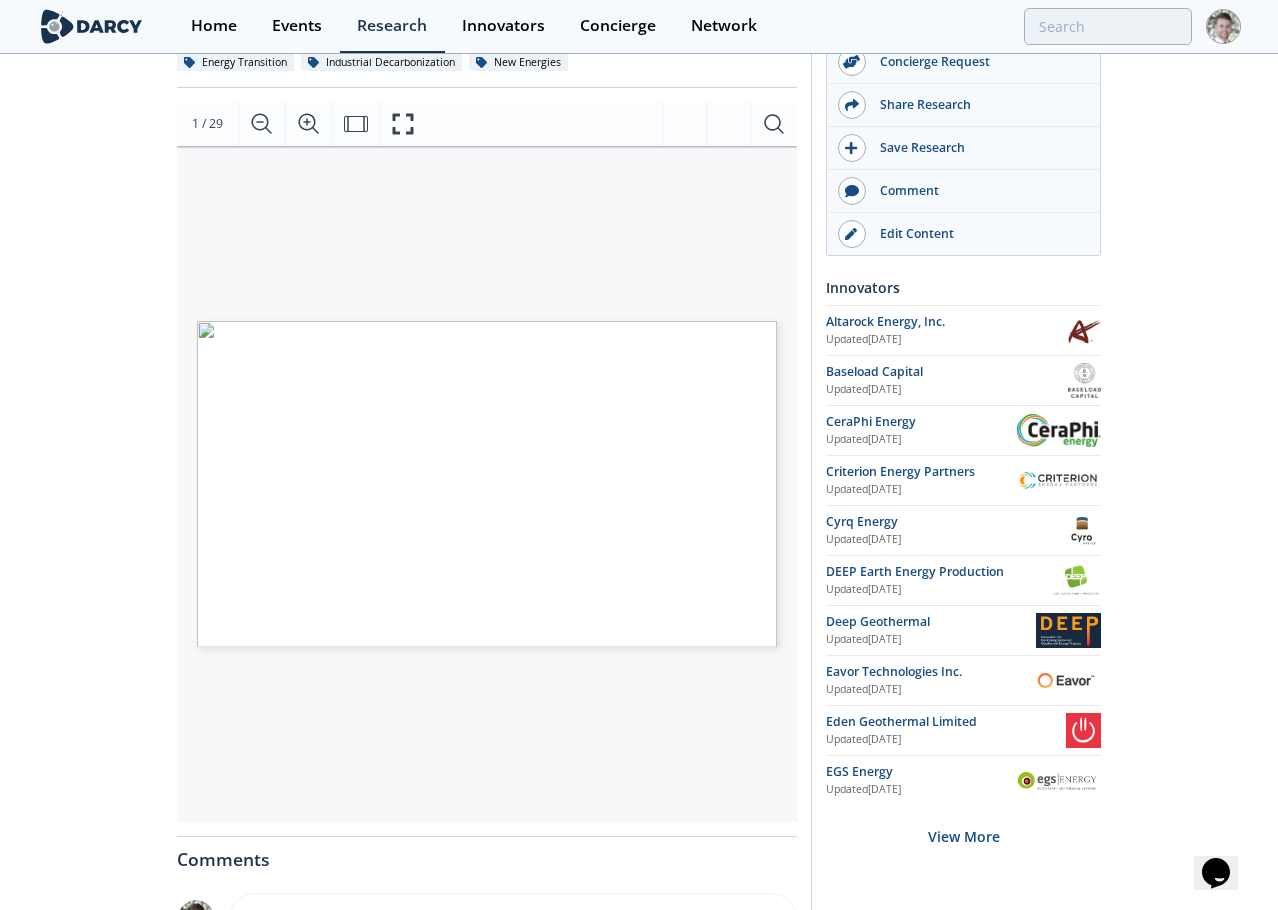click on "CARBON CAPTURE
POST-COMBUSTION – INNOVATOR LANDSCAPE
*Darcy Connect does not typically include profiles for incumbent technology providers
DARCY
INSIGHTS
ENERGY TRANSITION
GEOTHERMAL
OVERVIEW
UNCONVENTIONAL
GEOTHERMAL
Proprietary and confidential
1 Loading Loading Loading Loading Loading" at bounding box center (477, 319) 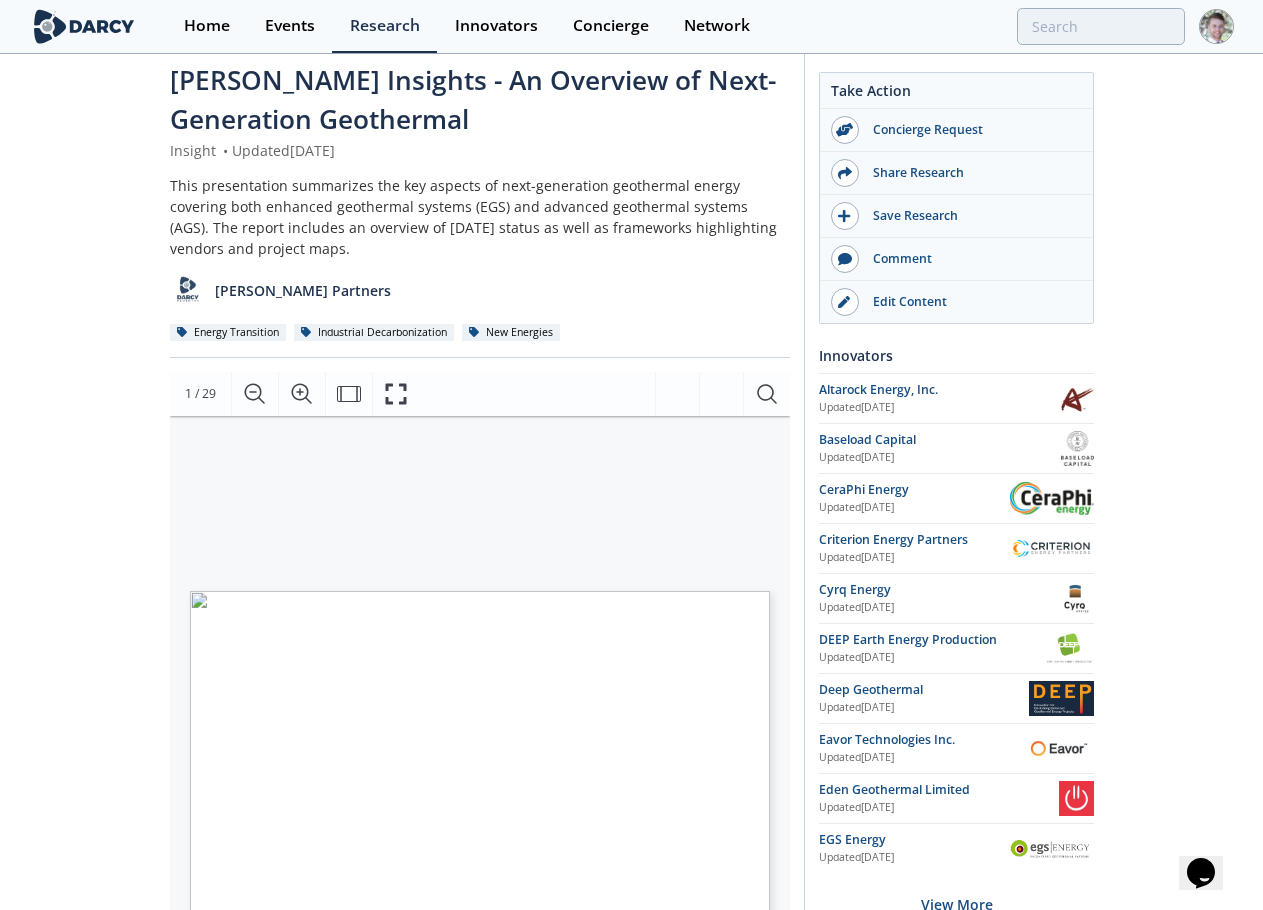 scroll, scrollTop: 0, scrollLeft: 0, axis: both 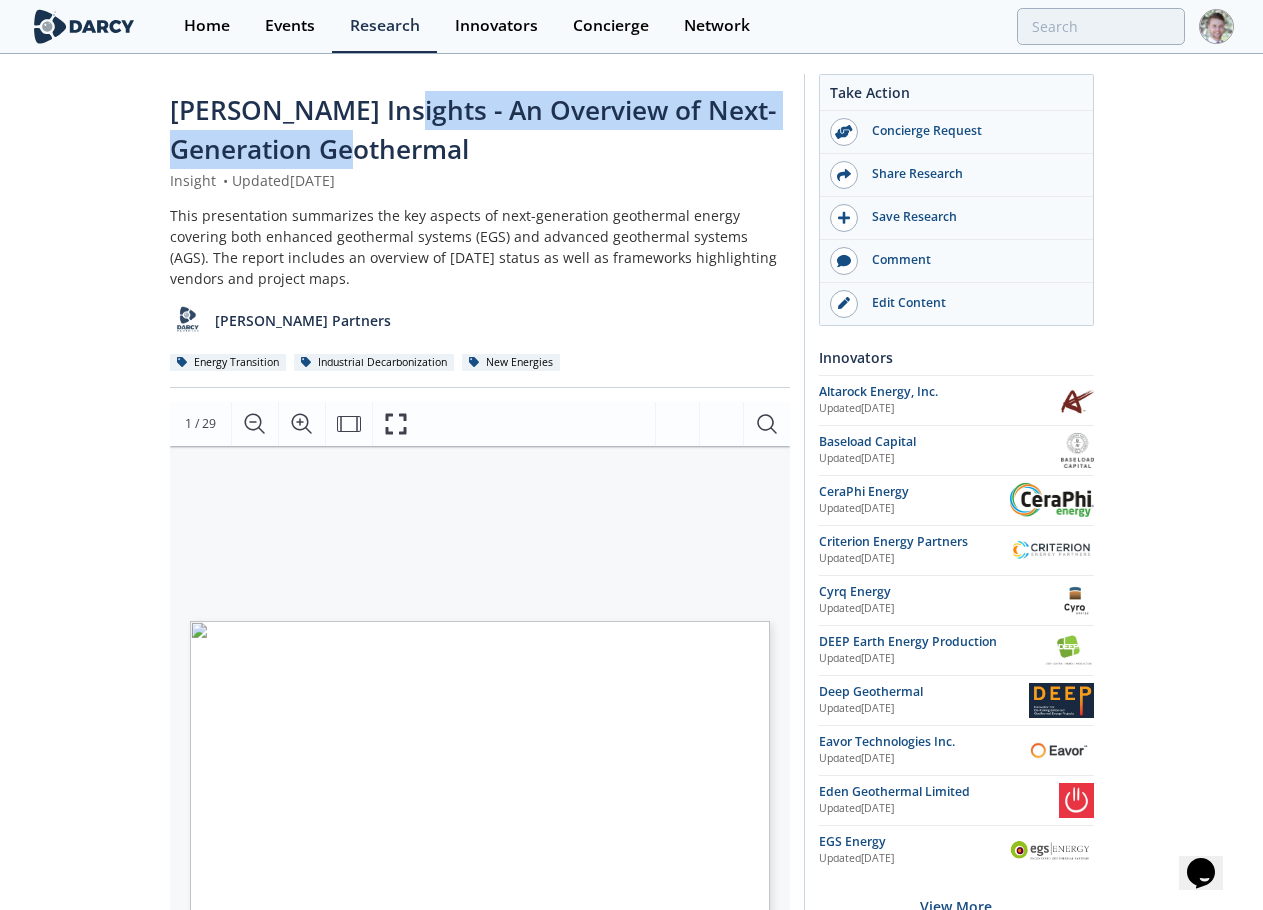 drag, startPoint x: 399, startPoint y: 150, endPoint x: 372, endPoint y: 120, distance: 40.36087 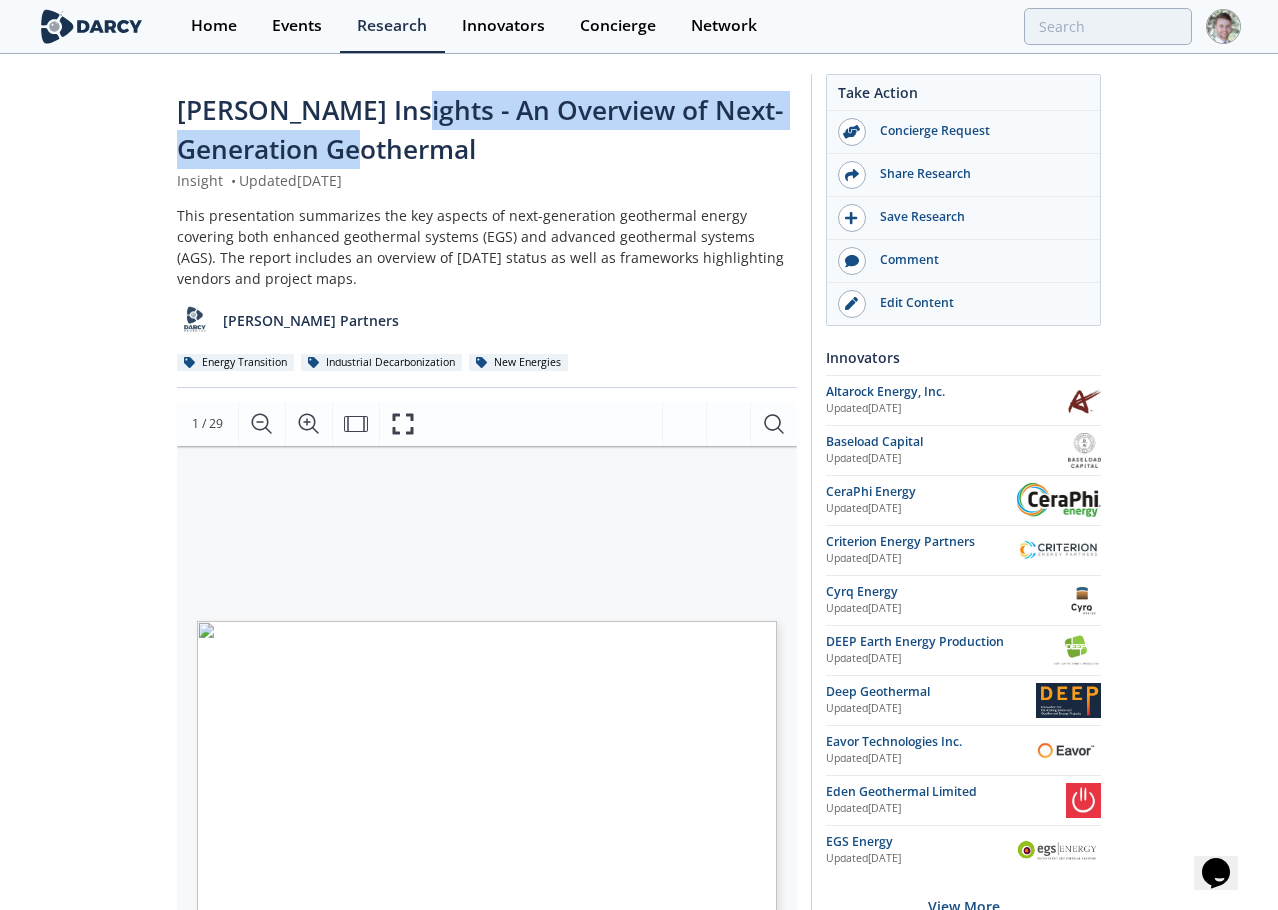 click on "CARBON CAPTURE
POST-COMBUSTION – INNOVATOR LANDSCAPE
*Darcy Connect does not typically include profiles for incumbent technology providers
DARCY
INSIGHTS
ENERGY TRANSITION
GEOTHERMAL
OVERVIEW
UNCONVENTIONAL
GEOTHERMAL
Proprietary and confidential
1 •  Introduction to Geothermal Energy
•  Geothermal Today w/ US Focus
•  Vendor Landscape
•  Unconventional Geothermal Projects in the US
•  Enhanced Geothermal Systems Explained
•  What the O&G Industry is Doing Proprietary and confidential
Agenda
2
Loading Loading Loading Loading" at bounding box center [477, 619] 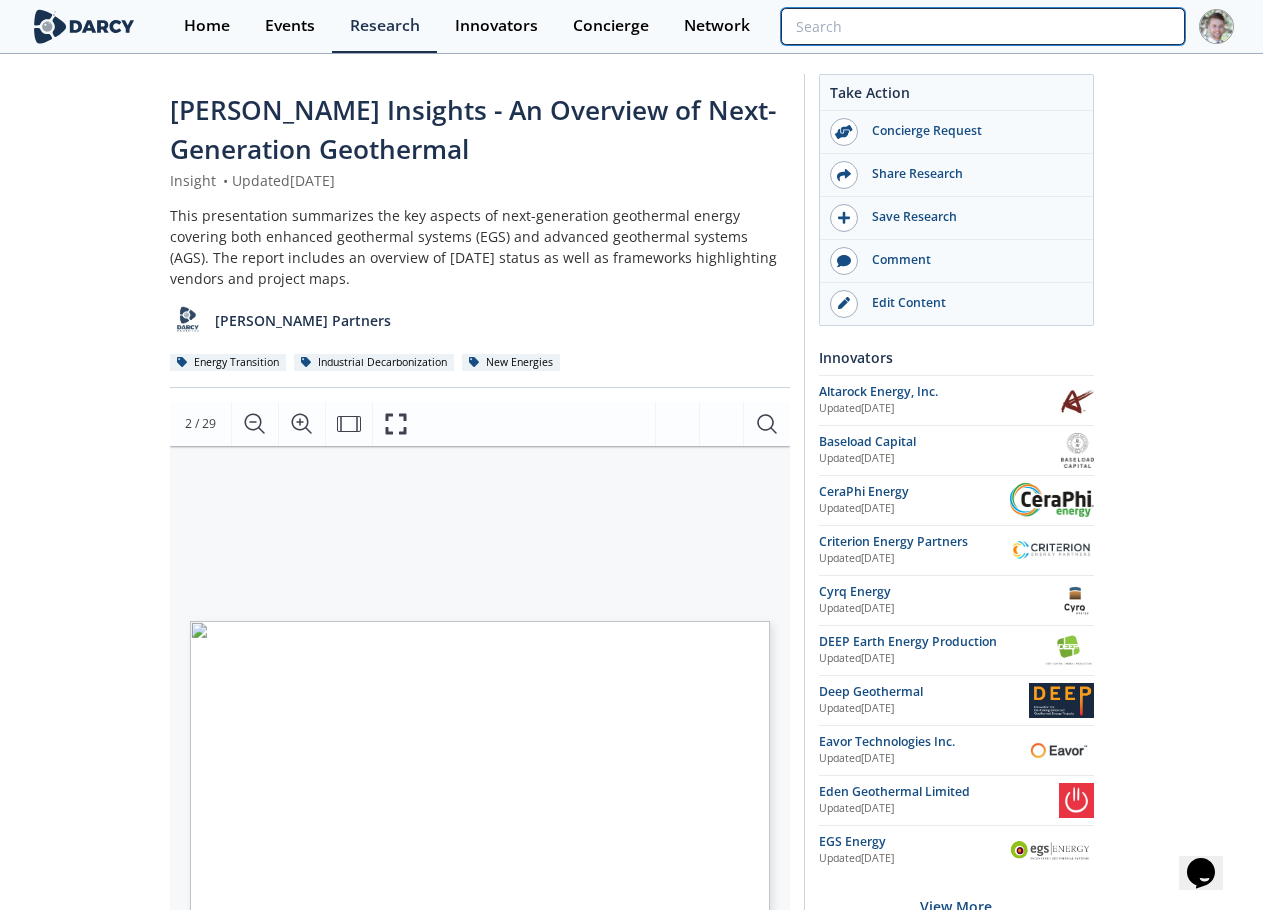 click at bounding box center [982, 26] 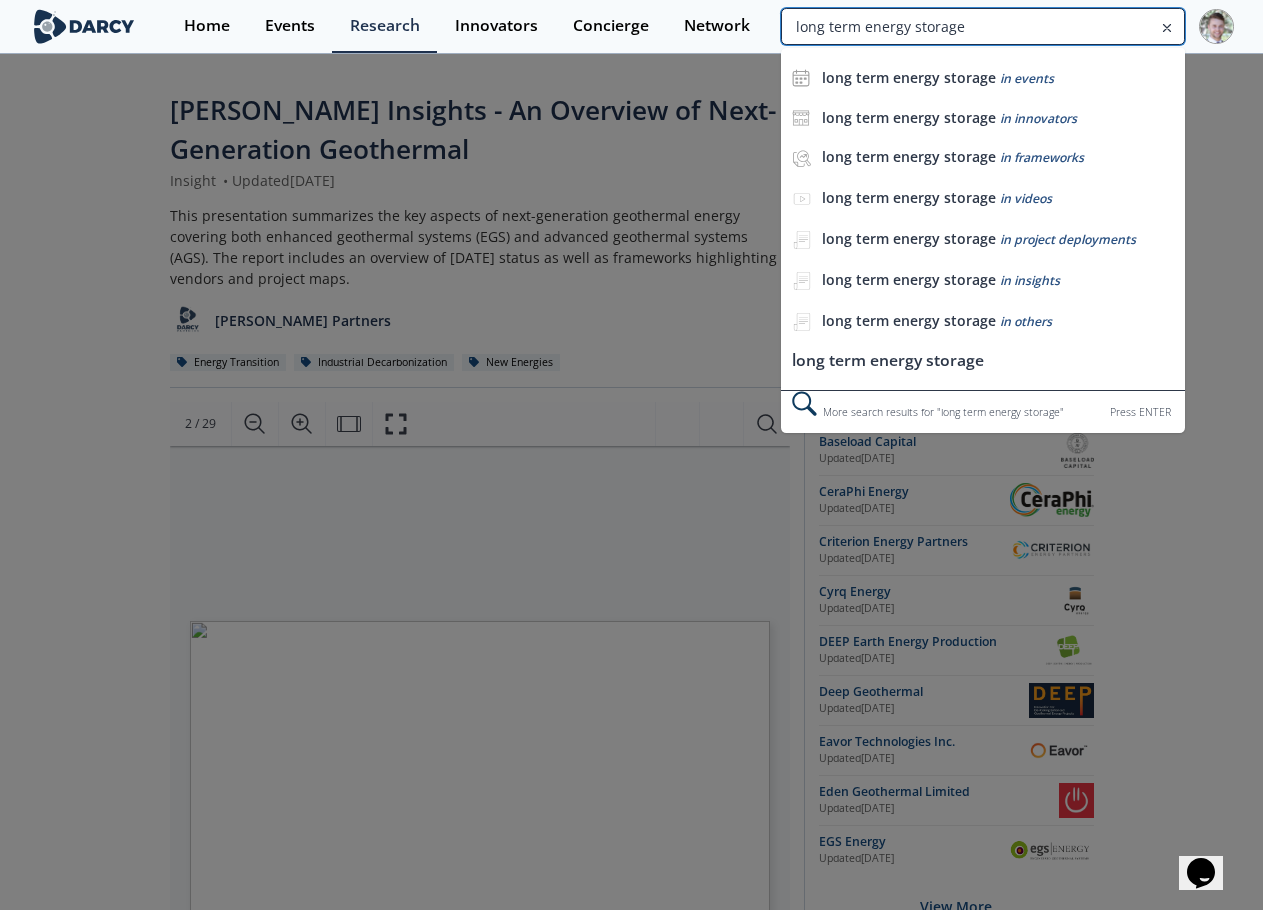 type on "long term energy storage" 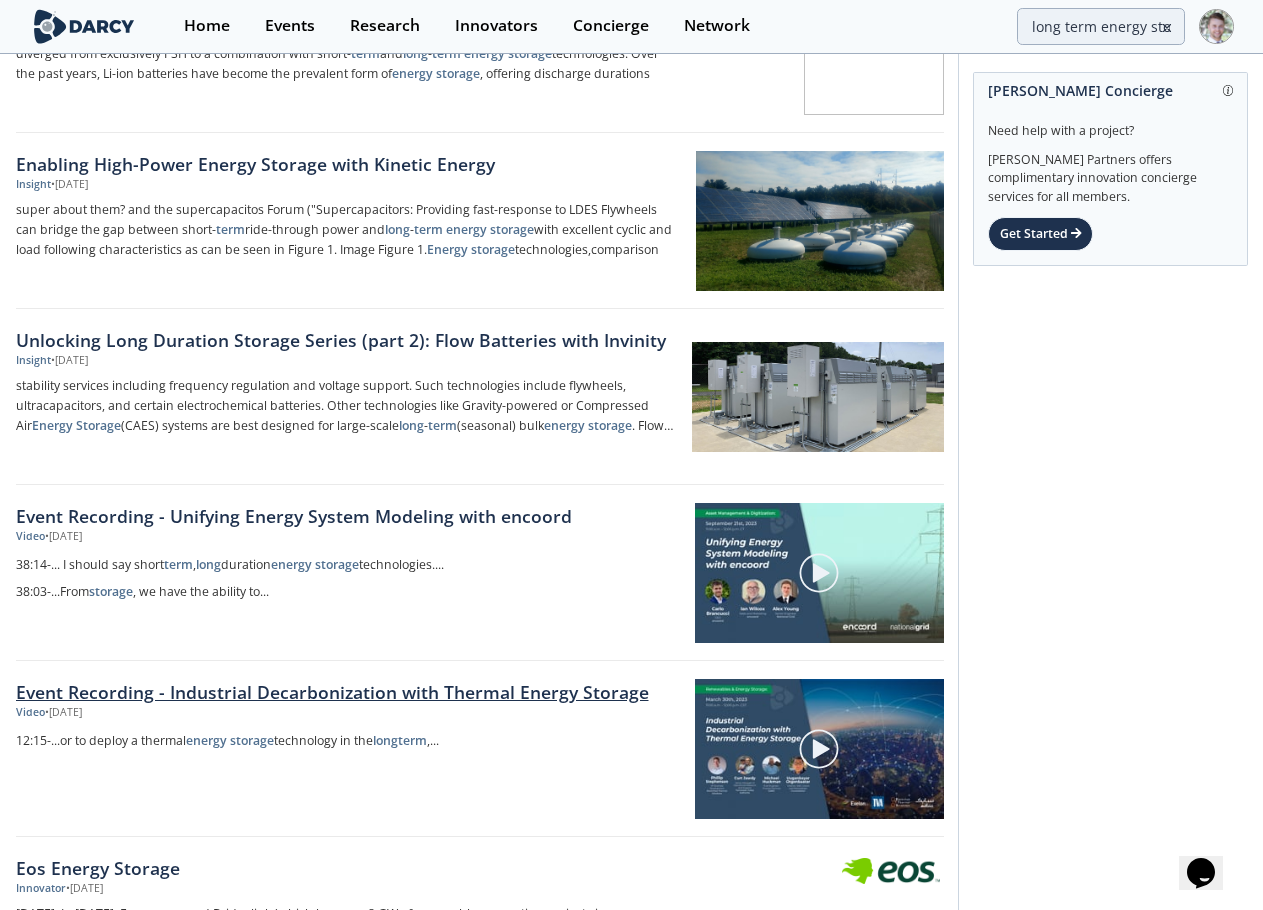 scroll, scrollTop: 0, scrollLeft: 0, axis: both 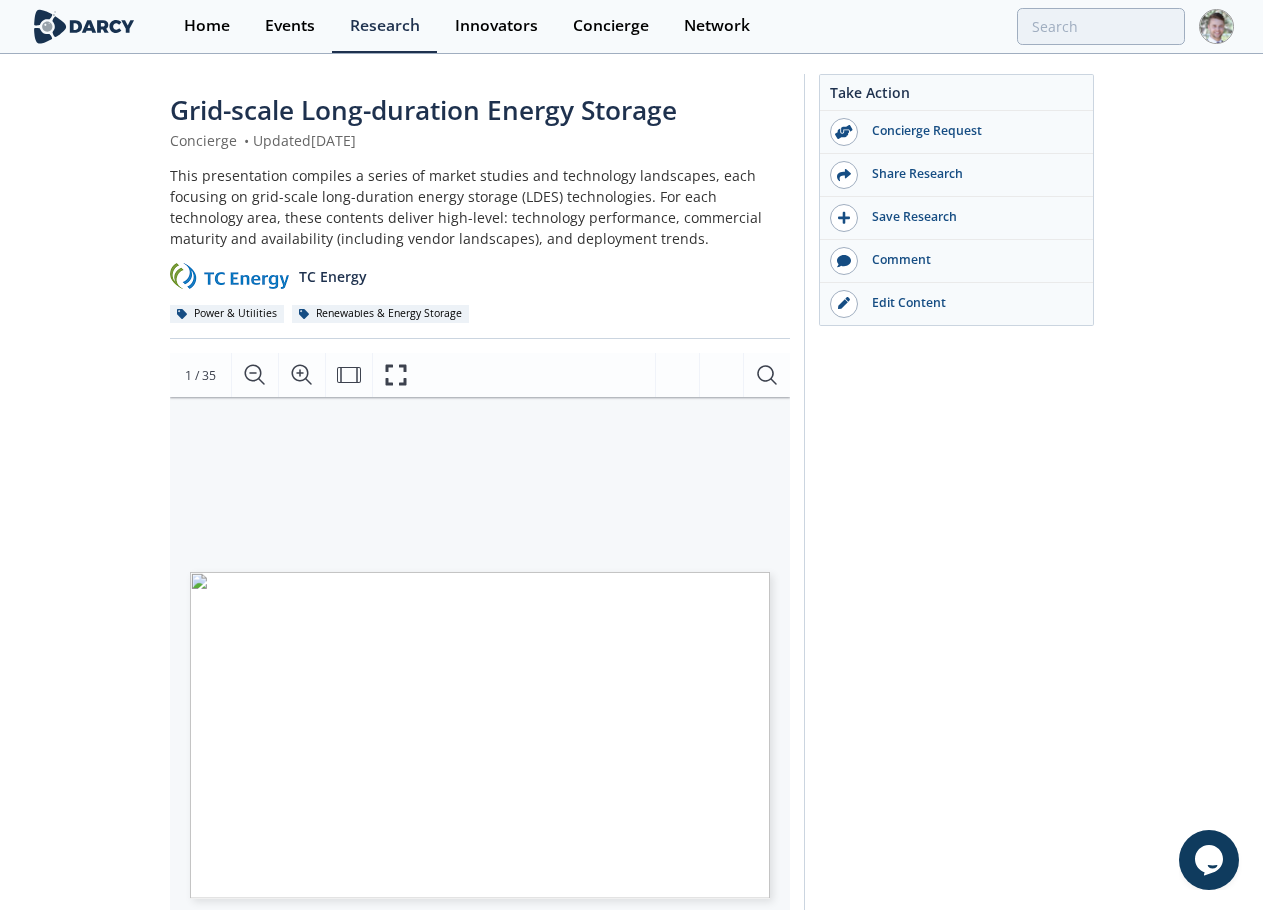 click on "TC Energy" at bounding box center (333, 276) 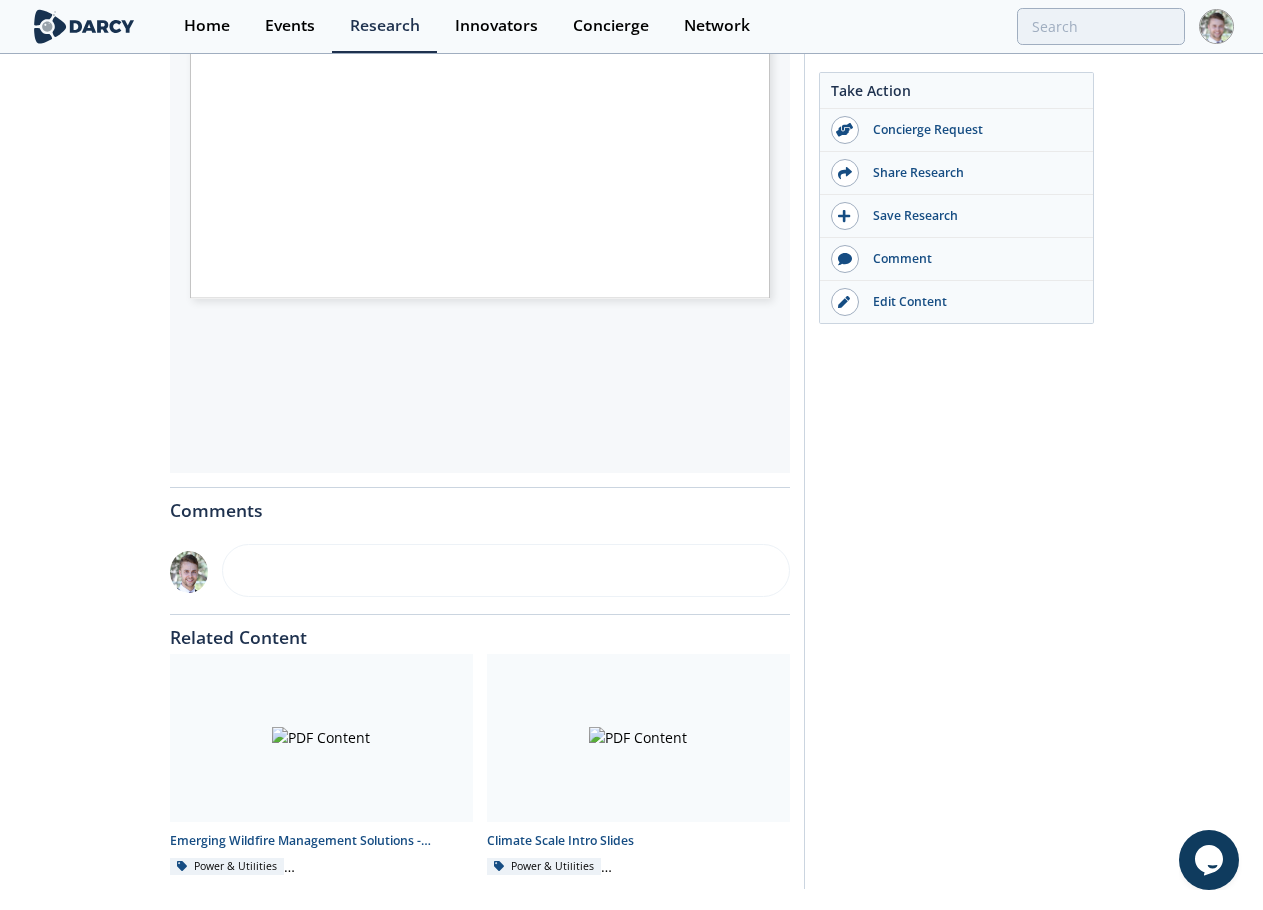 scroll, scrollTop: 300, scrollLeft: 0, axis: vertical 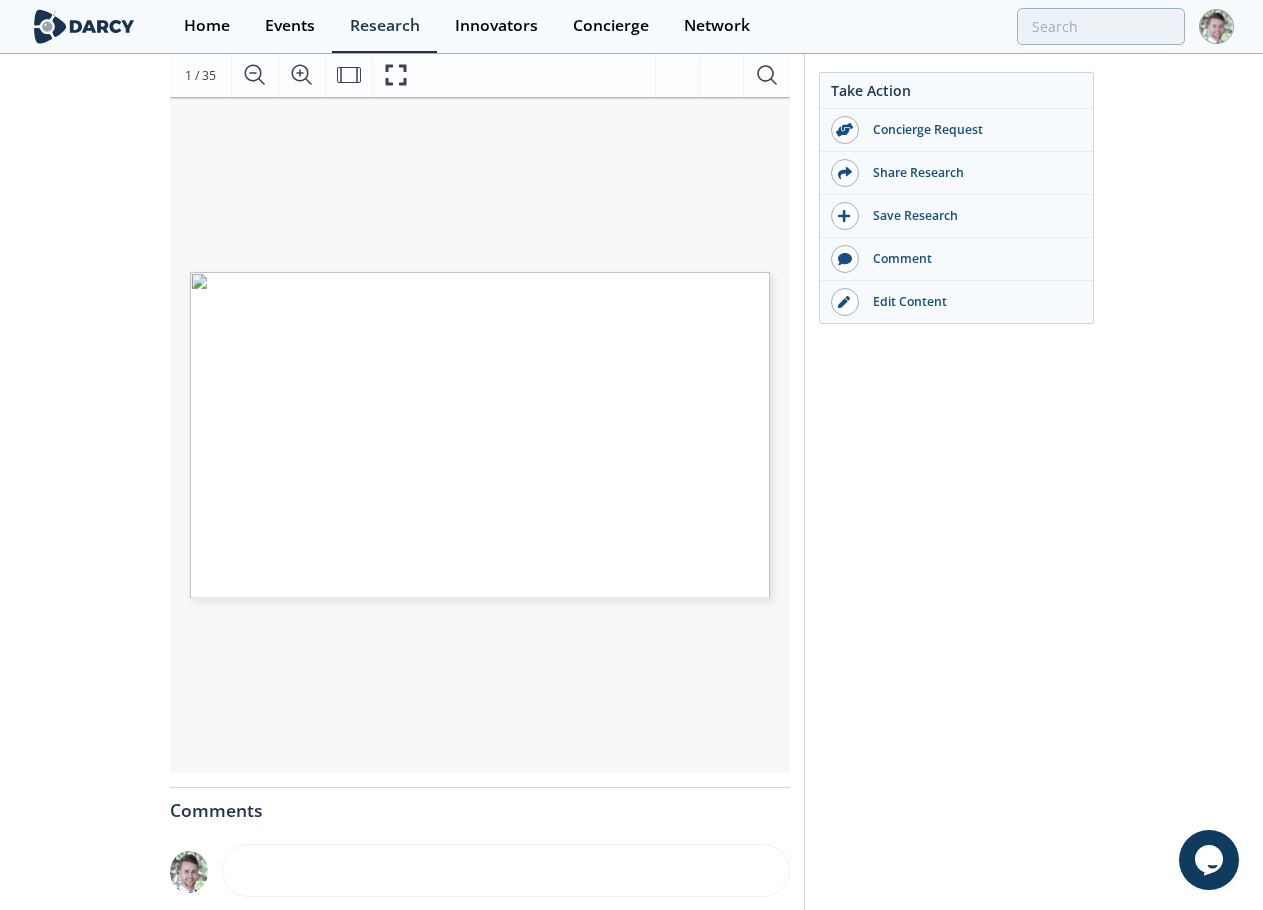 click on "Grid-scale Long-duration Energy Storage
Concierge
•
Updated  [DATE]
This presentation compiles a series of market studies and technology landscapes, each focusing on grid-scale long-duration energy storage (LDES) technologies. For each technology area, these contents deliver high-level: technology performance, commercial maturity and availability (including vendor landscapes), and deployment trends.
TC Energy
Power & Utilities" 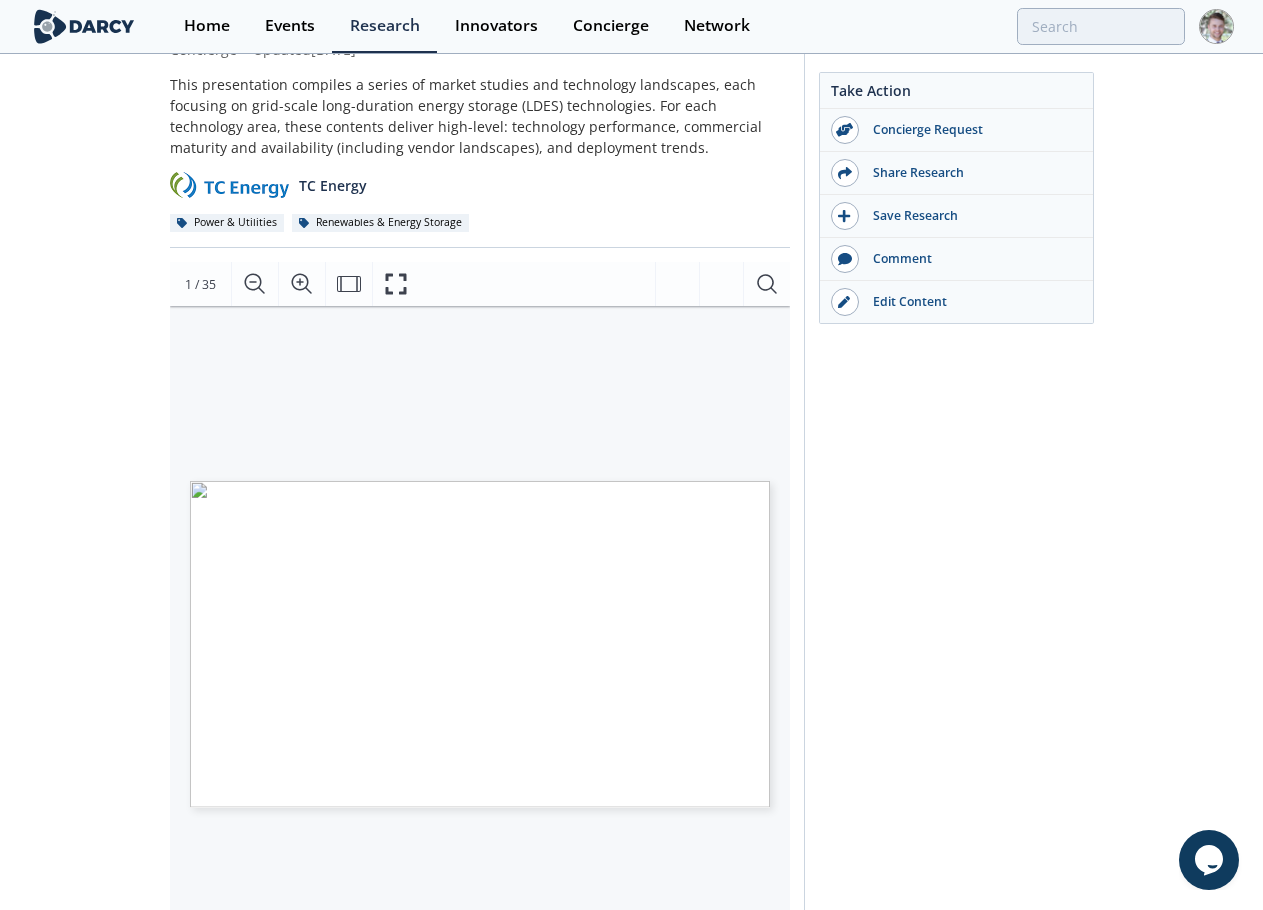 scroll, scrollTop: 0, scrollLeft: 0, axis: both 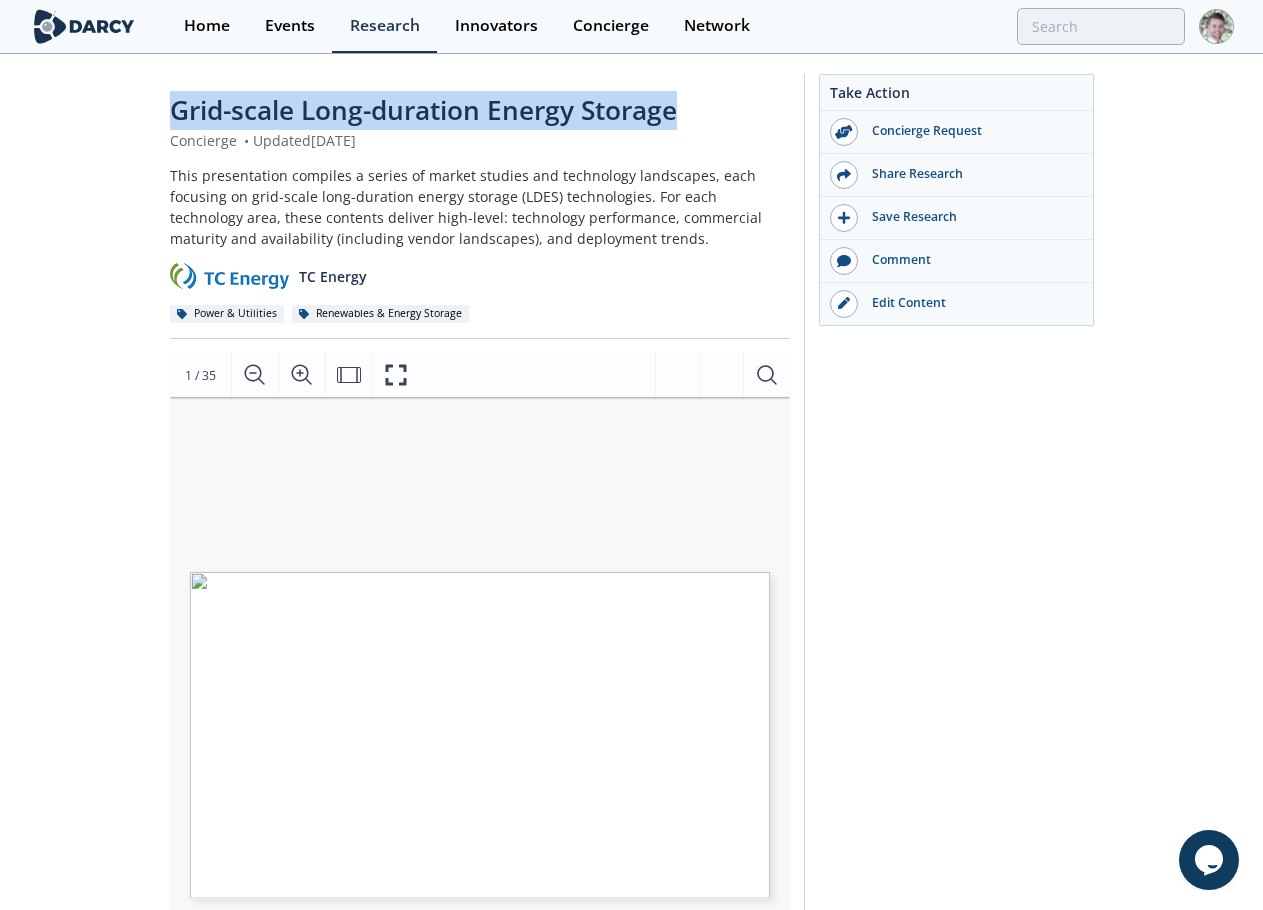 drag, startPoint x: 698, startPoint y: 109, endPoint x: 143, endPoint y: 112, distance: 555.0081 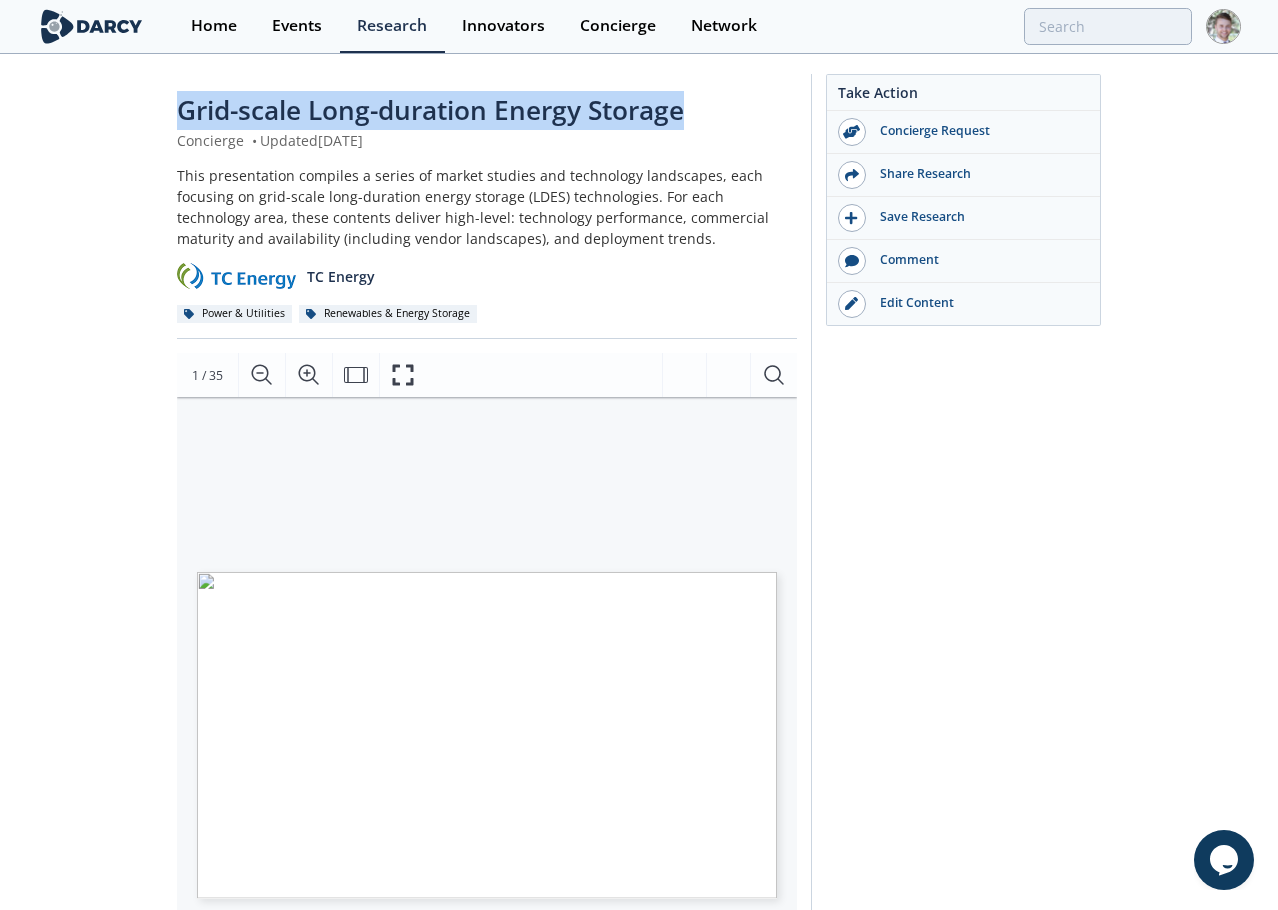 click on "GRID-SCALE LONG-
DURATION ENERGY
STORAGE (LDES)
AN OVERVIEW OF GRID-SCALE
LDES TECHNOLOGIES
[PERSON_NAME]
INSIGHTS
PDF
POWER & UTILITIES Loading Loading Loading Loading Loading" at bounding box center (477, 570) 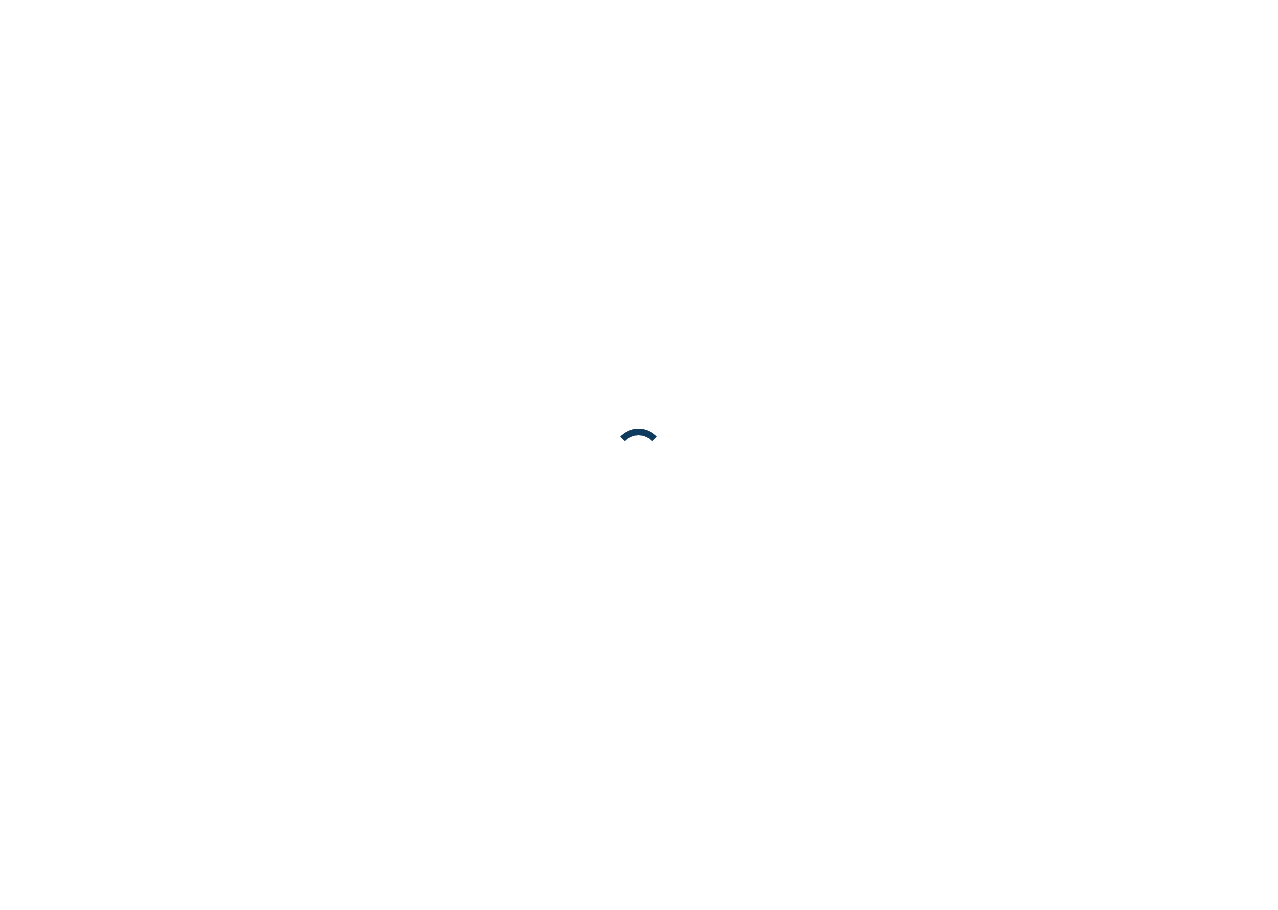 scroll, scrollTop: 0, scrollLeft: 0, axis: both 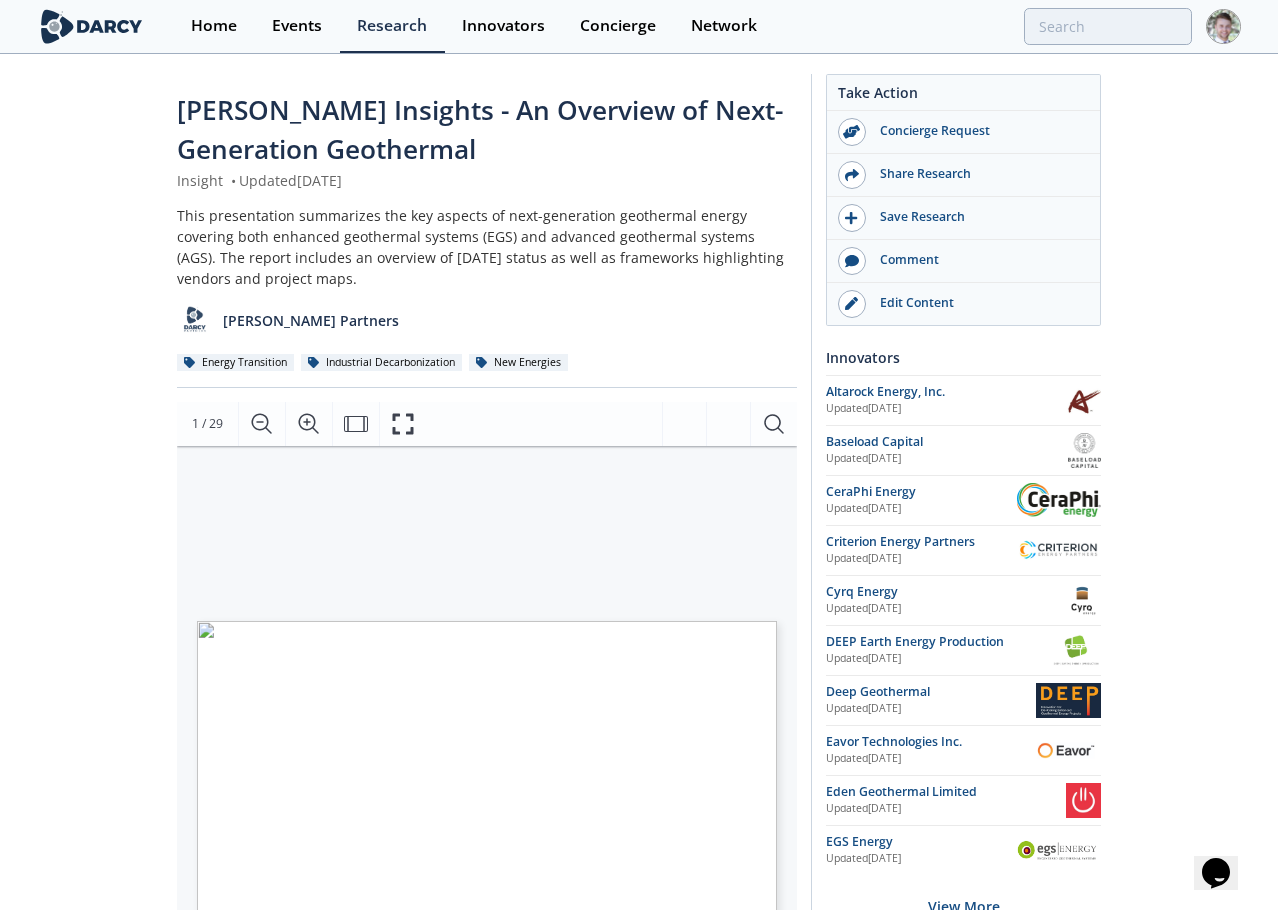 drag, startPoint x: 611, startPoint y: 491, endPoint x: 589, endPoint y: 458, distance: 39.661064 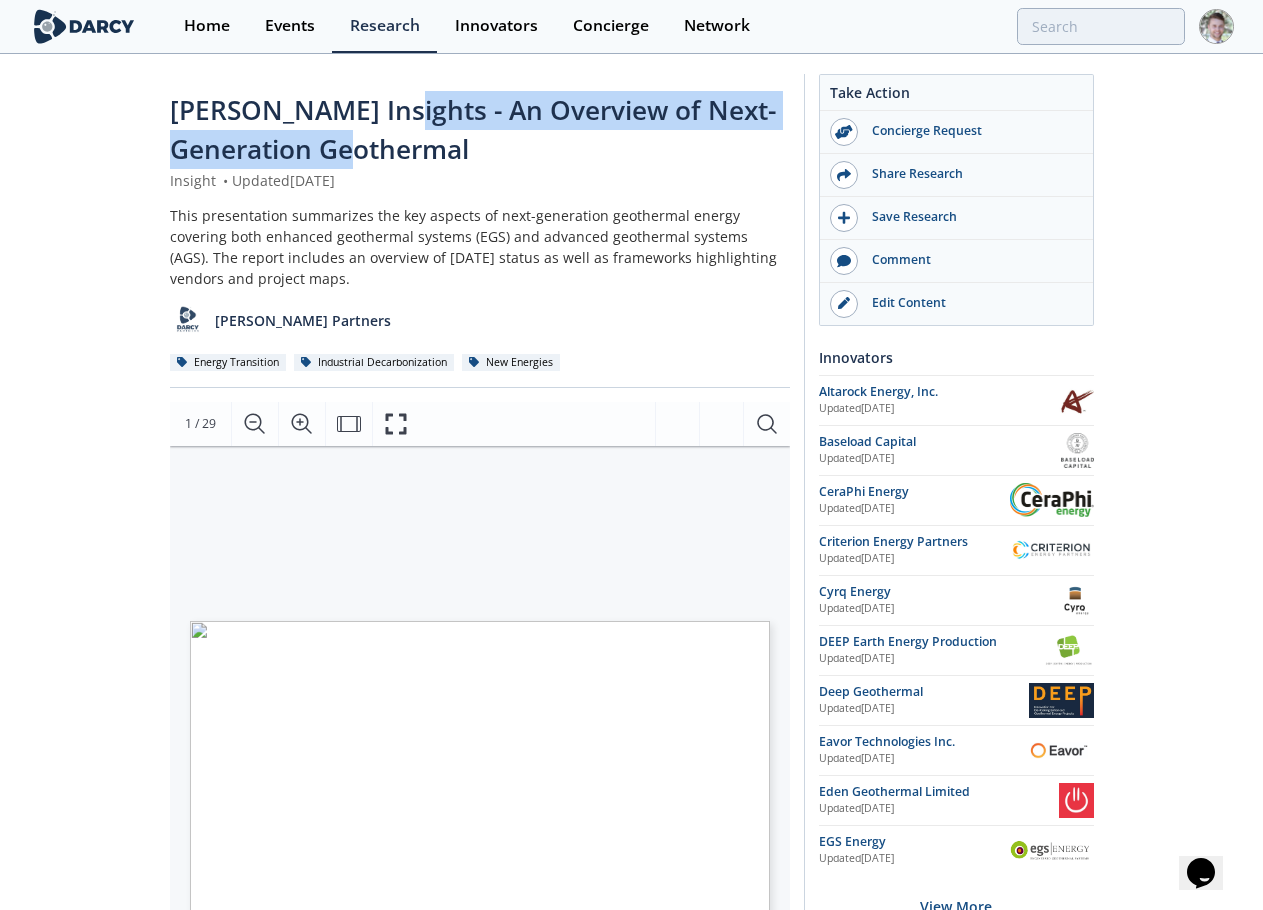 drag, startPoint x: 364, startPoint y: 148, endPoint x: 375, endPoint y: 115, distance: 34.785053 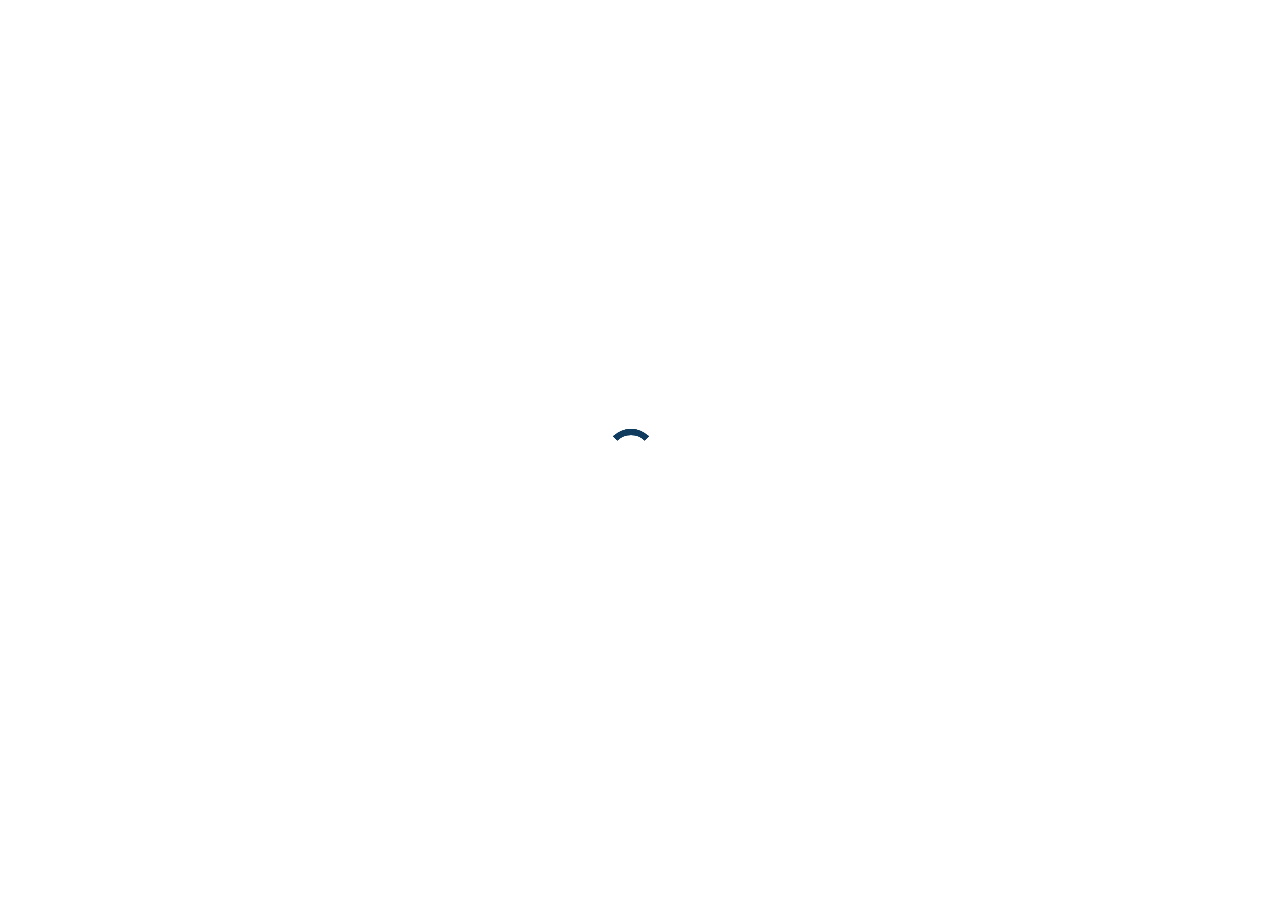 scroll, scrollTop: 0, scrollLeft: 0, axis: both 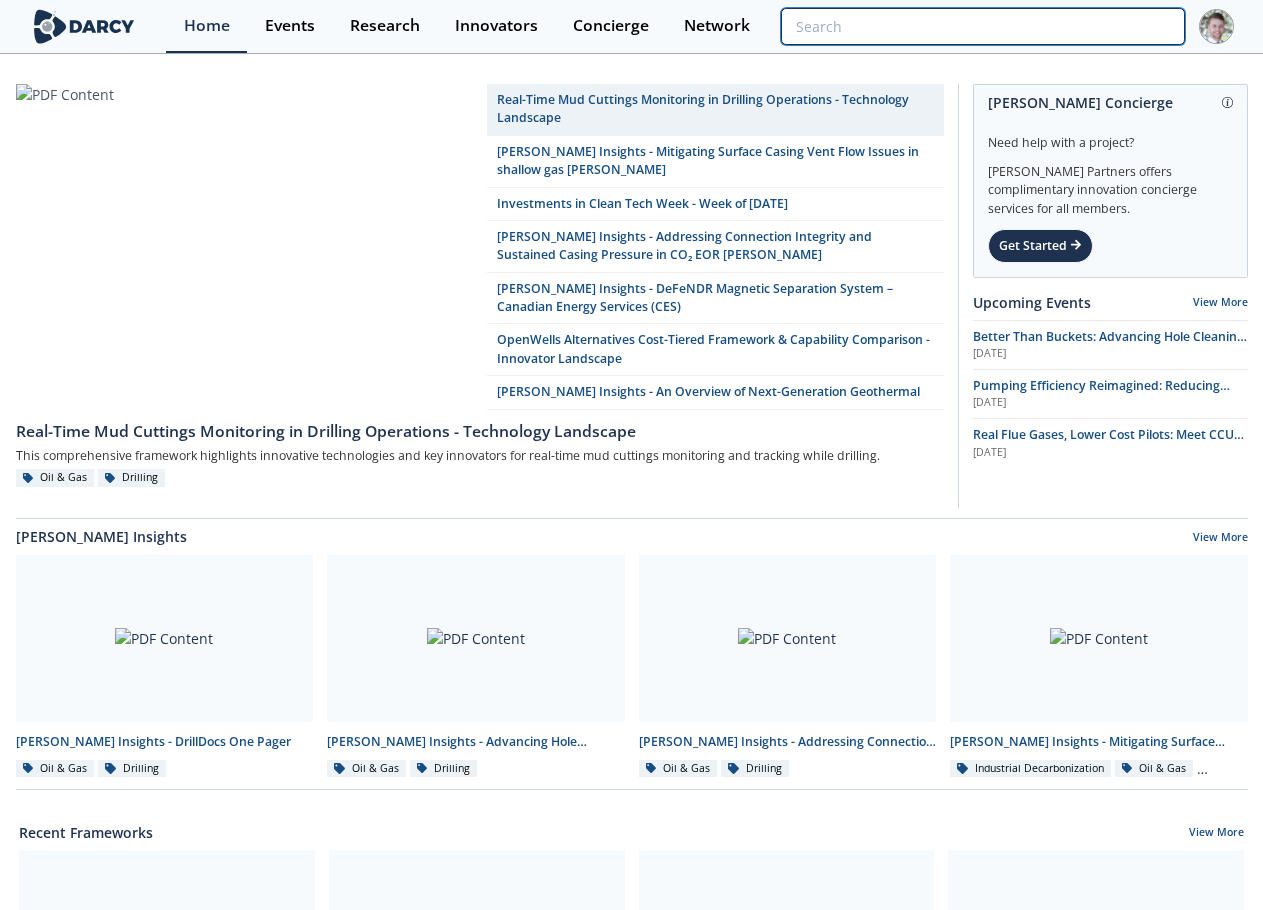 click at bounding box center (982, 26) 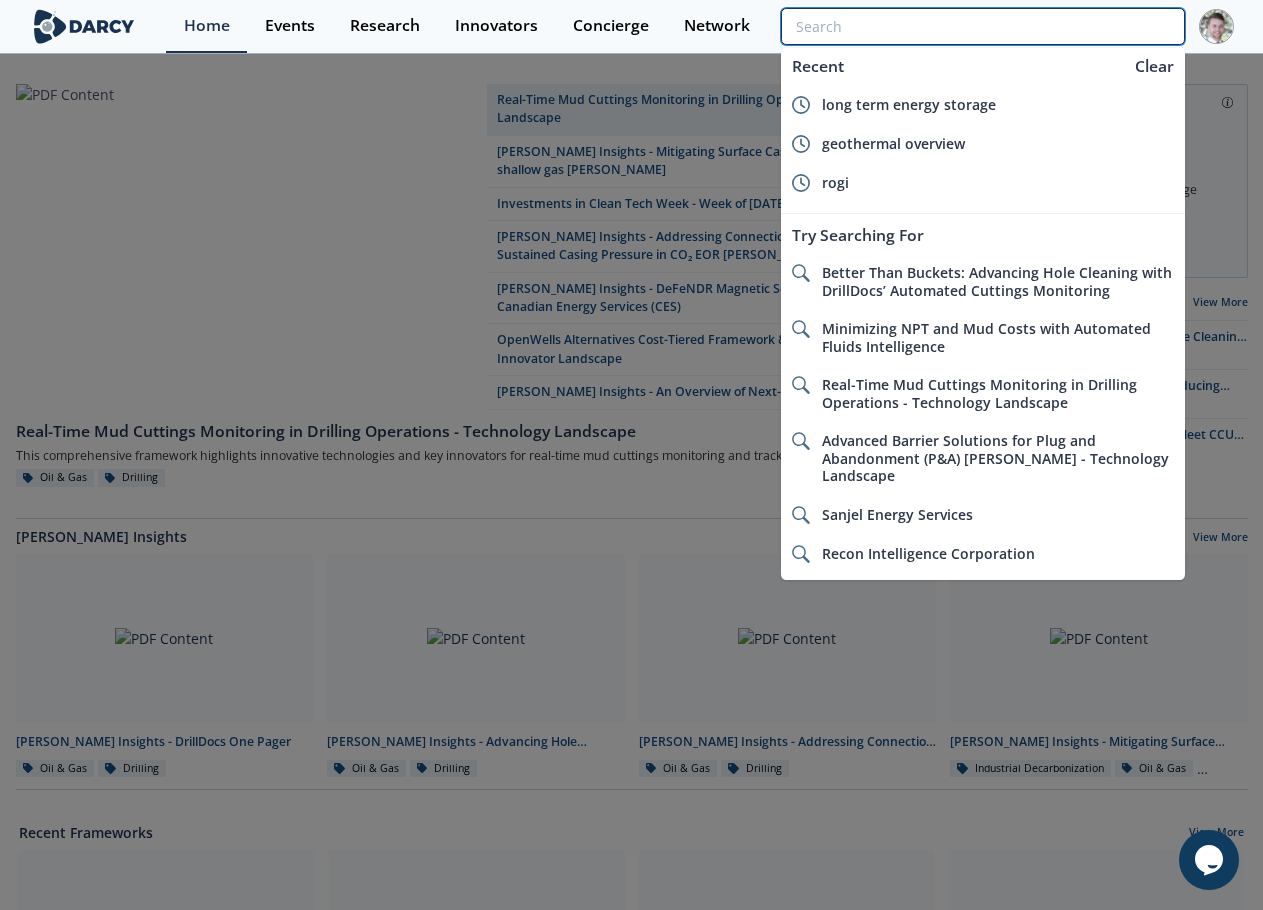 scroll, scrollTop: 0, scrollLeft: 0, axis: both 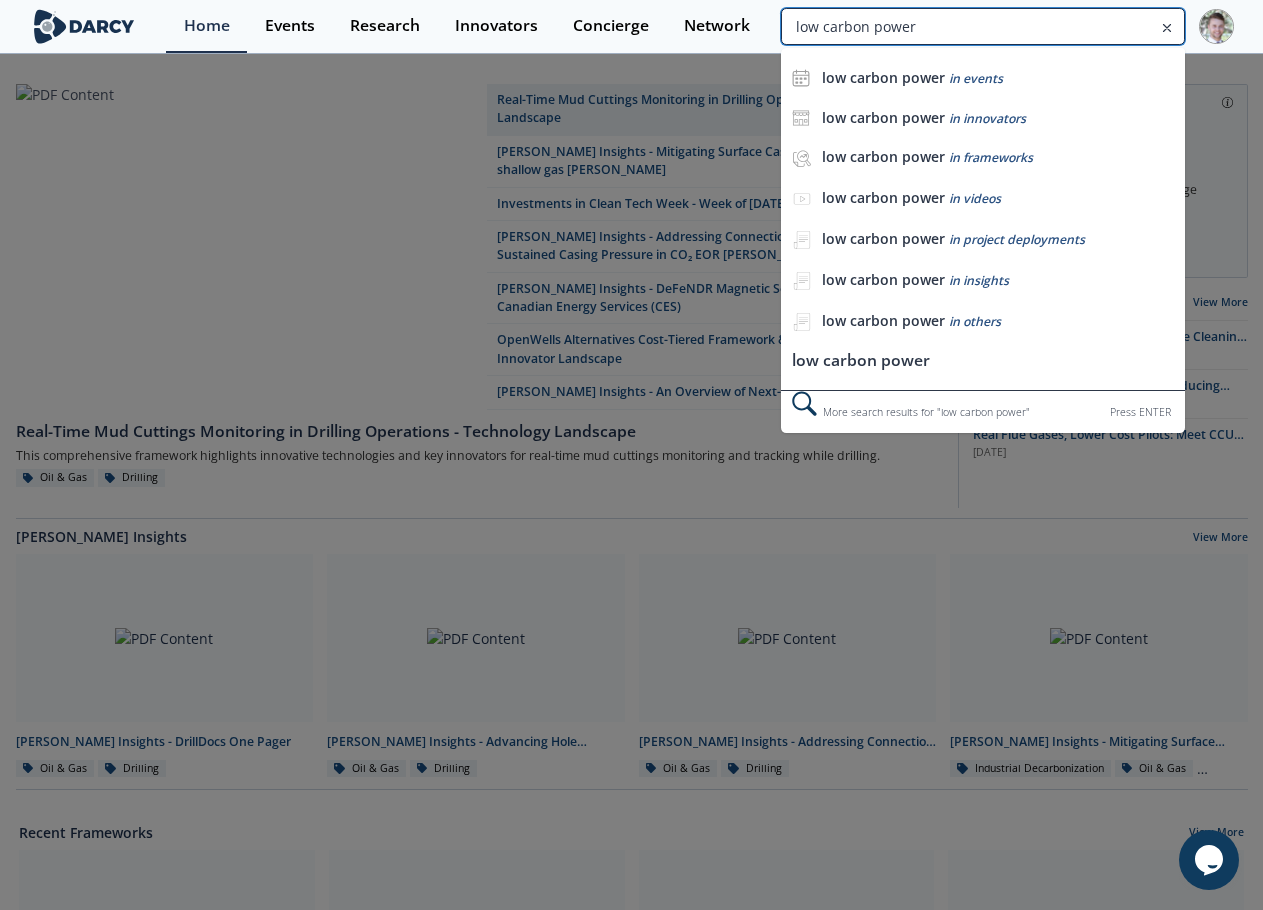 type on "low carbon power" 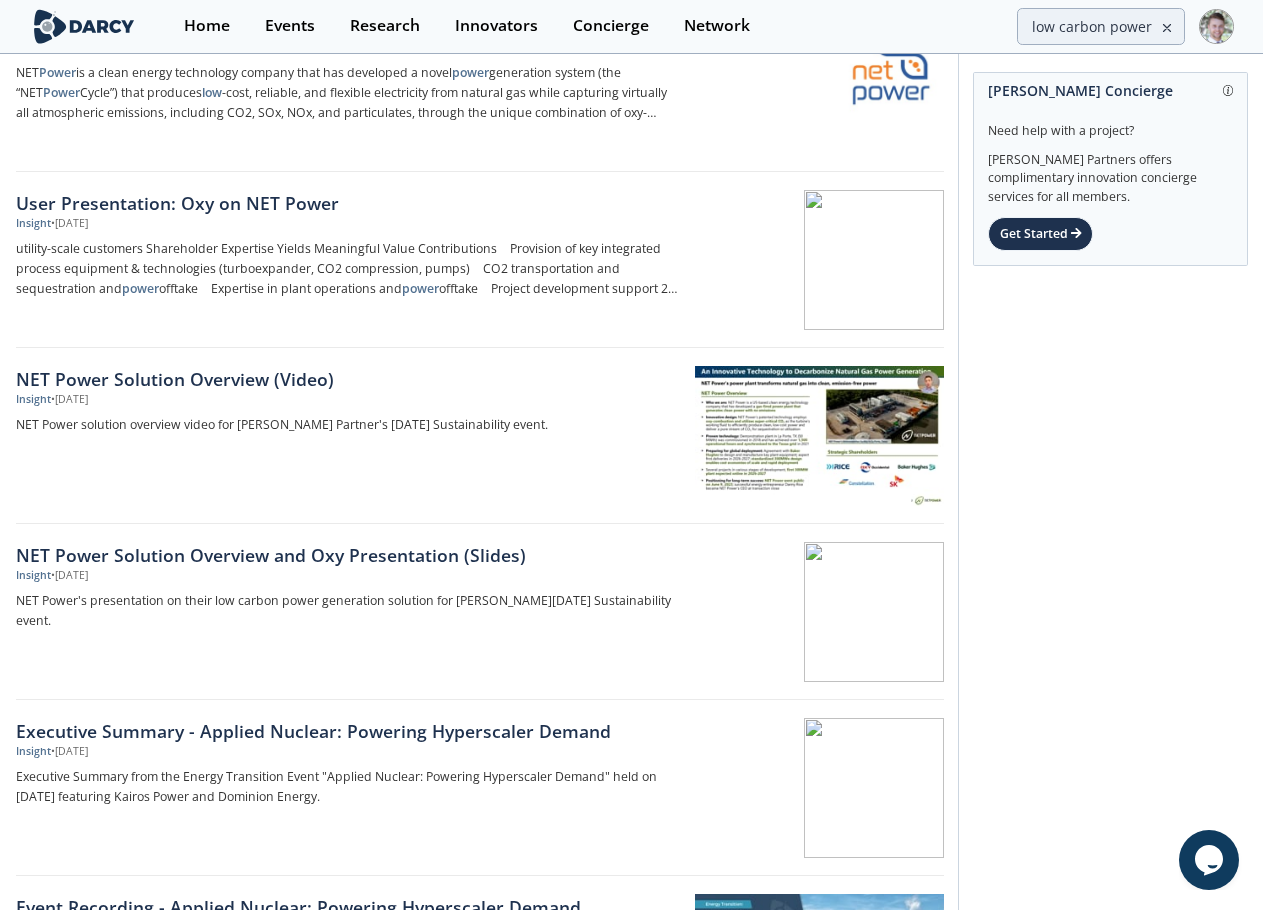 scroll, scrollTop: 1200, scrollLeft: 0, axis: vertical 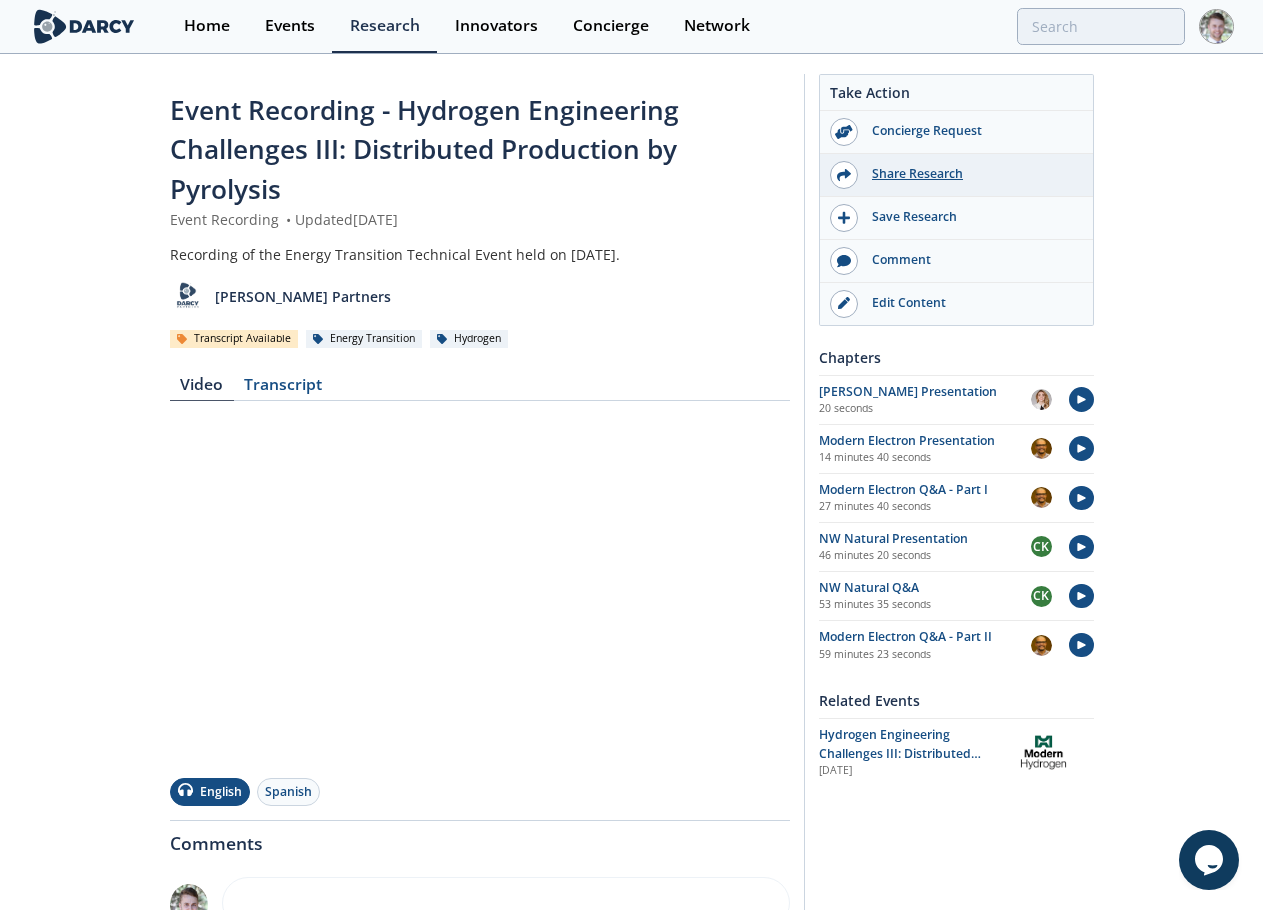click on "Share Research" at bounding box center (970, 174) 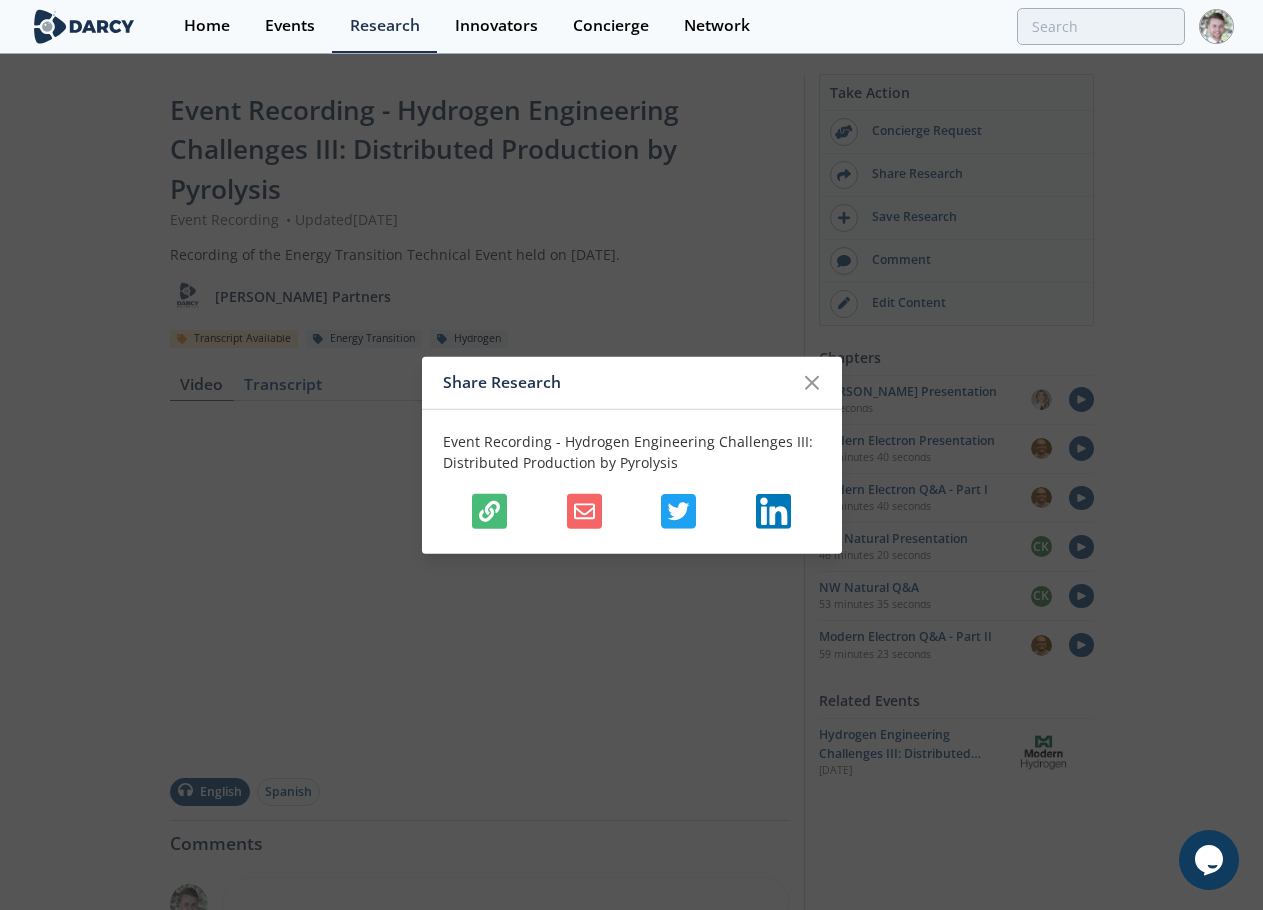 click 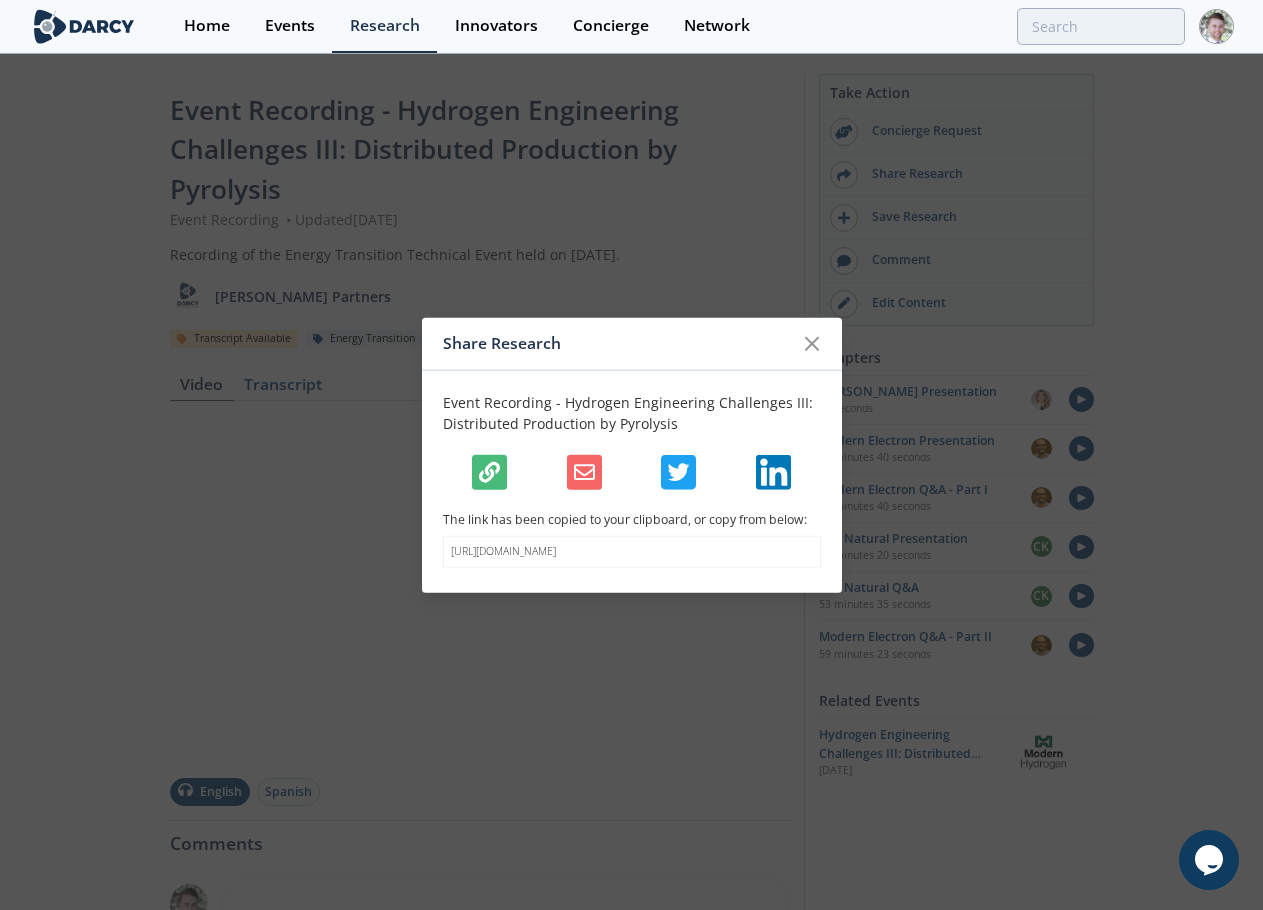 click on "Share Research
Event Recording - Hydrogen Engineering Challenges III: Distributed Production by Pyrolysis
The link has been copied to your clipboard, or copy from below:
[URL][DOMAIN_NAME]" at bounding box center [631, 455] 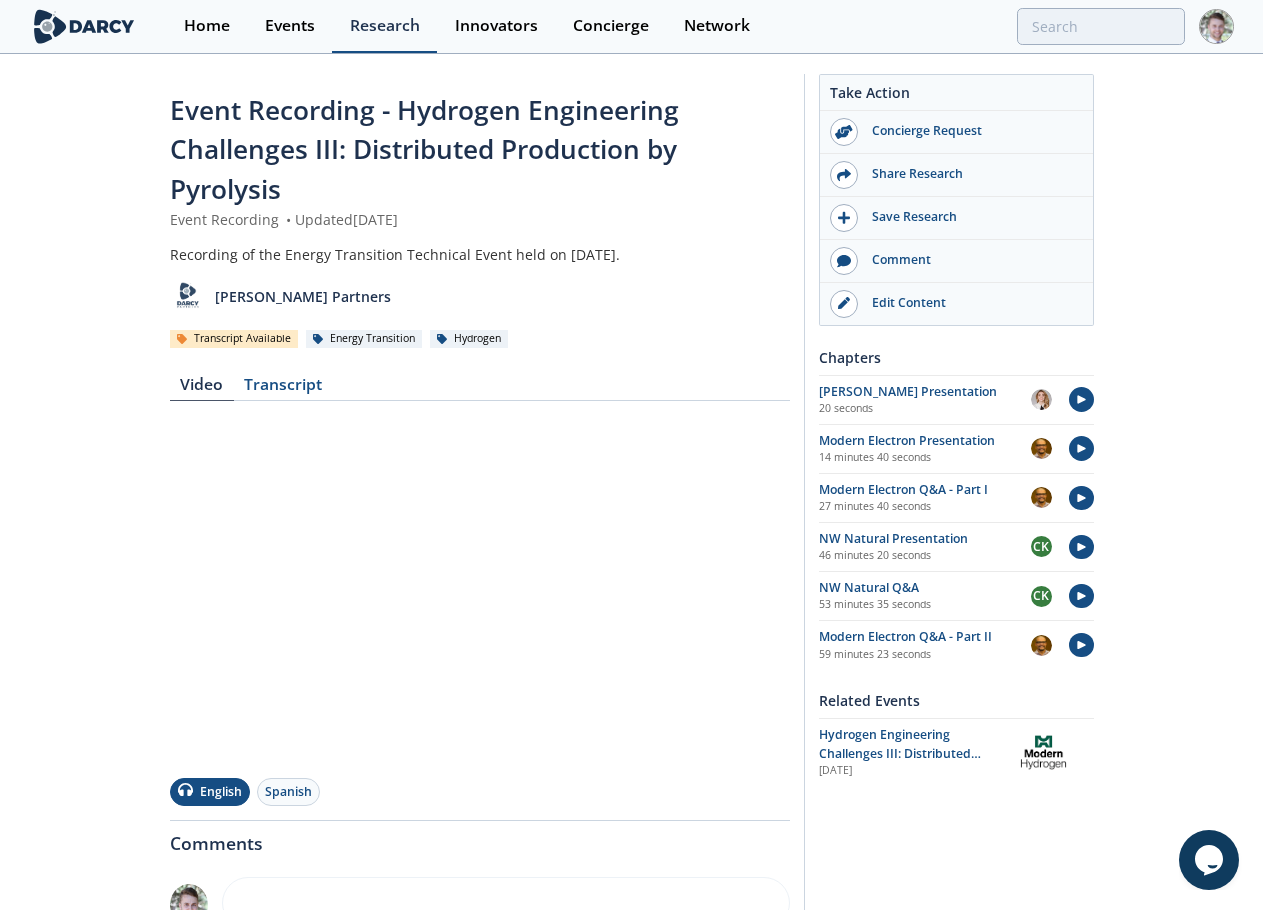 click on "Research" at bounding box center (385, 26) 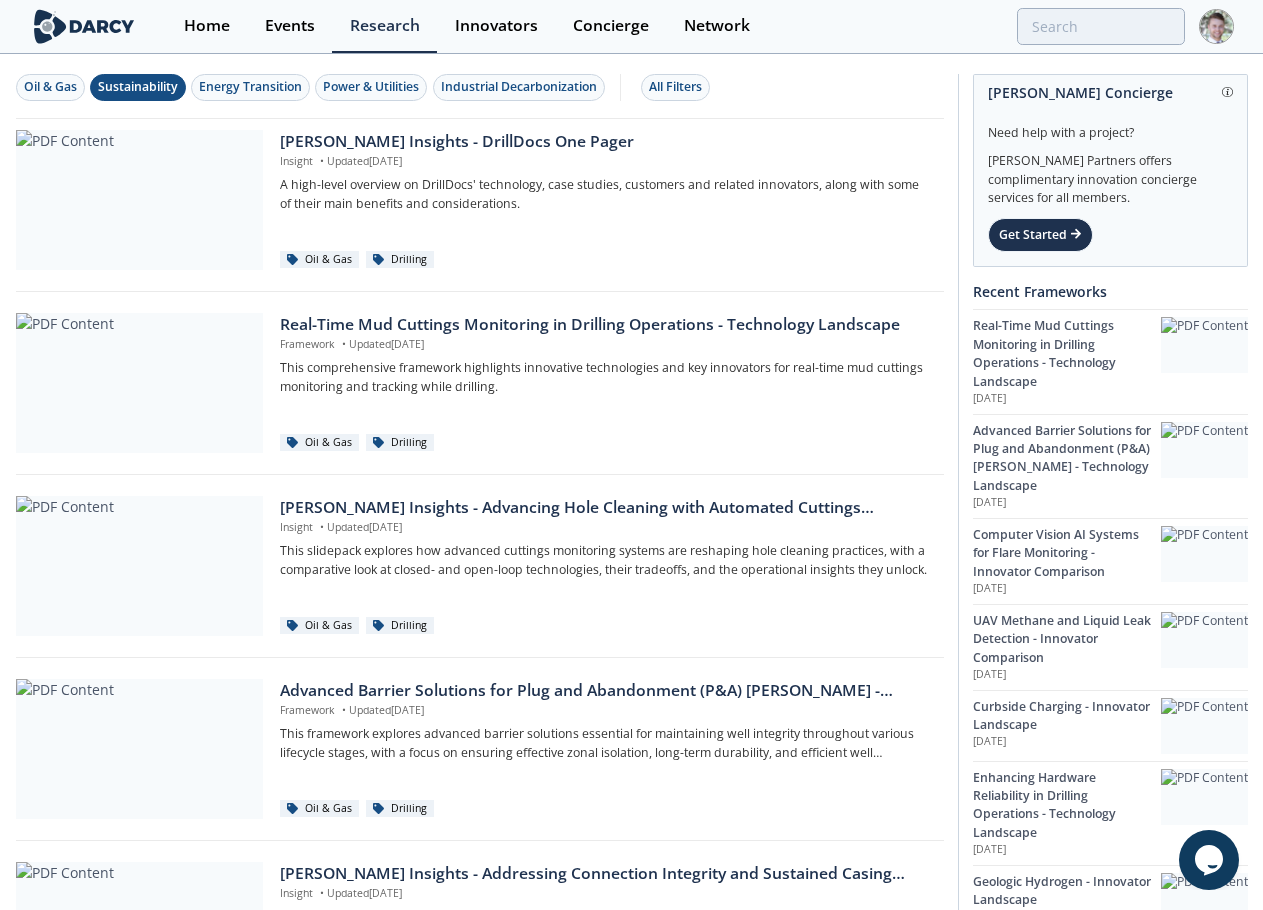 click on "Sustainability" at bounding box center [138, 87] 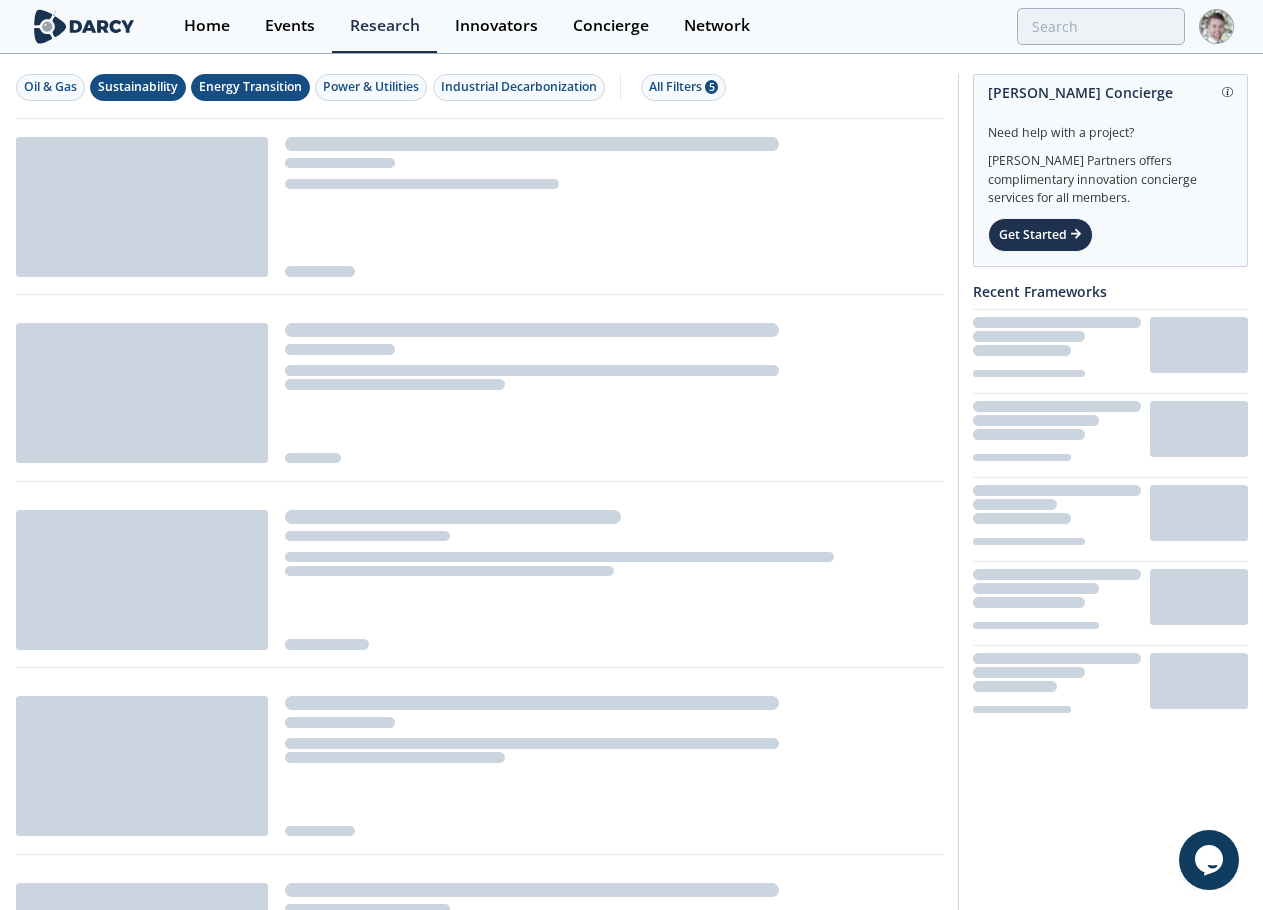click on "Energy Transition" at bounding box center [250, 87] 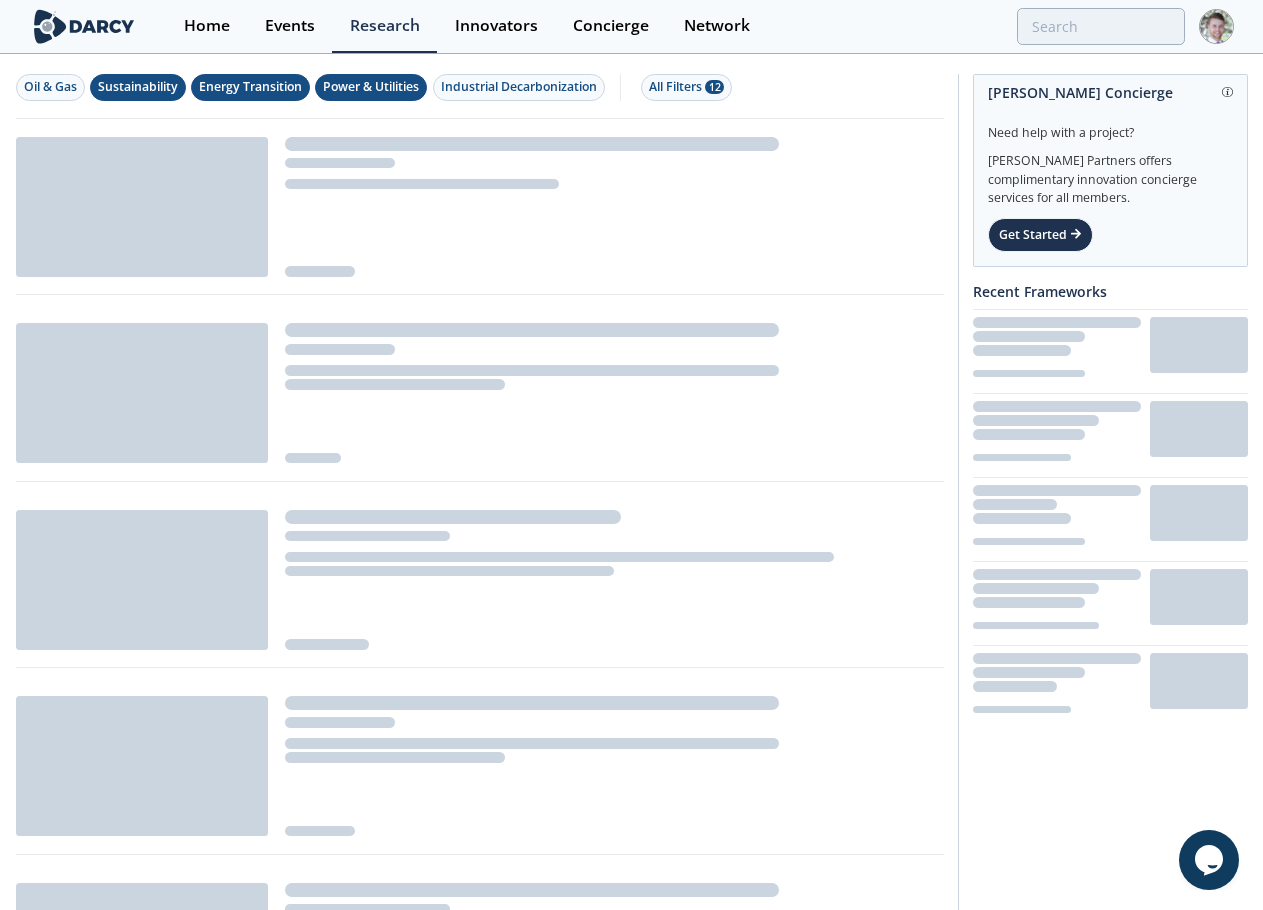 click on "Power & Utilities" at bounding box center (371, 87) 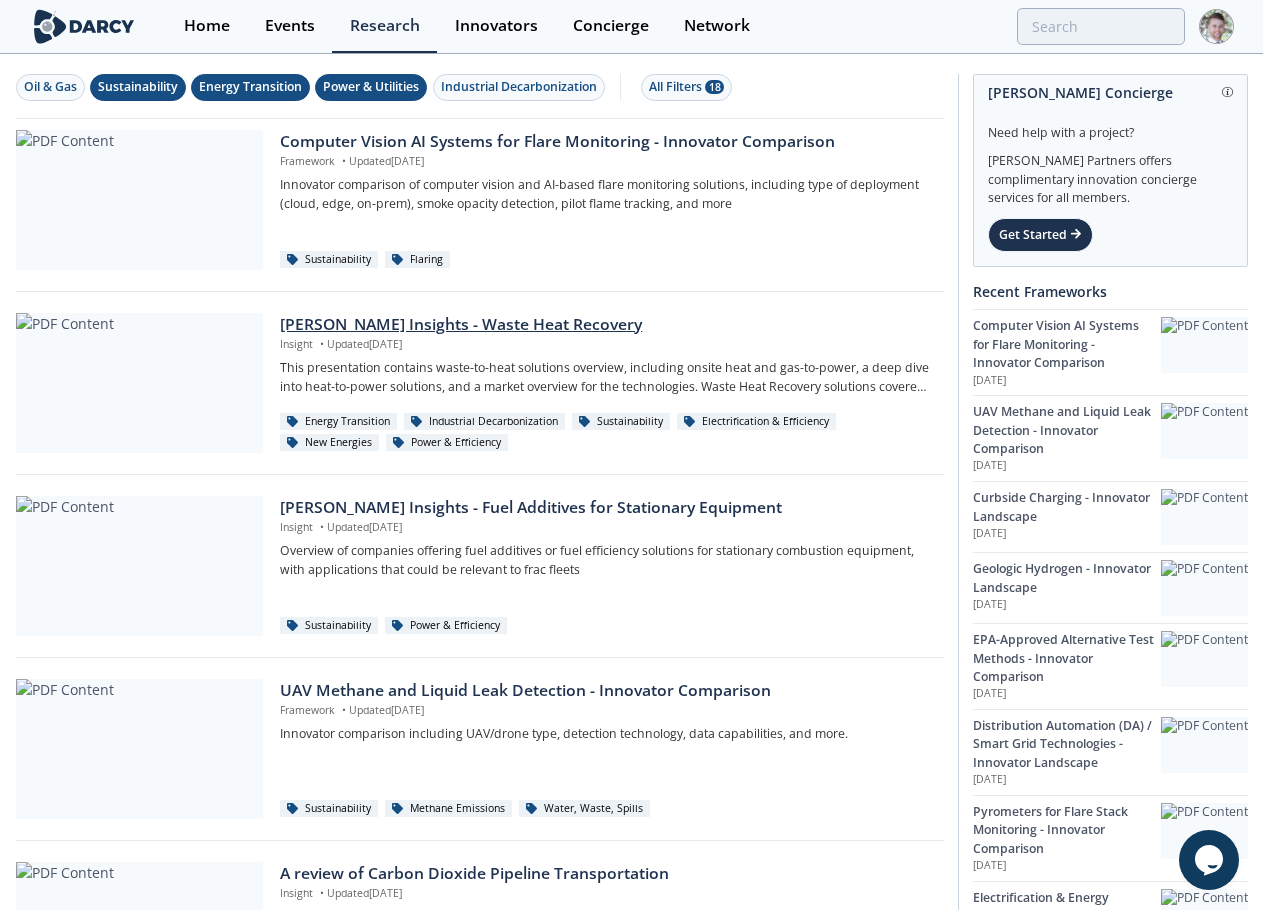 click at bounding box center [139, 383] 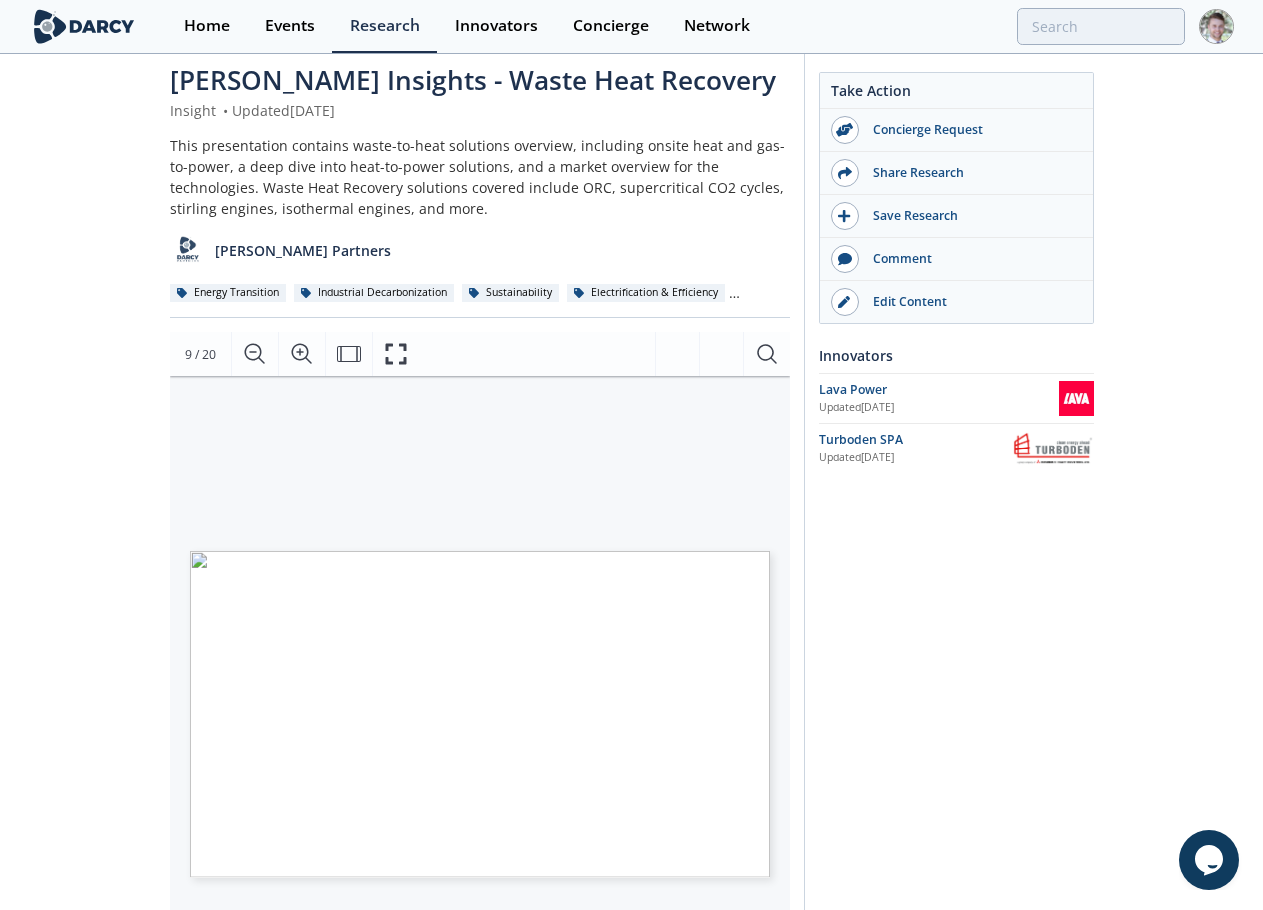 scroll, scrollTop: 0, scrollLeft: 0, axis: both 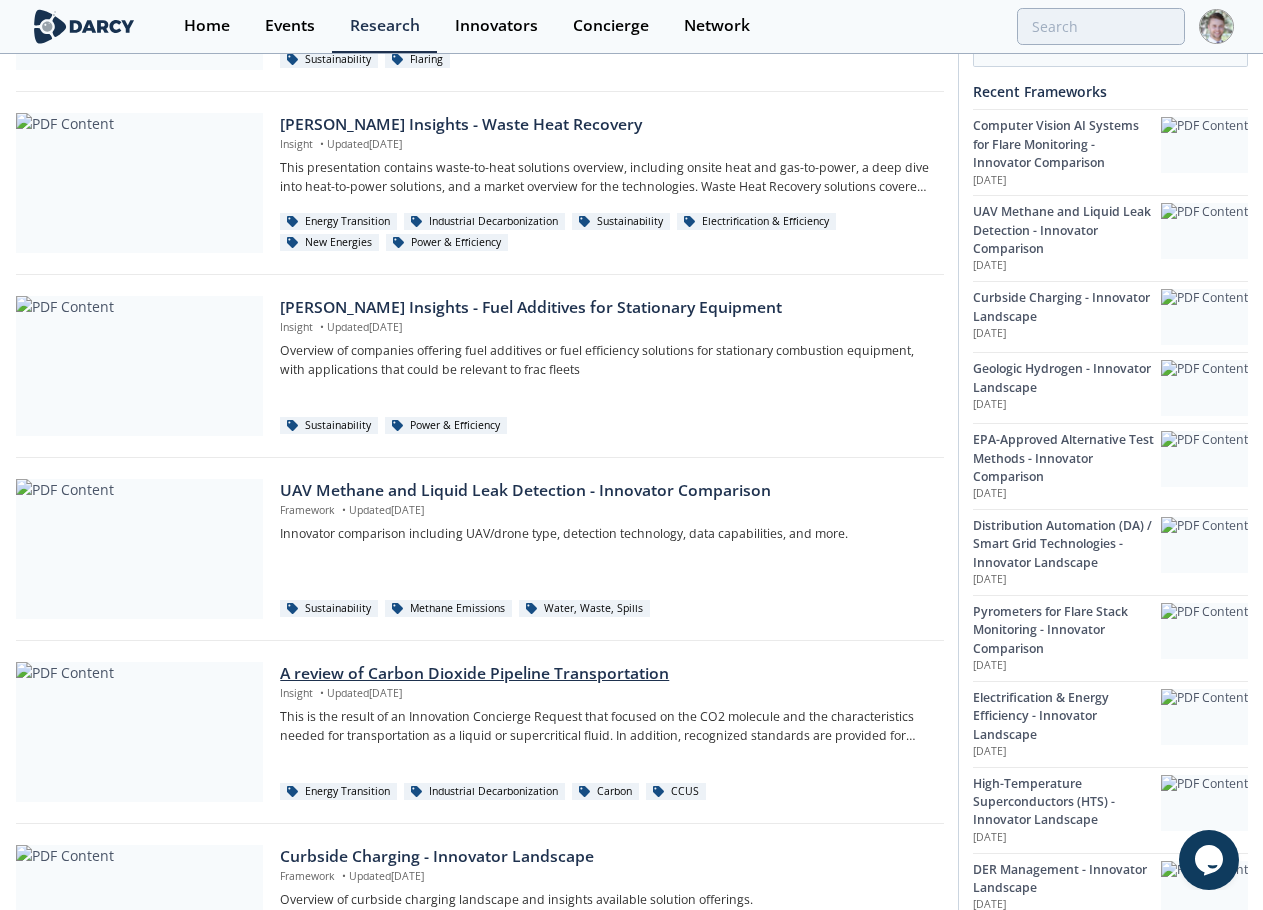 click at bounding box center (139, 732) 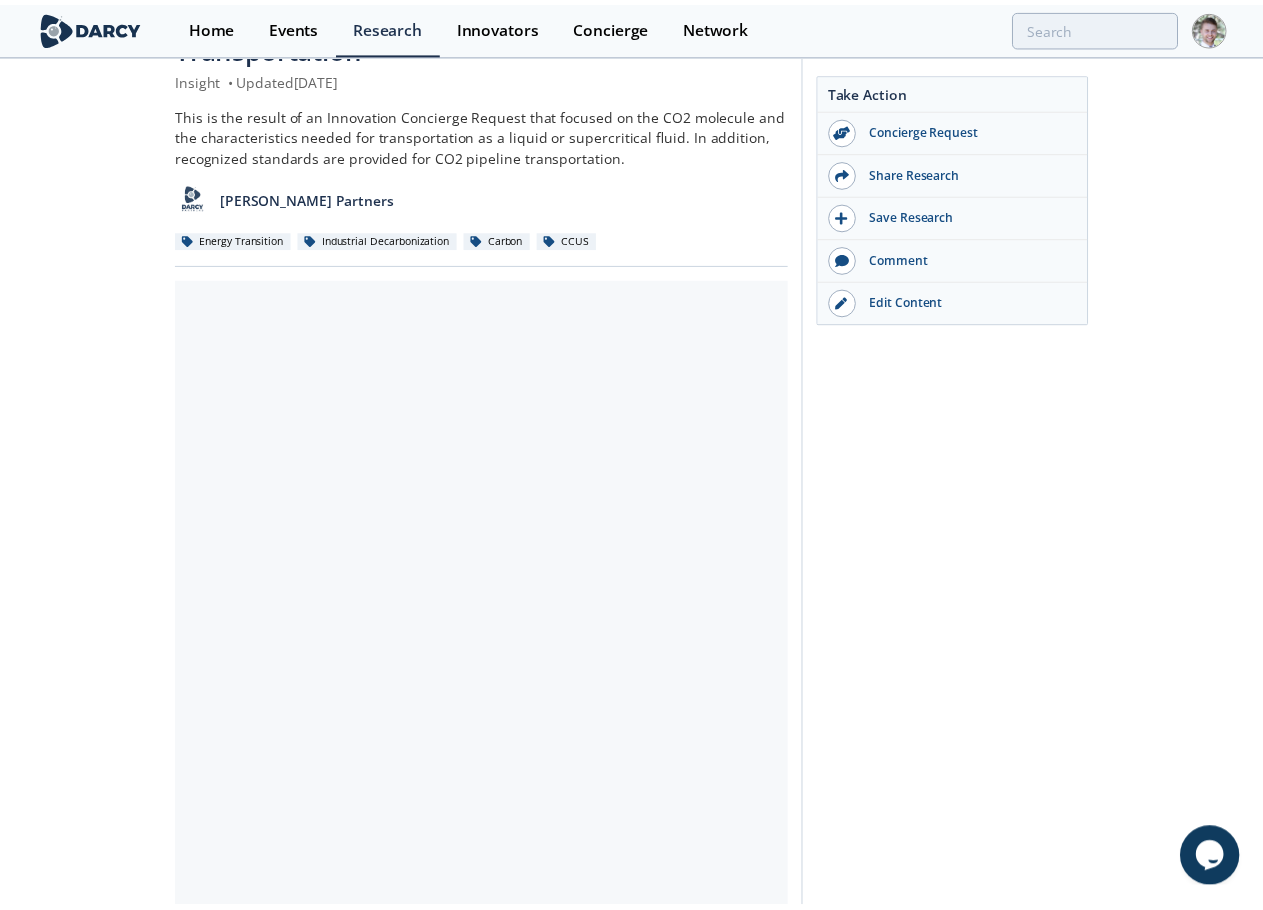 scroll, scrollTop: 0, scrollLeft: 0, axis: both 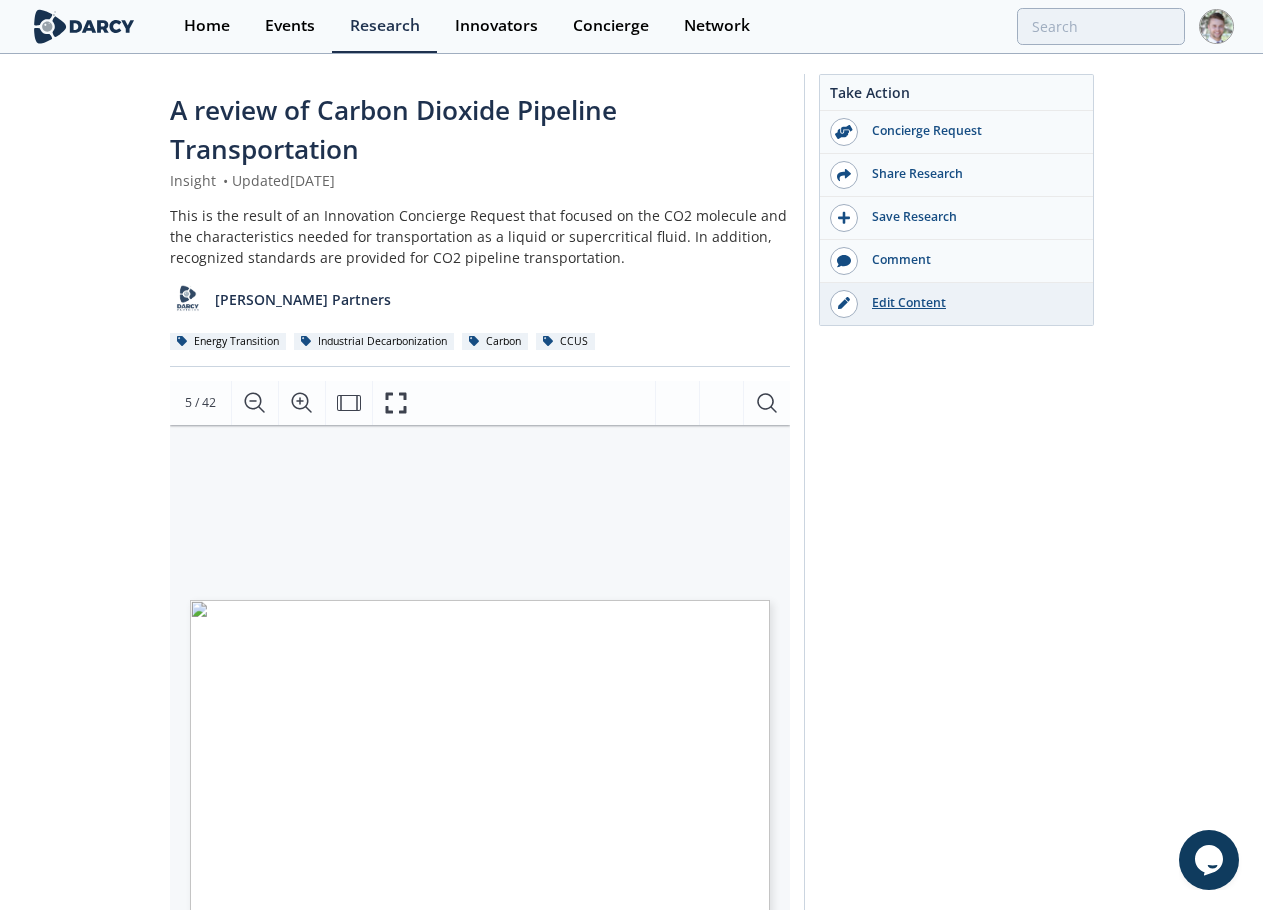 click on "Edit Content" at bounding box center [970, 303] 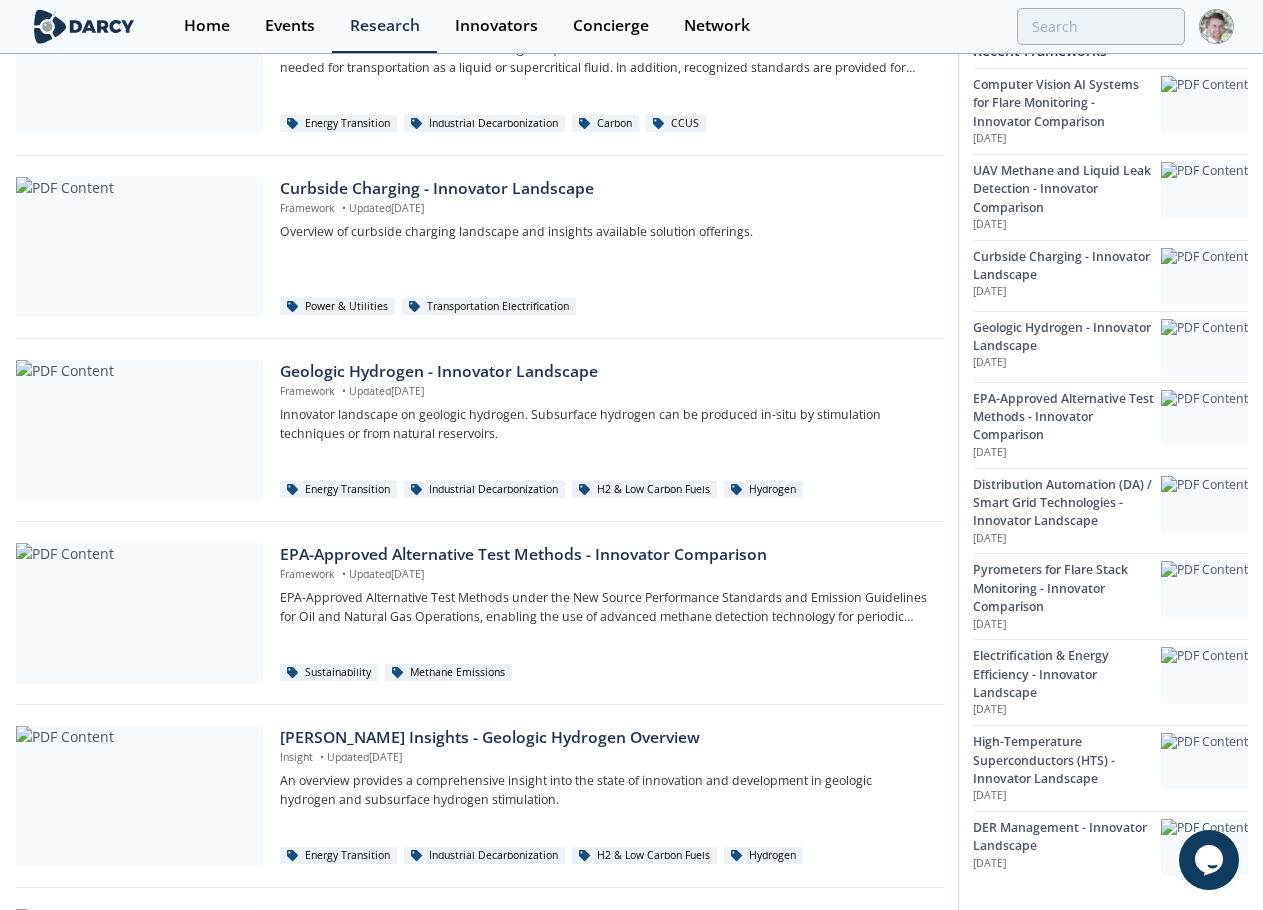 scroll, scrollTop: 900, scrollLeft: 0, axis: vertical 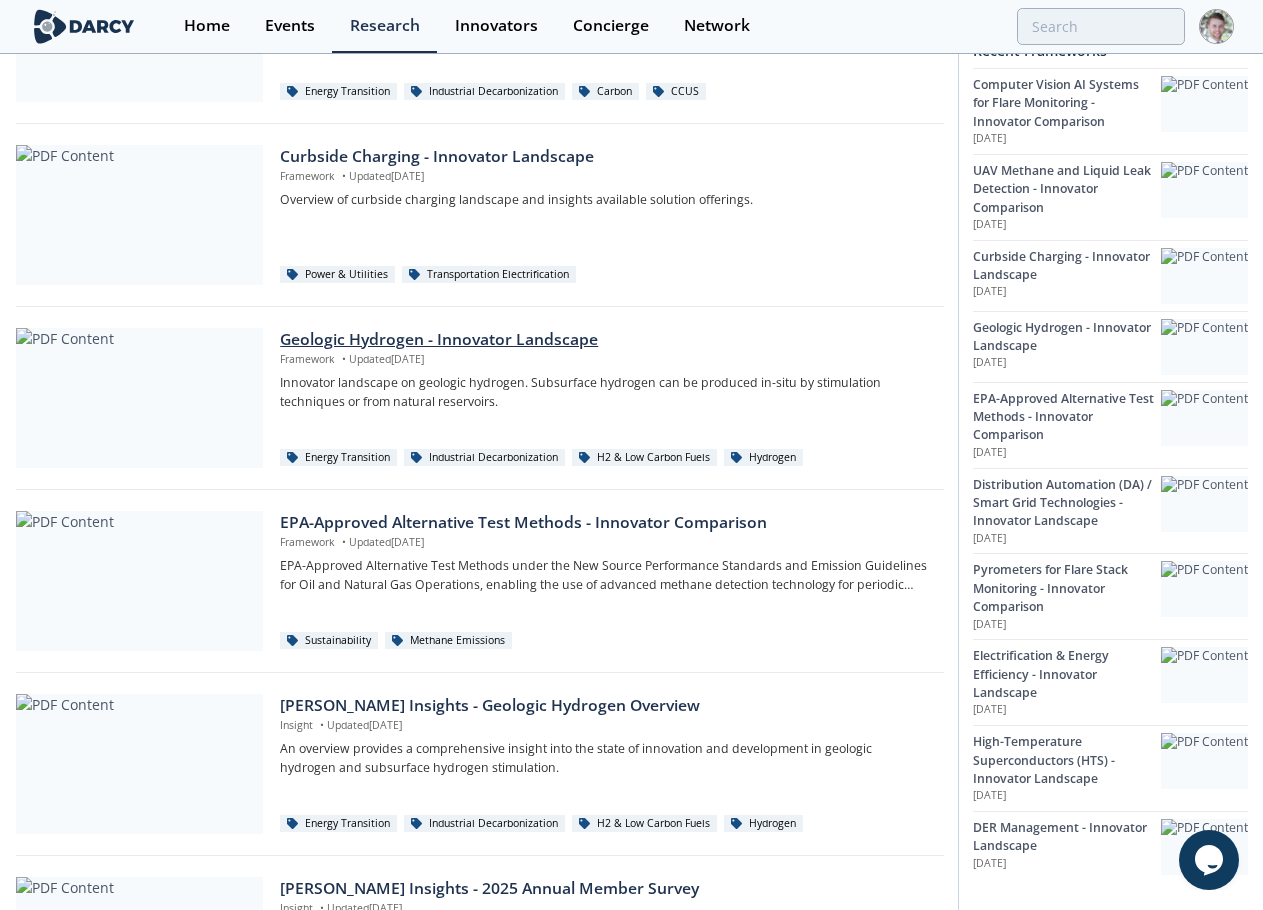 click on "Geologic Hydrogen - Innovator Landscape" at bounding box center [604, 340] 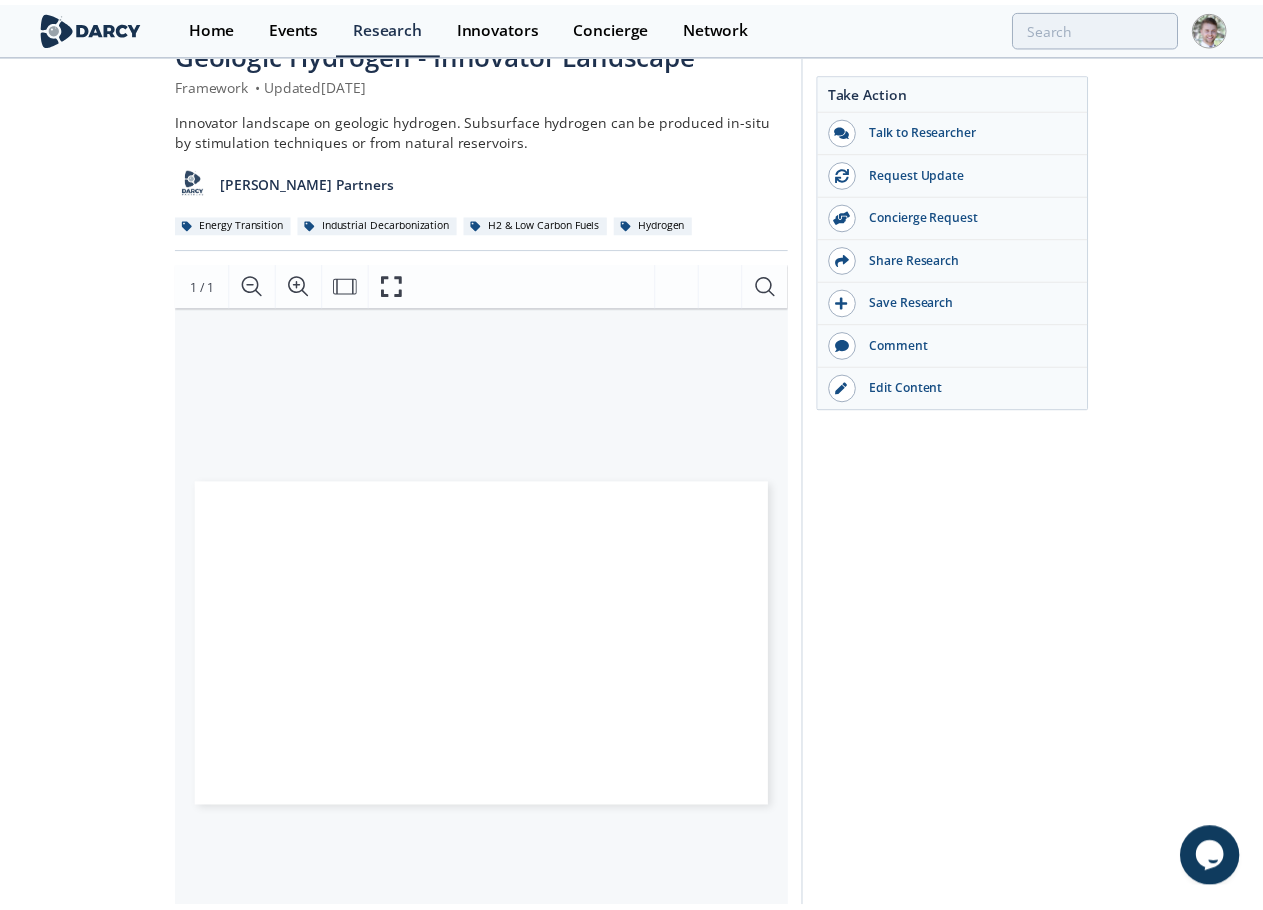 scroll, scrollTop: 0, scrollLeft: 0, axis: both 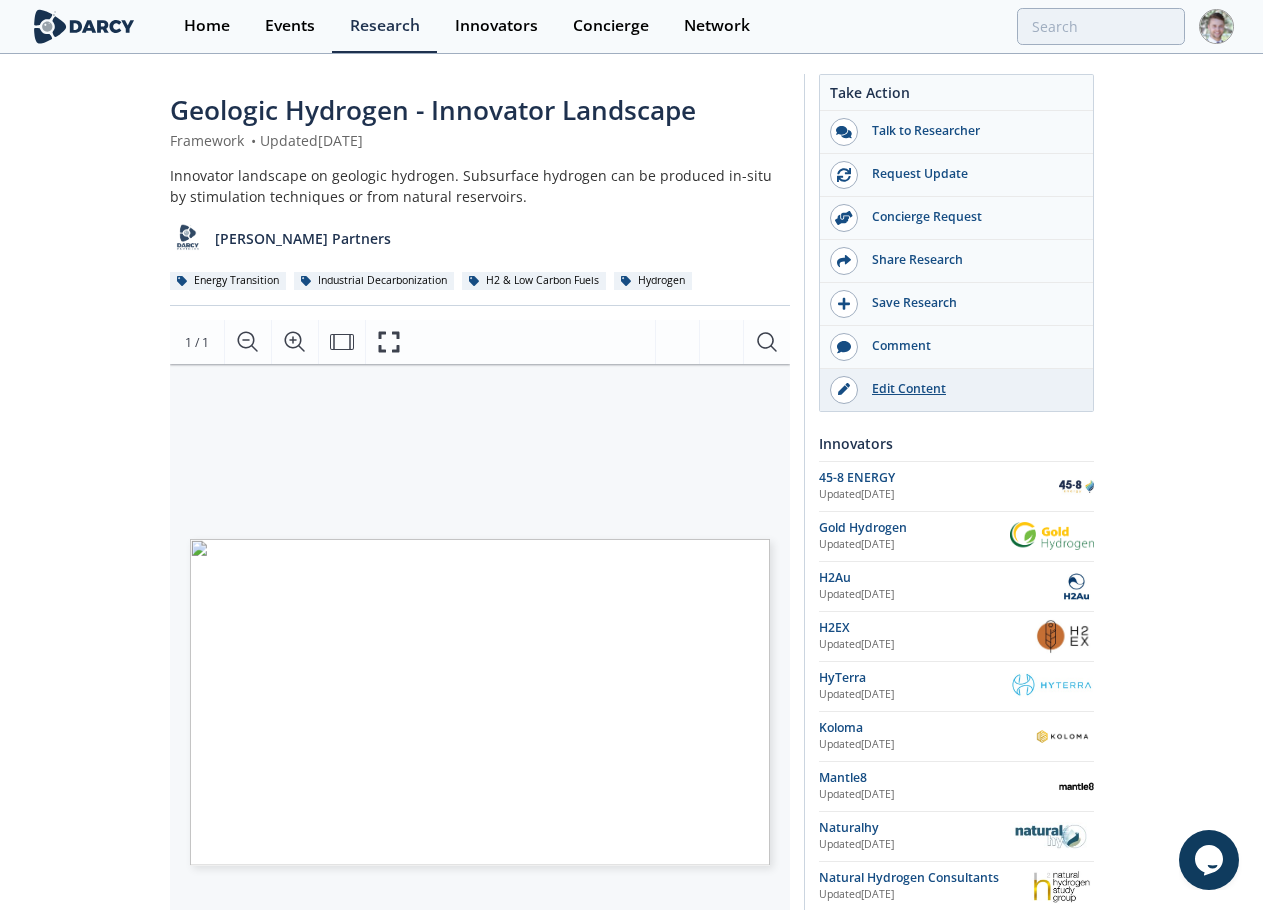 click on "Edit Content" at bounding box center [956, 390] 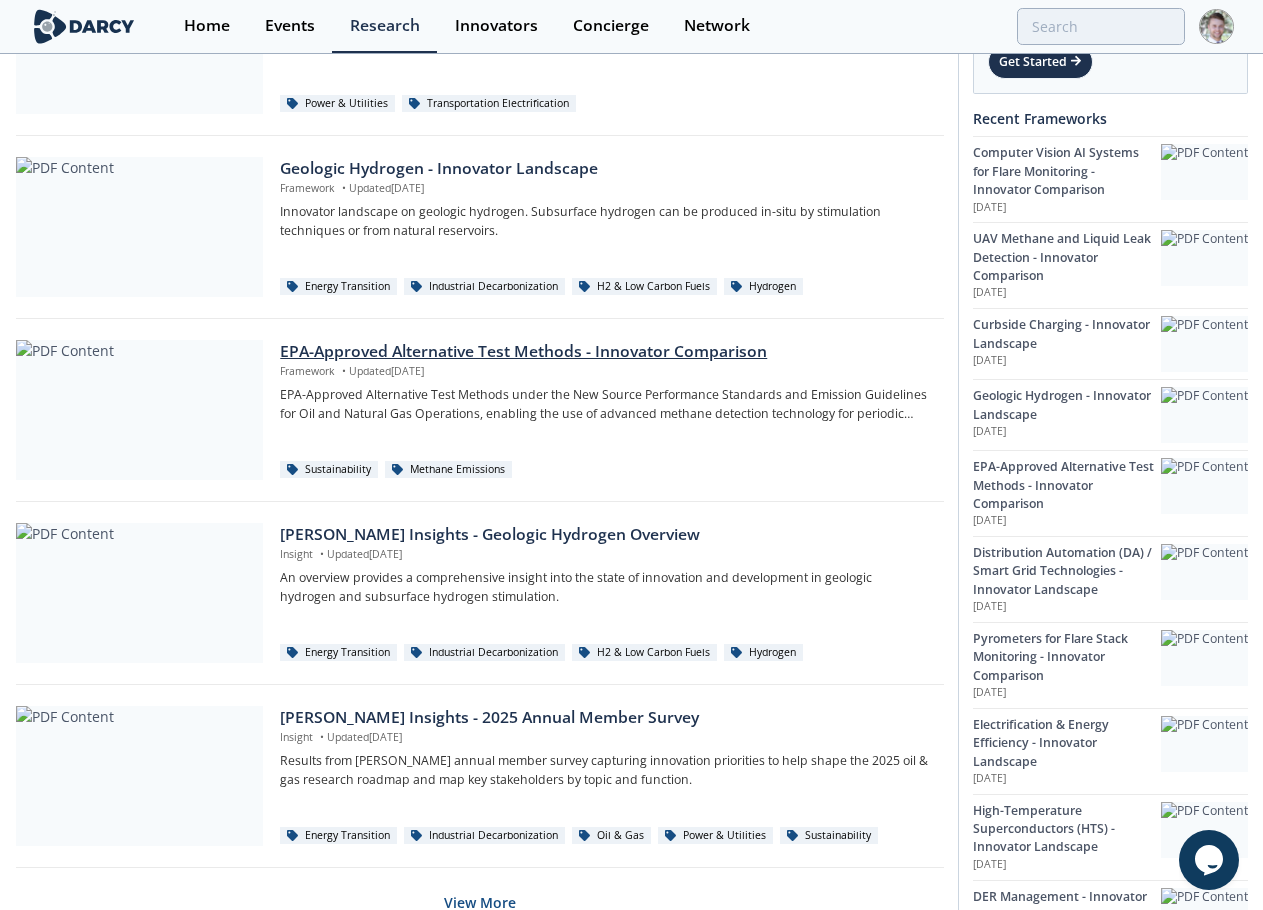scroll, scrollTop: 1164, scrollLeft: 0, axis: vertical 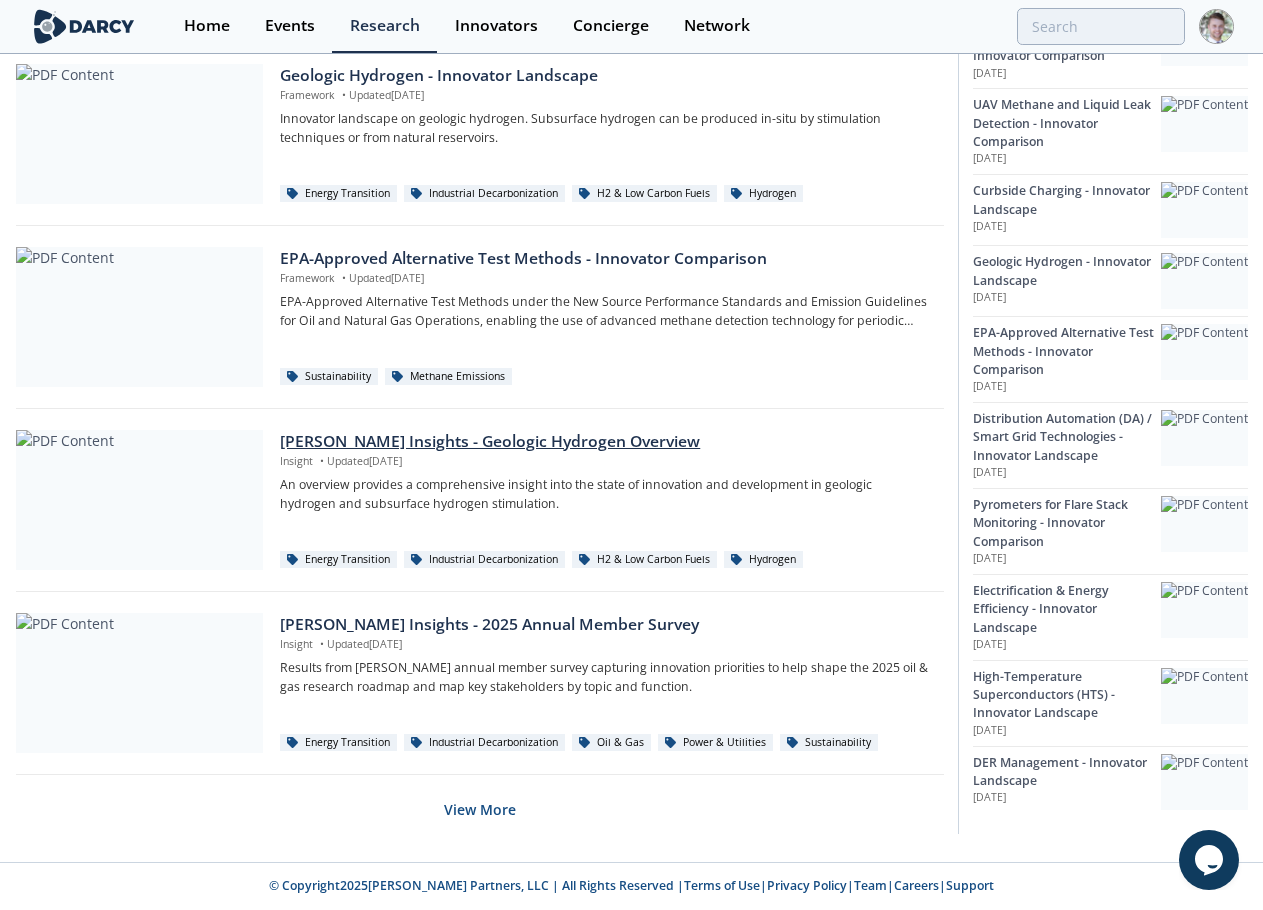 click at bounding box center (139, 500) 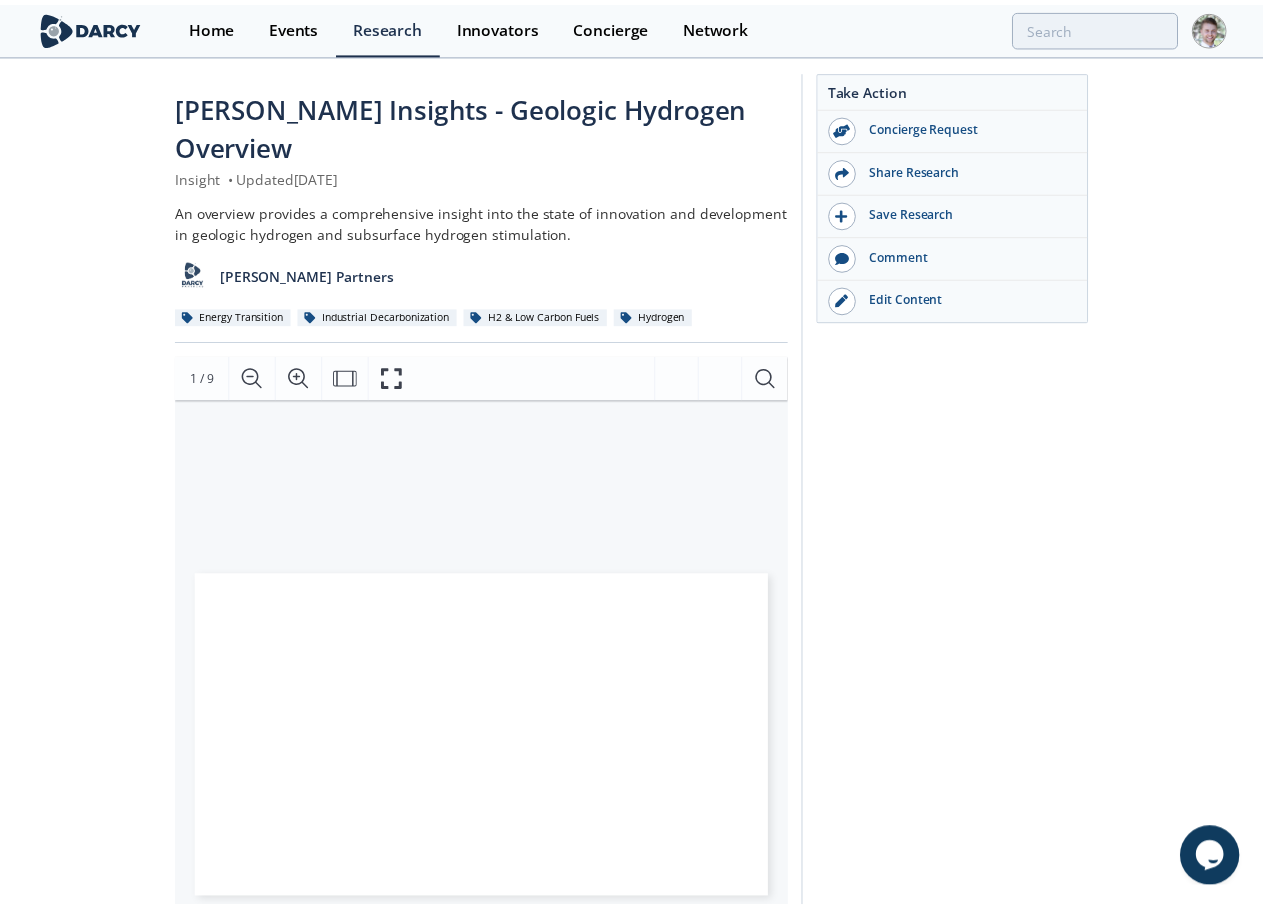 scroll, scrollTop: 0, scrollLeft: 0, axis: both 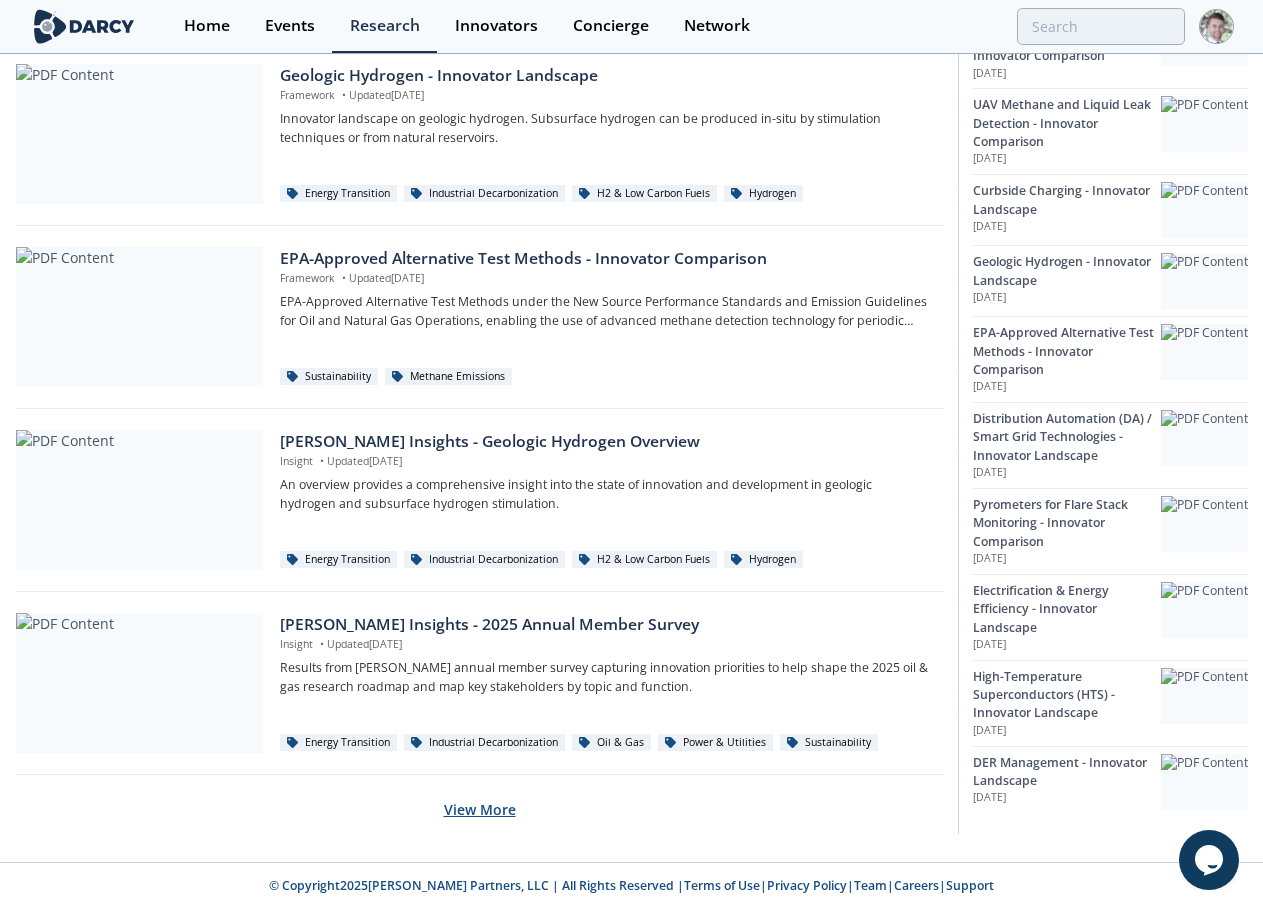 click on "View More" at bounding box center (480, 809) 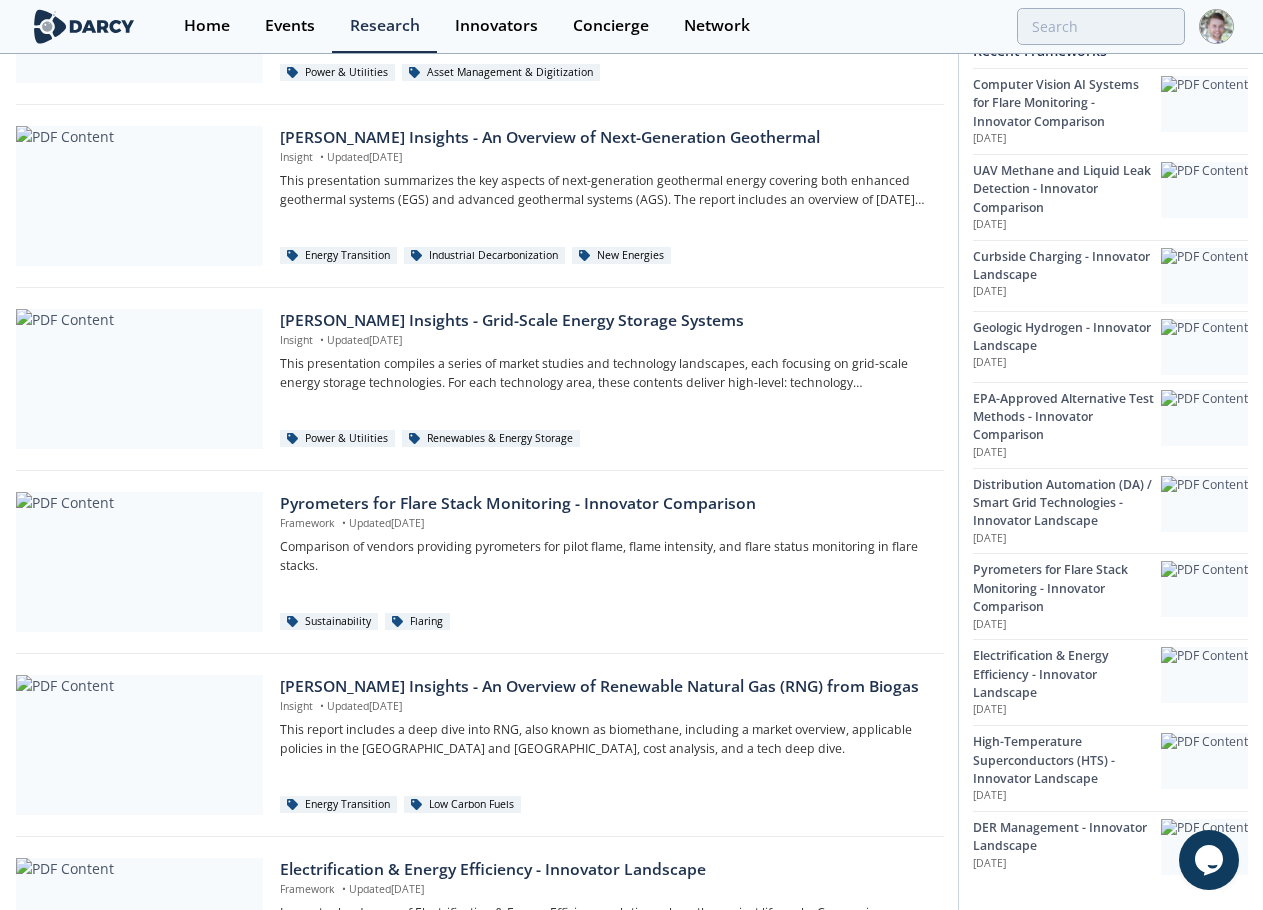 scroll, scrollTop: 2064, scrollLeft: 0, axis: vertical 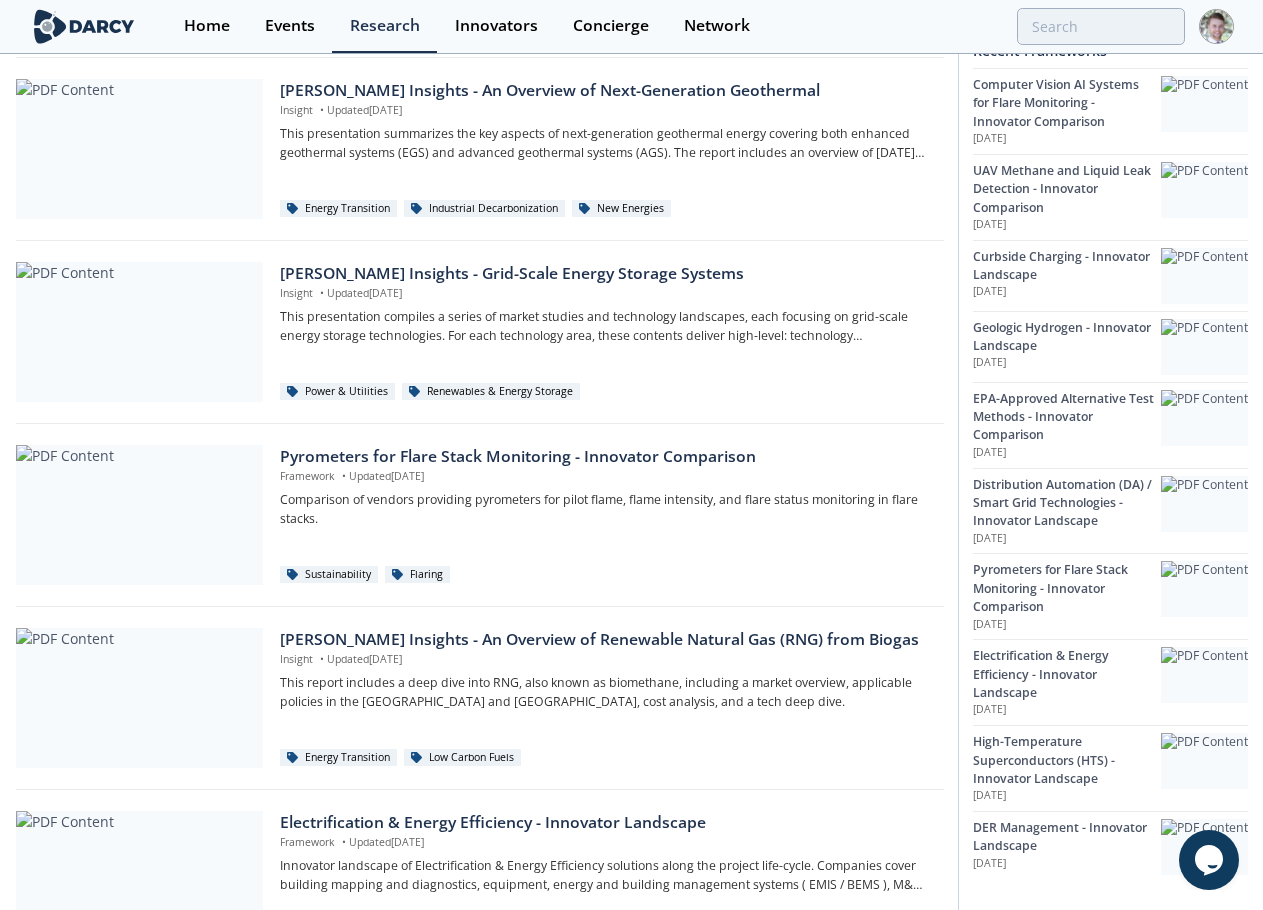 click on "[PERSON_NAME] Insights - Grid-Scale Energy Storage Systems
Insight
•
Updated  [DATE]
This presentation compiles a series of market studies and technology landscapes, each focusing on grid-scale energy storage technologies. For each technology area, these contents deliver high-level: technology performance, commercial maturity and availability (including vendor landscapes), and deployment trends.
Power & Utilities
Renewables & Energy Storage" at bounding box center [480, 337] 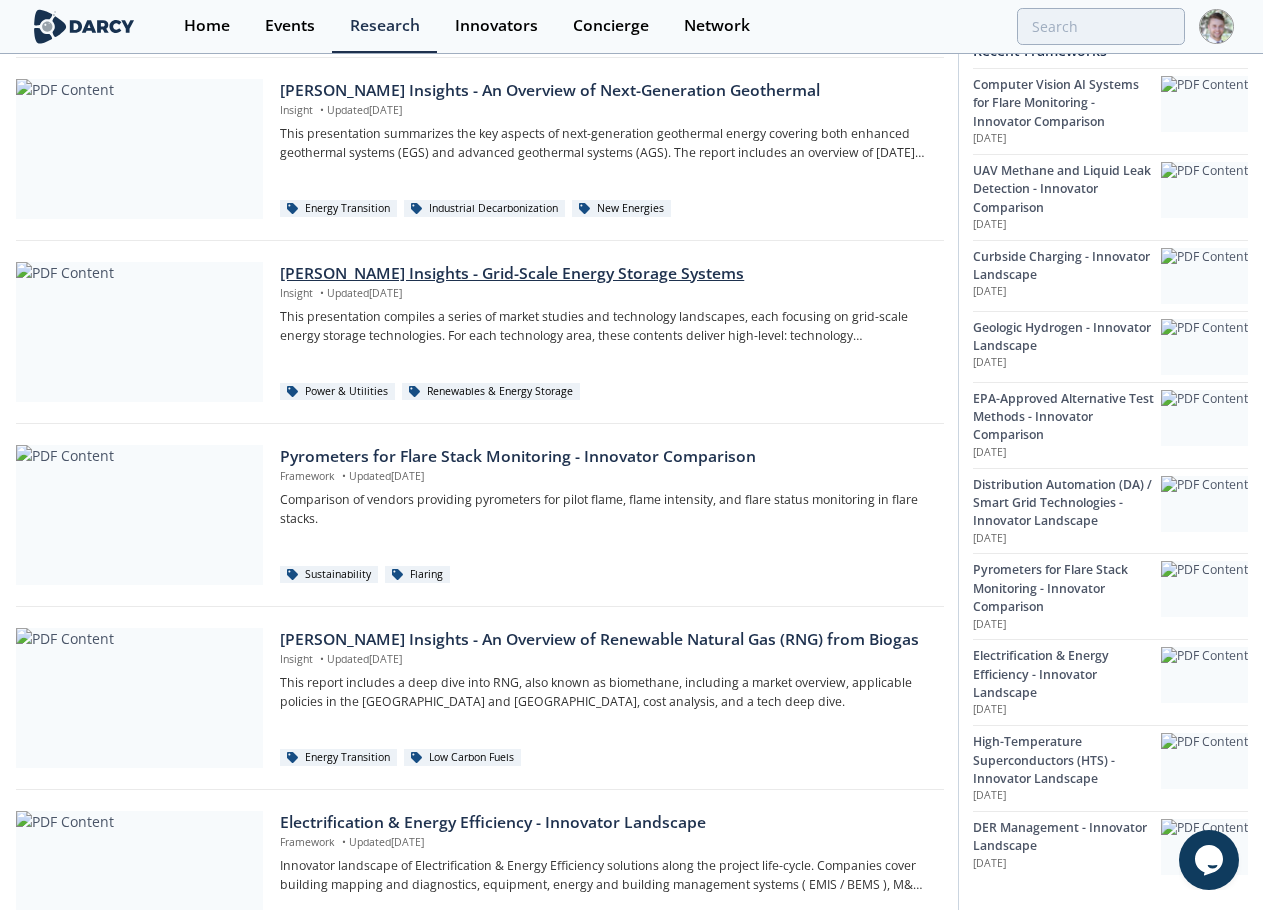 click on "[PERSON_NAME] Insights - Grid-Scale Energy Storage Systems" at bounding box center [604, 274] 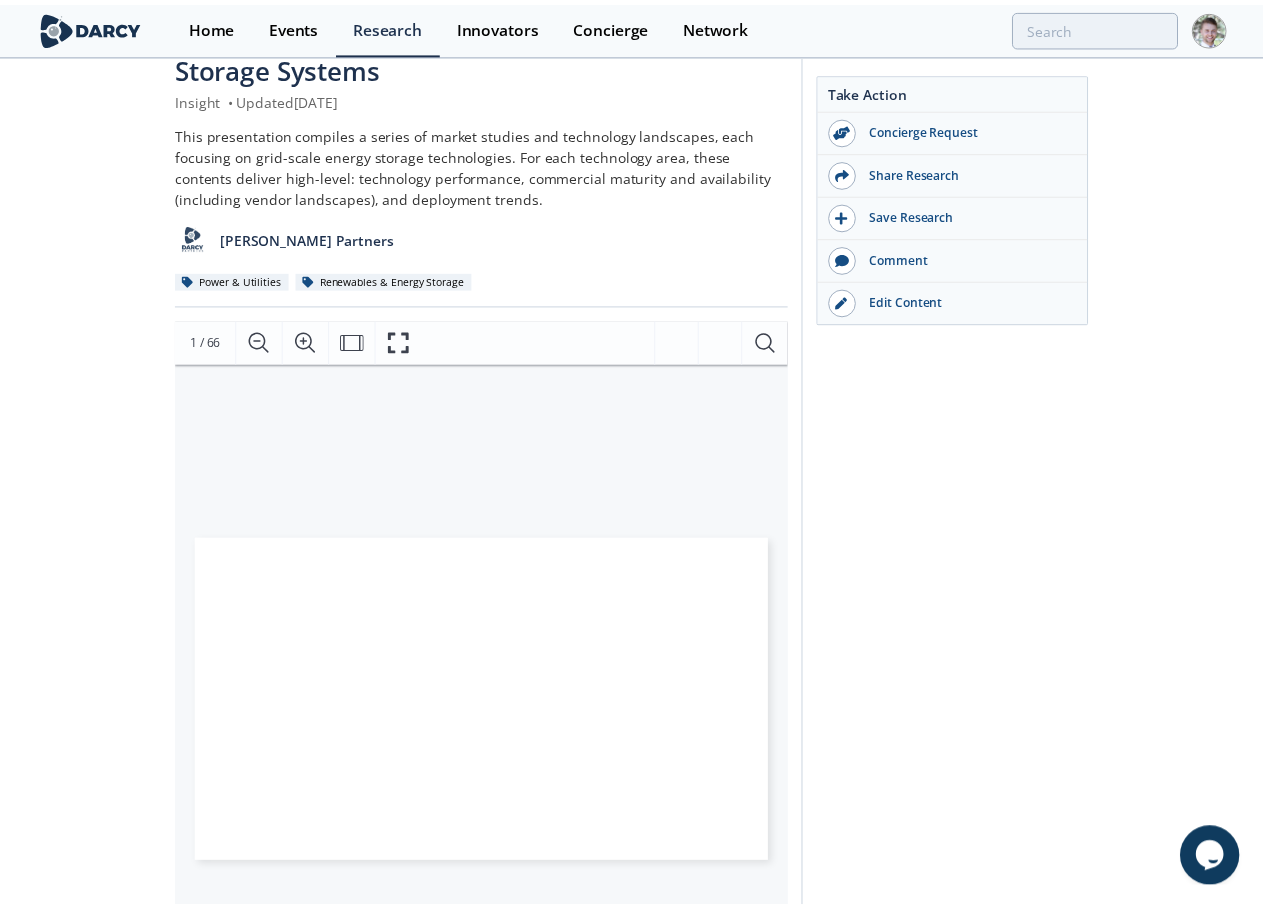 scroll, scrollTop: 0, scrollLeft: 0, axis: both 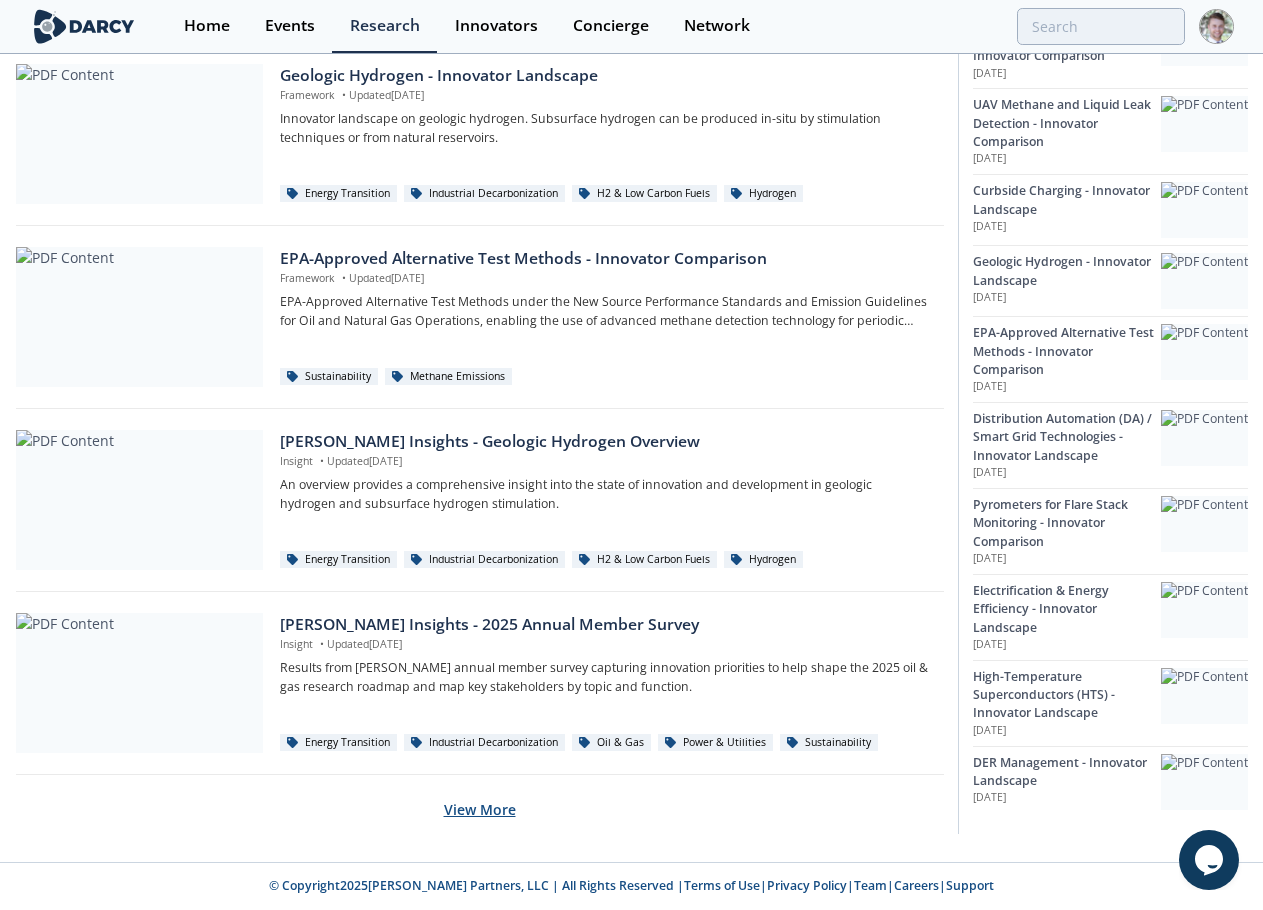 click on "View More" at bounding box center [480, 809] 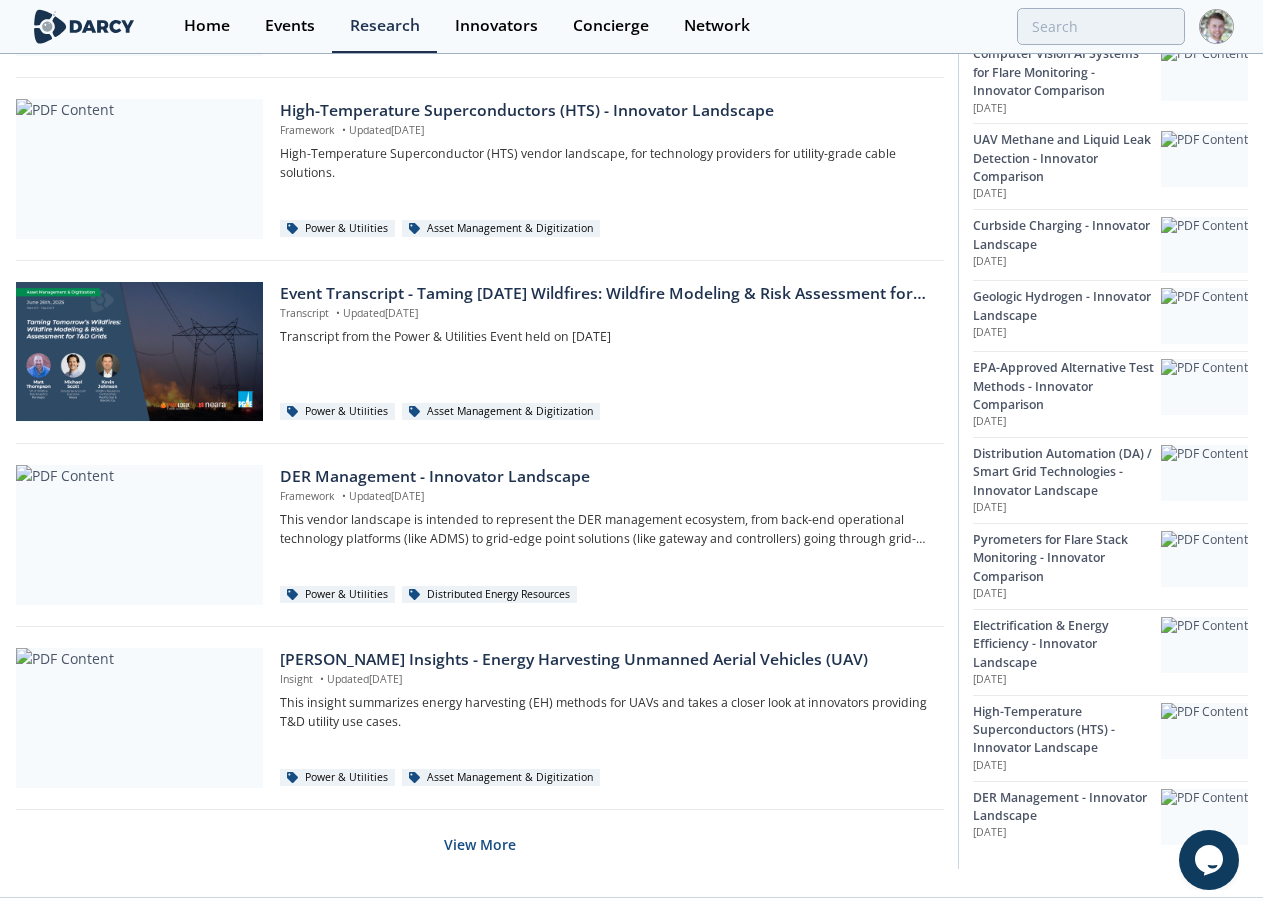 scroll, scrollTop: 2964, scrollLeft: 0, axis: vertical 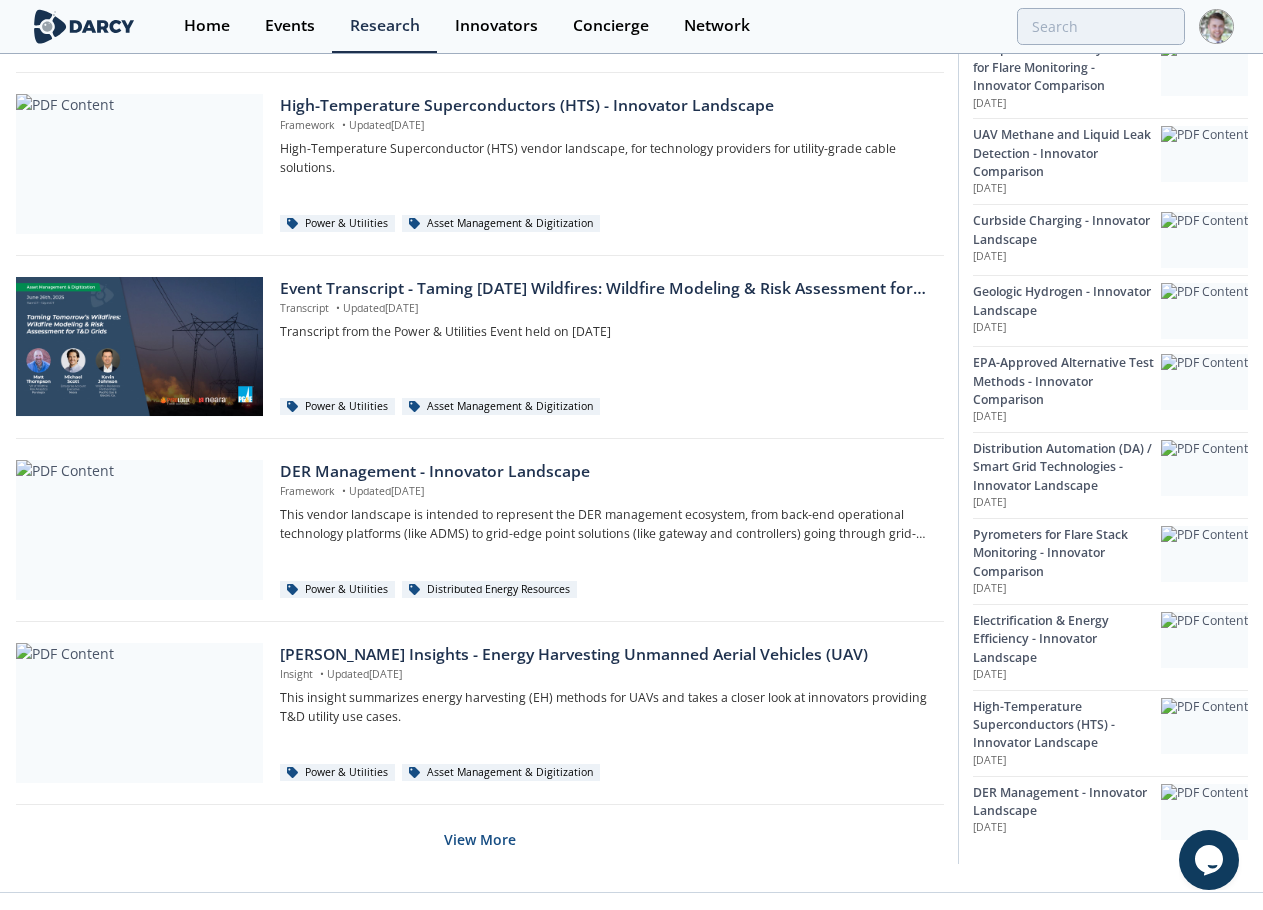 drag, startPoint x: 432, startPoint y: 591, endPoint x: 862, endPoint y: 860, distance: 507.209 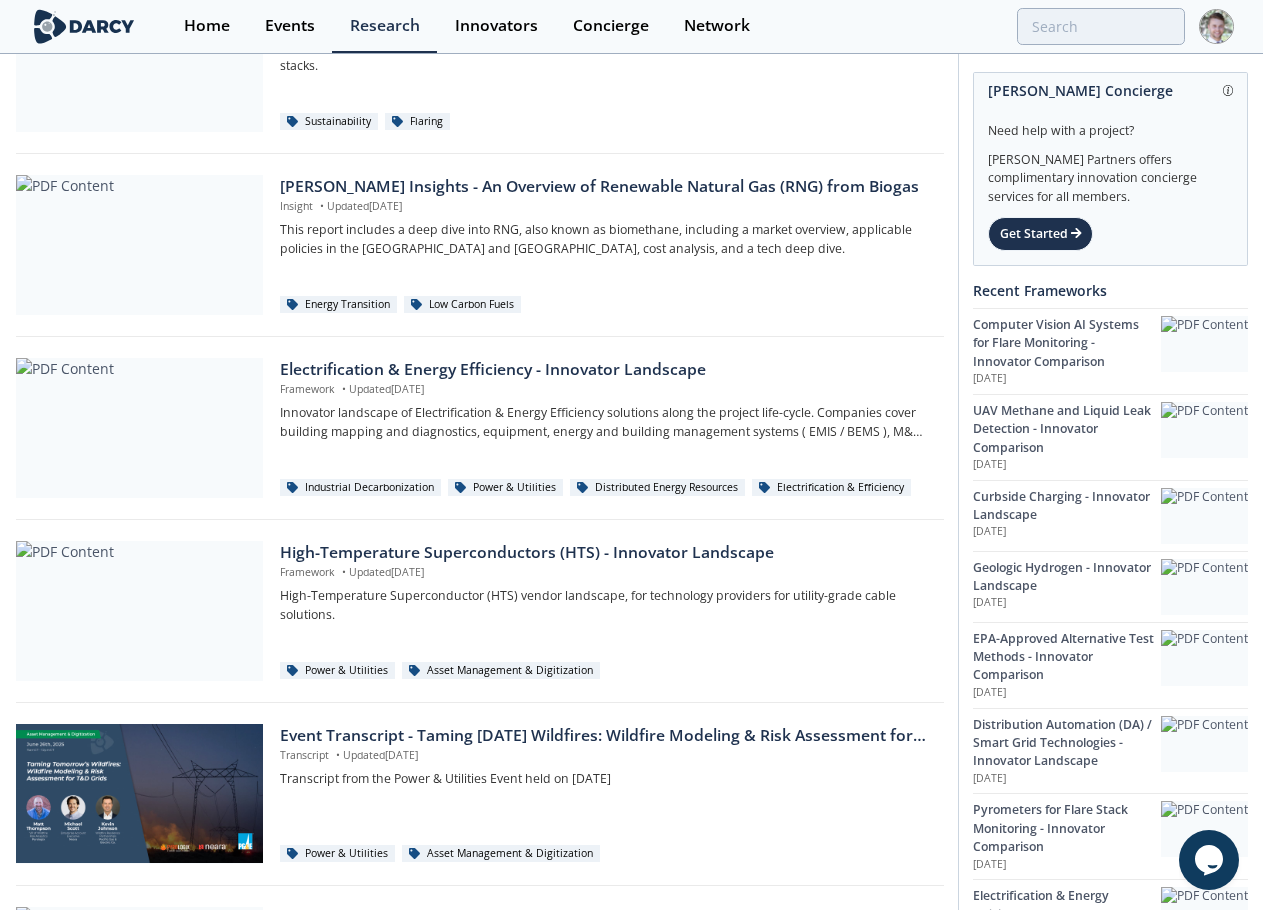 scroll, scrollTop: 2494, scrollLeft: 0, axis: vertical 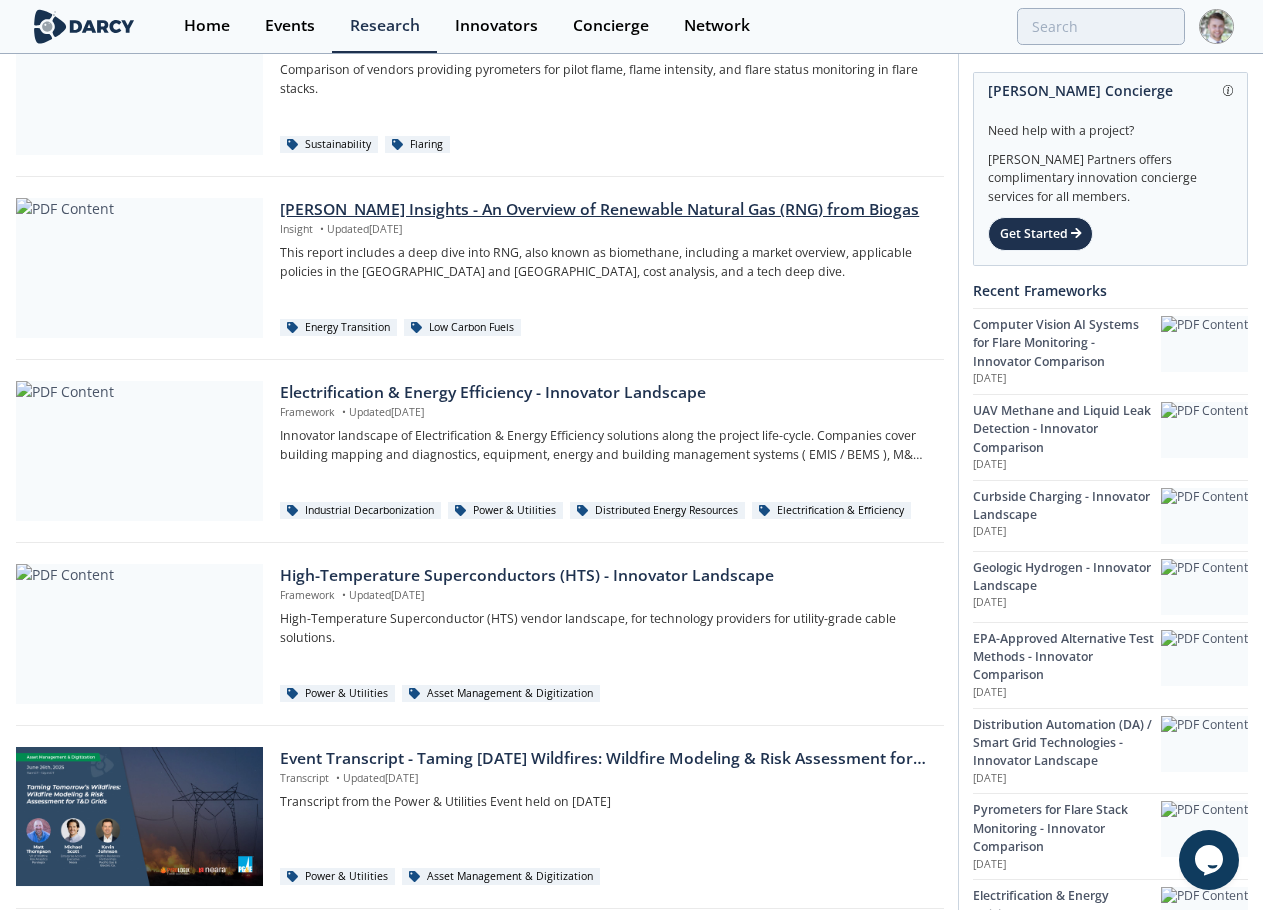 click on "[PERSON_NAME] Insights - An Overview of Renewable Natural Gas (RNG) from Biogas" at bounding box center (604, 210) 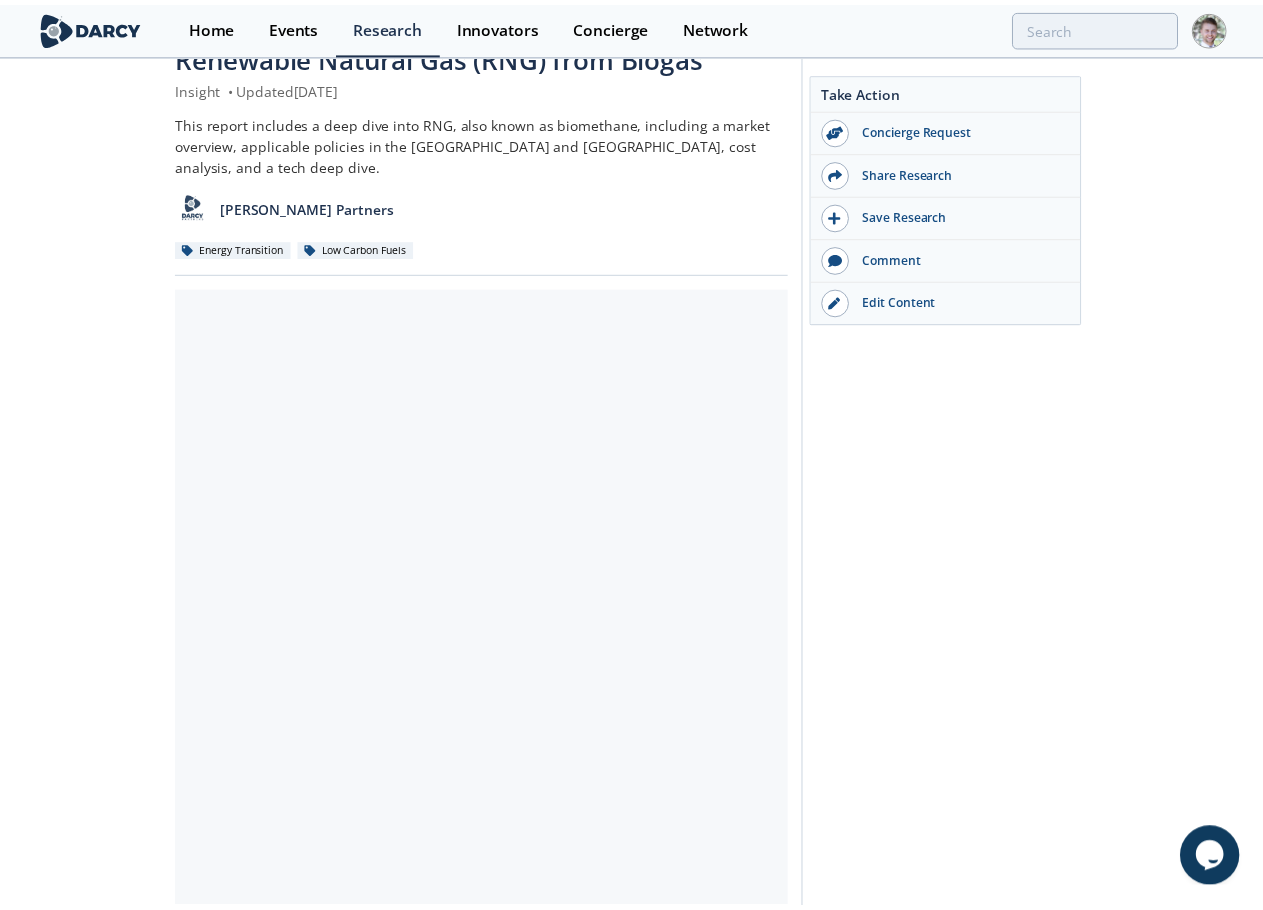 scroll, scrollTop: 0, scrollLeft: 0, axis: both 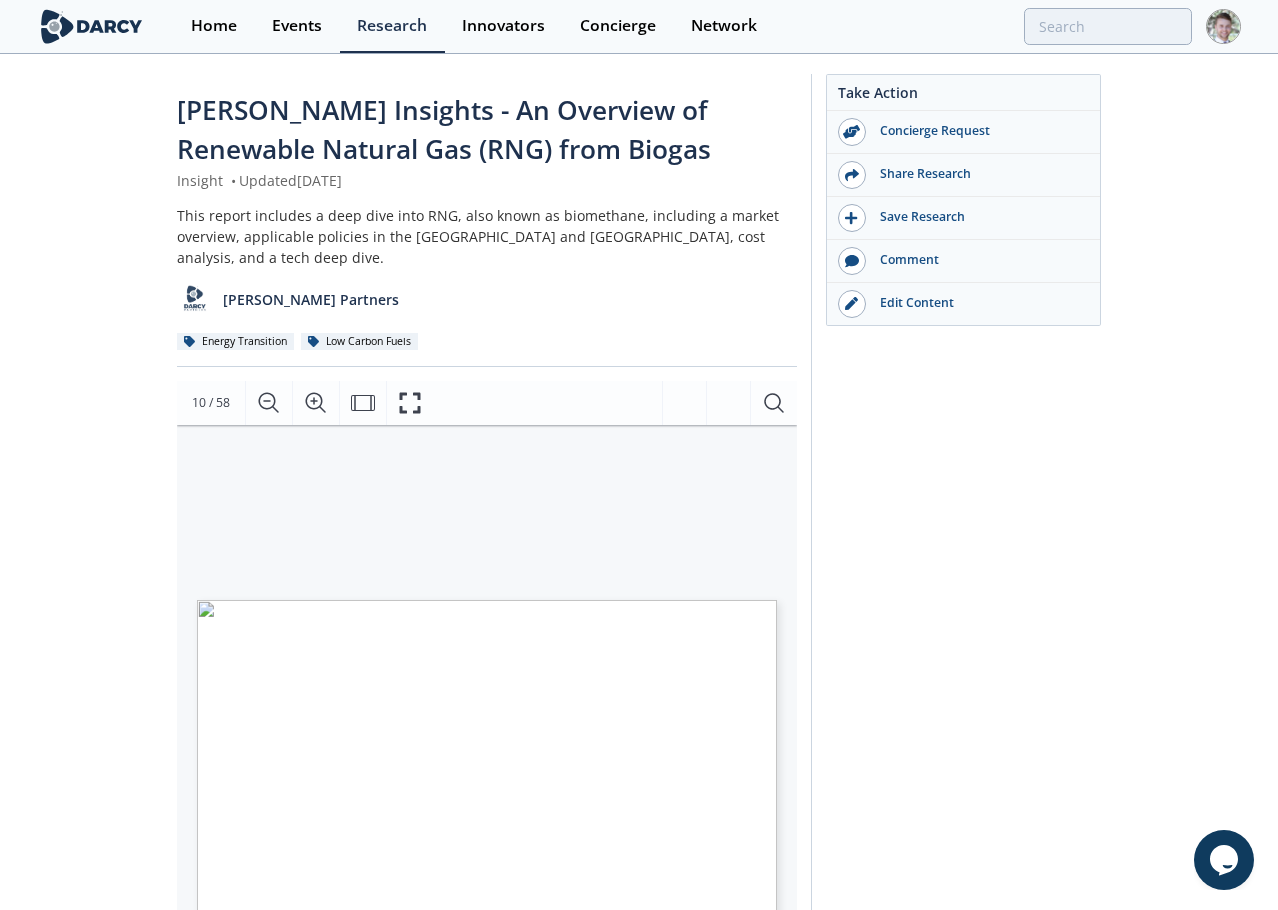 click on "US RNG MARKET OVERVIEW
CURRENT AND FORECASTED SUPPLY AND DEMAND: FUTURE RNG DEMAND IS DISTRIBUTED
Current RNG Demand  Forecasted RNG Demand
BCG
Source:  Estimated US RNG customer segment share (TBtu/year)  Estimated US RNG customer segment share (TBtu/year)
Takeaways:
•  RNG demand in the transport sector is expected to flatten over the coming years with increase in demand for the utility sector, particularly for gas
supply. Reduction in RNG demand for transport could arise by the rise of EVs whose sales are expected to overcome the ICEs between 2026 and 2030.
•  New building performance requirement by state might lead to fuel switching in the built environment to supply low carbon heat.(see upcoming
slides) Proprietary and confidential
0
100
200
300
400
500
600
700
800
900
1000
2022
2023
2024
2025
2026
2027
2028
2029
2030
2031
2032
2033
2034
2035
2036
2037
2038
2039
2040
Transport  Utilities (Power Gen)
C&I Uses
0
," at bounding box center [477, 598] 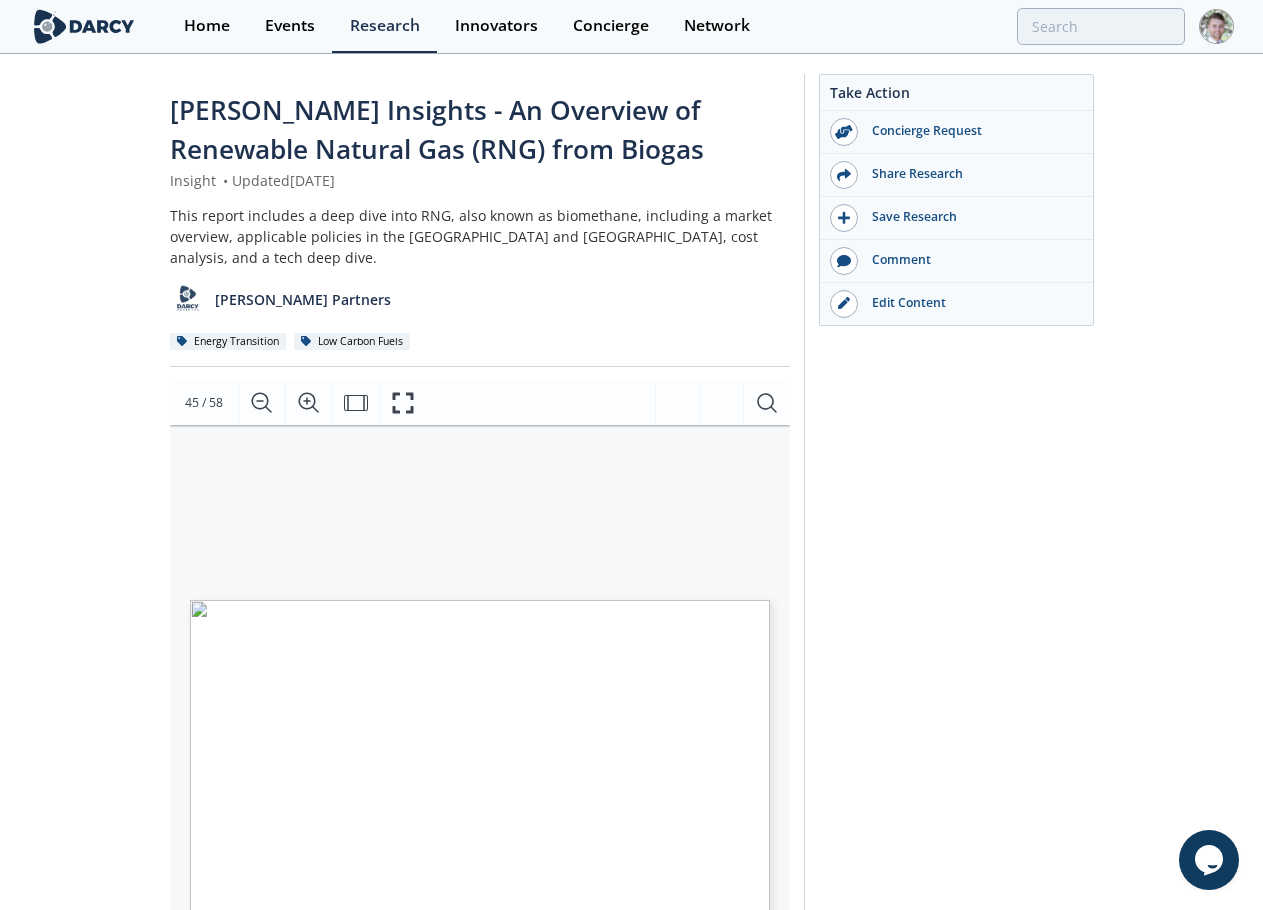 click on "Take Action
Concierge Request
Share Research
Save Research
Comment" at bounding box center (949, 795) 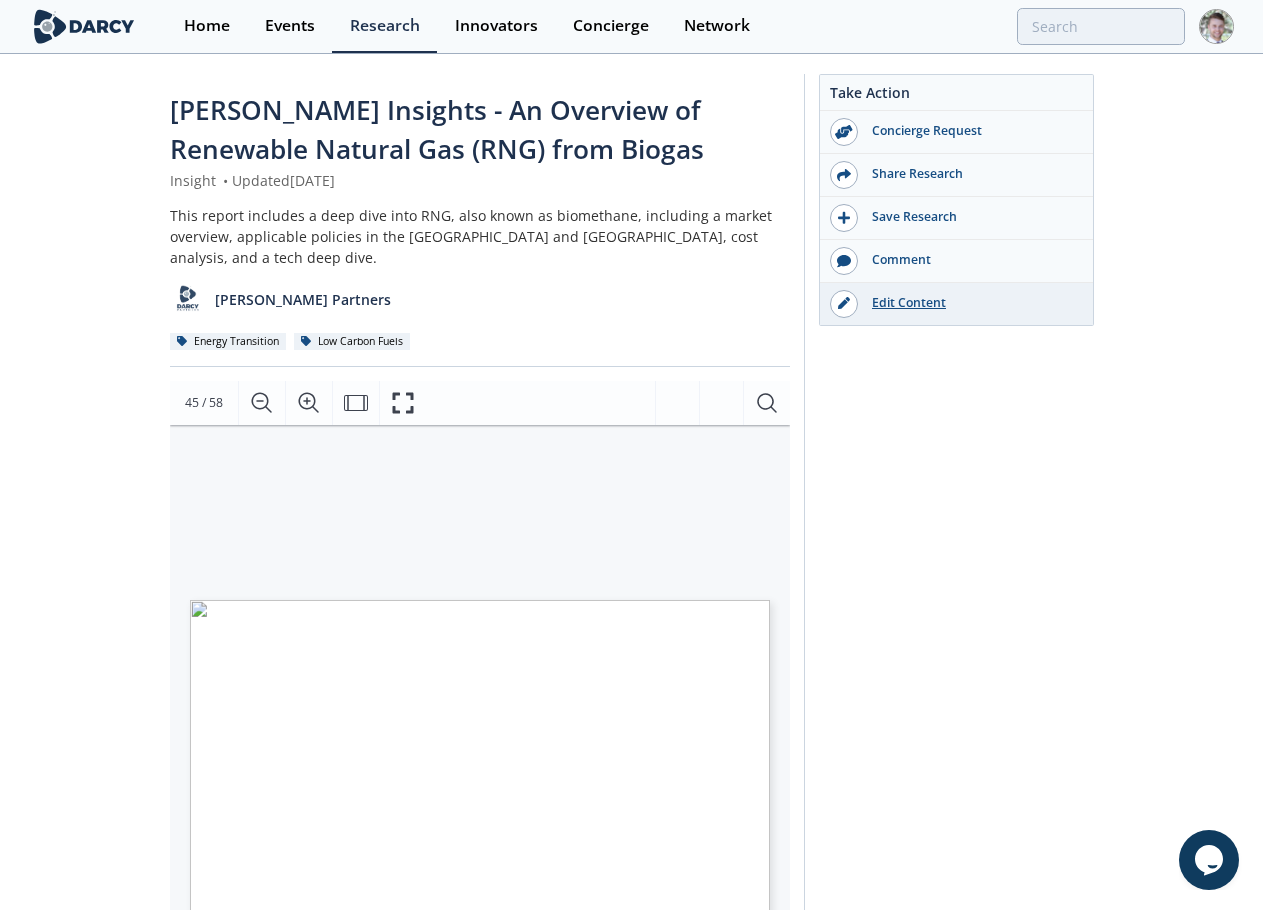 click on "Edit Content" at bounding box center [970, 303] 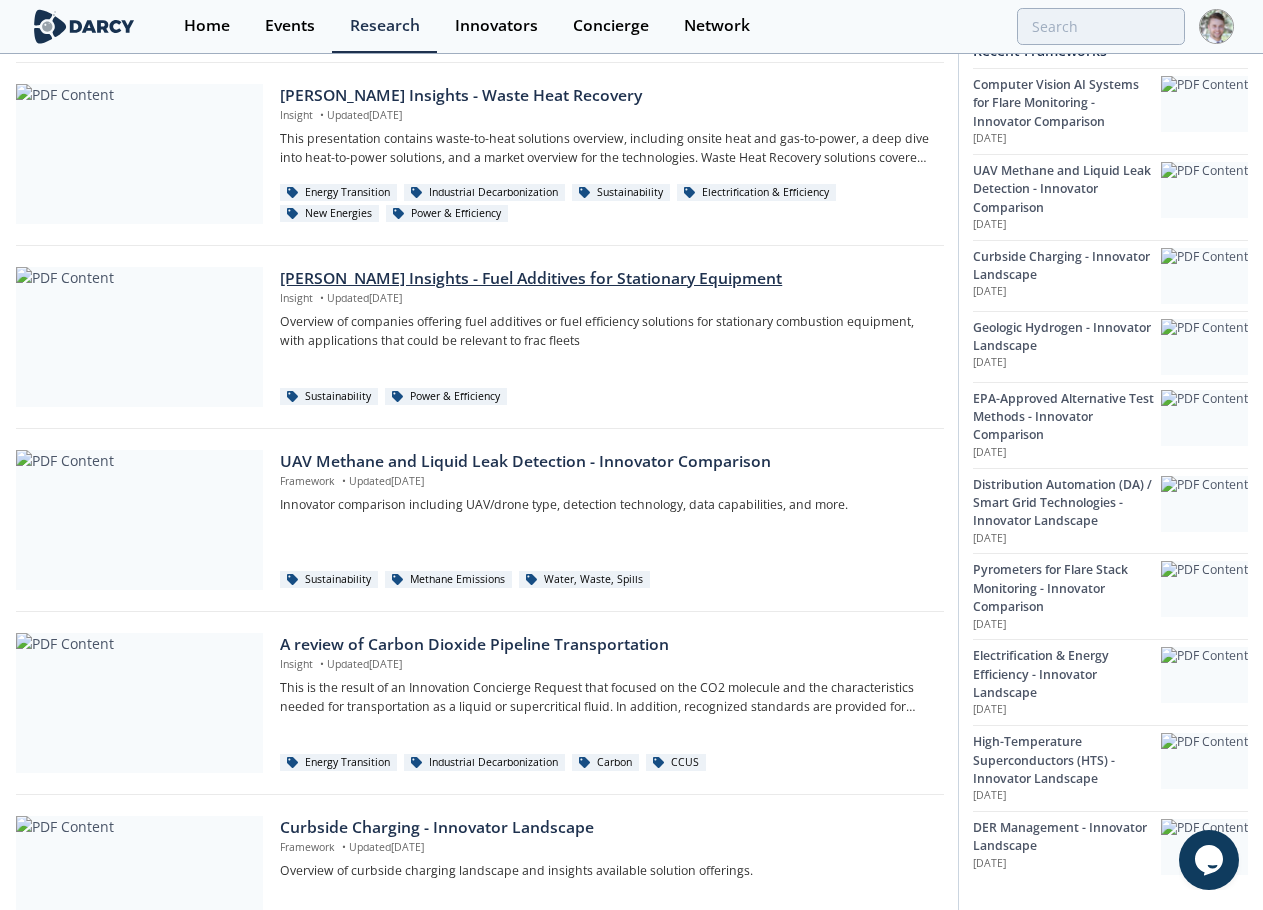 scroll, scrollTop: 400, scrollLeft: 0, axis: vertical 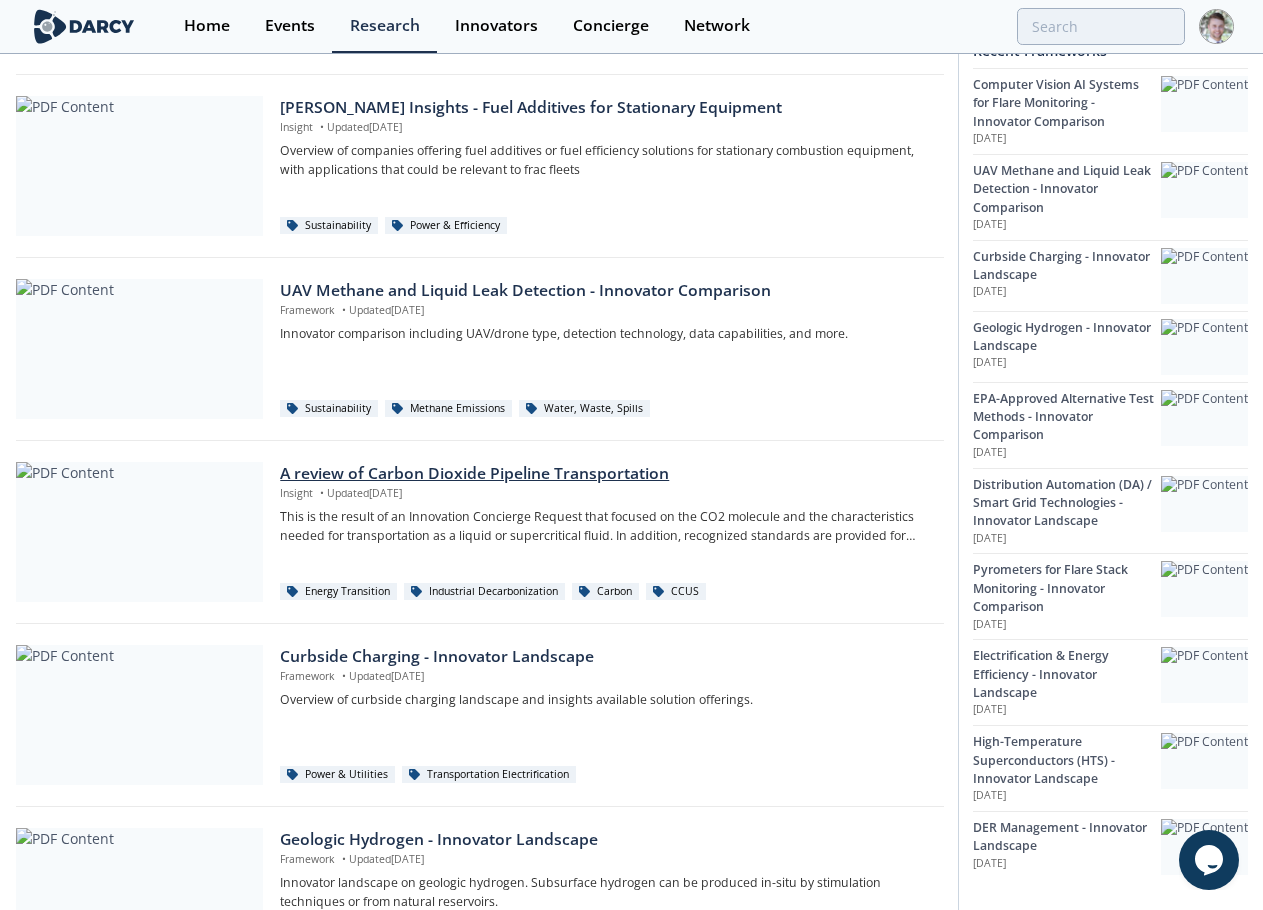 click at bounding box center [139, 532] 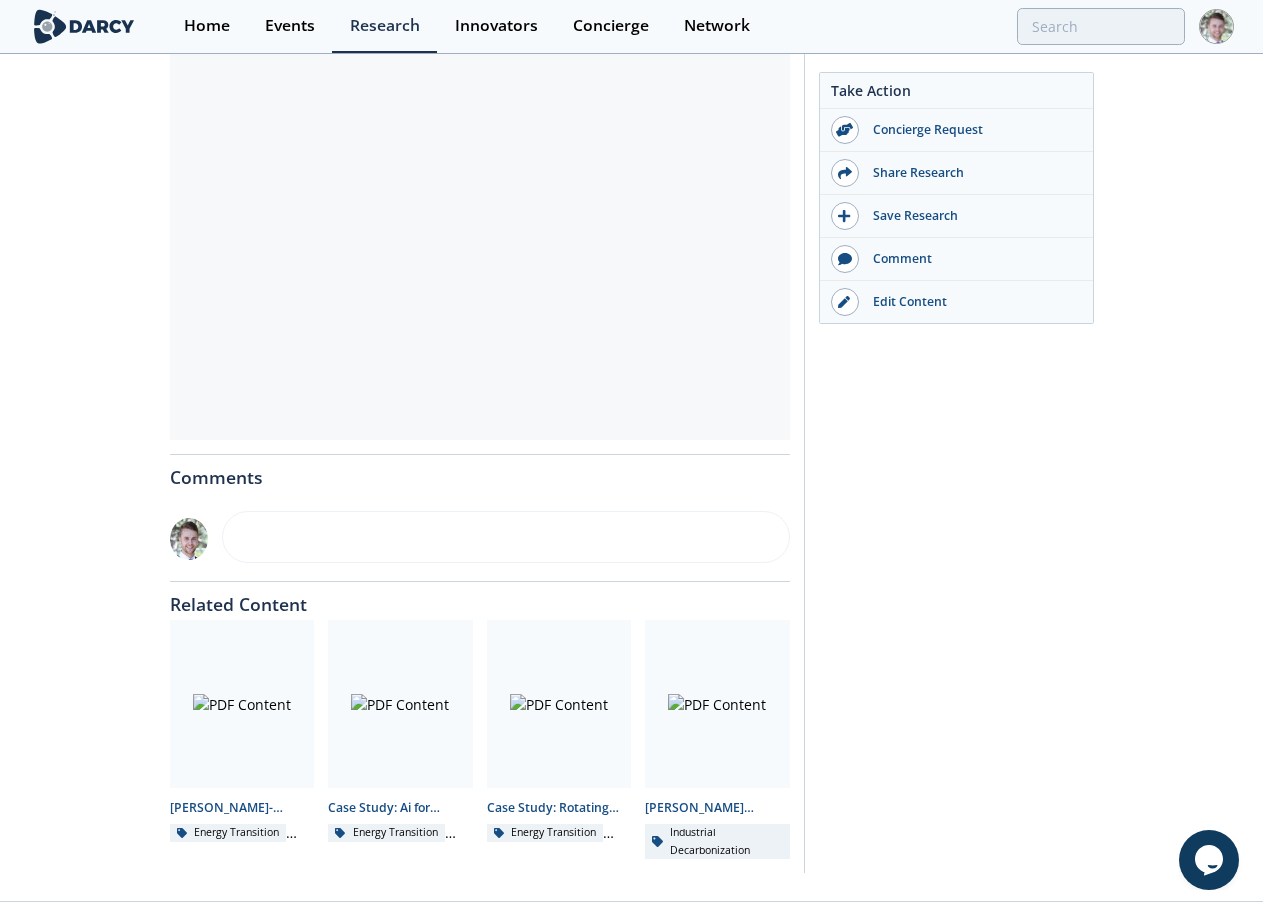 scroll, scrollTop: 700, scrollLeft: 0, axis: vertical 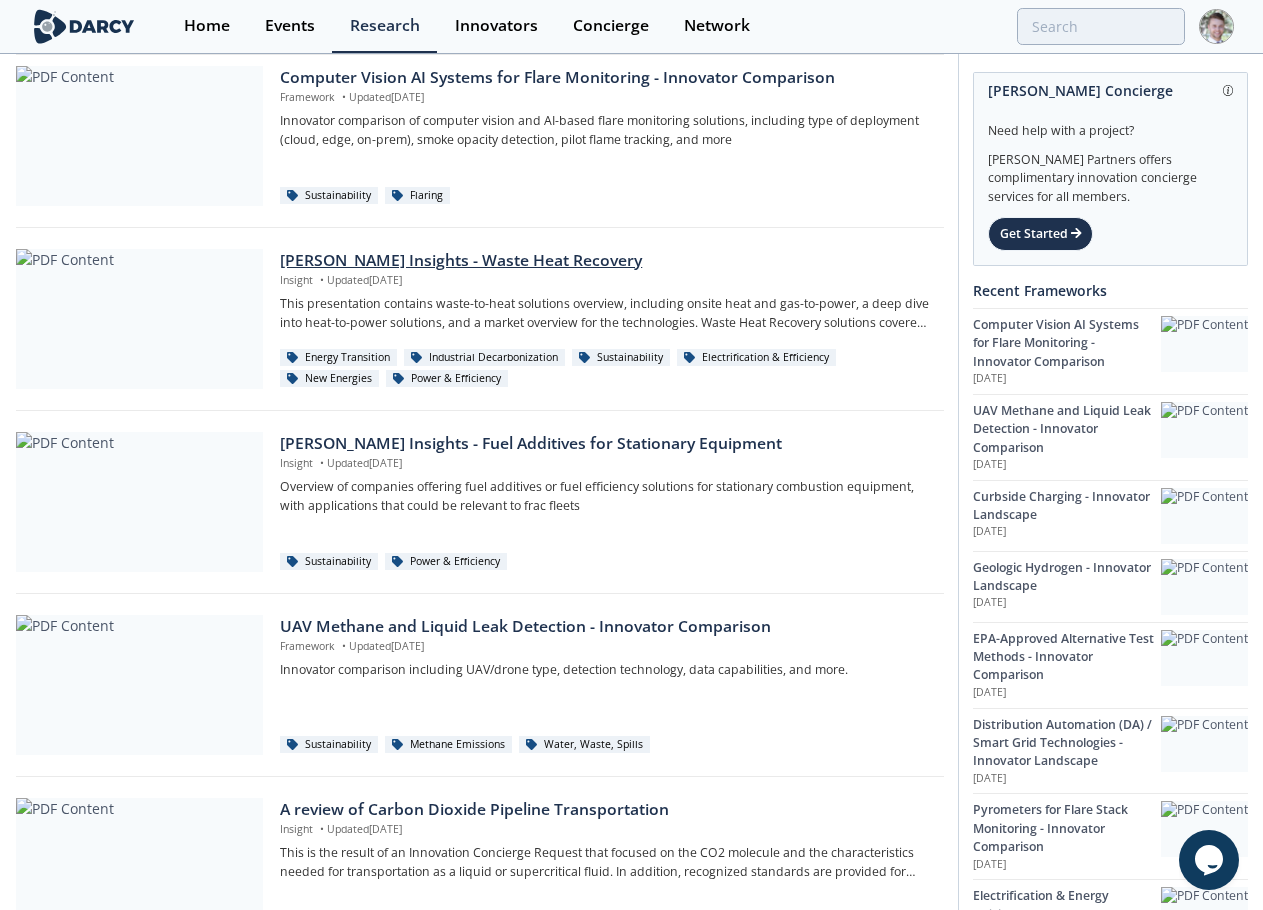 click on "[PERSON_NAME] Insights - Waste Heat Recovery" at bounding box center (604, 261) 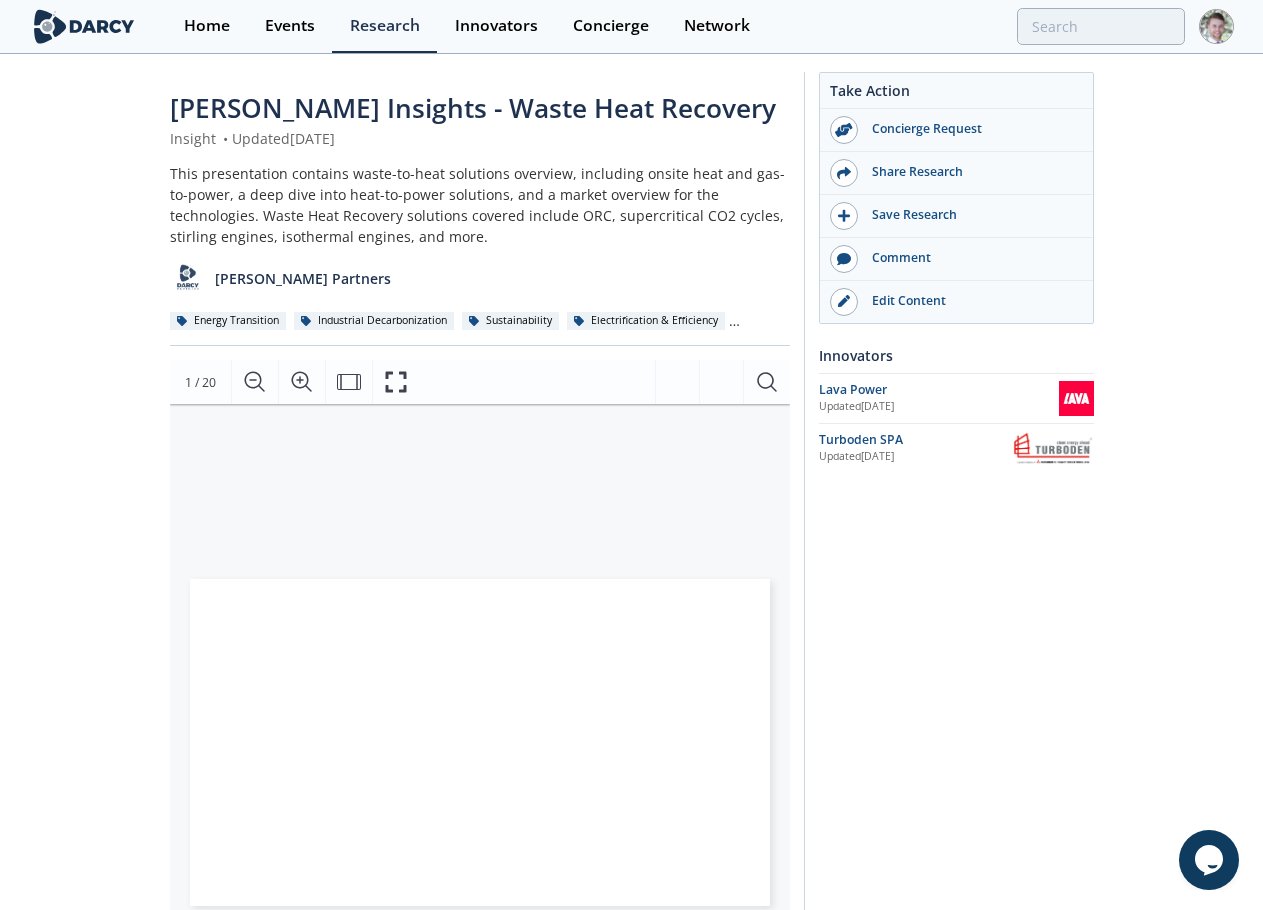 scroll, scrollTop: 0, scrollLeft: 0, axis: both 